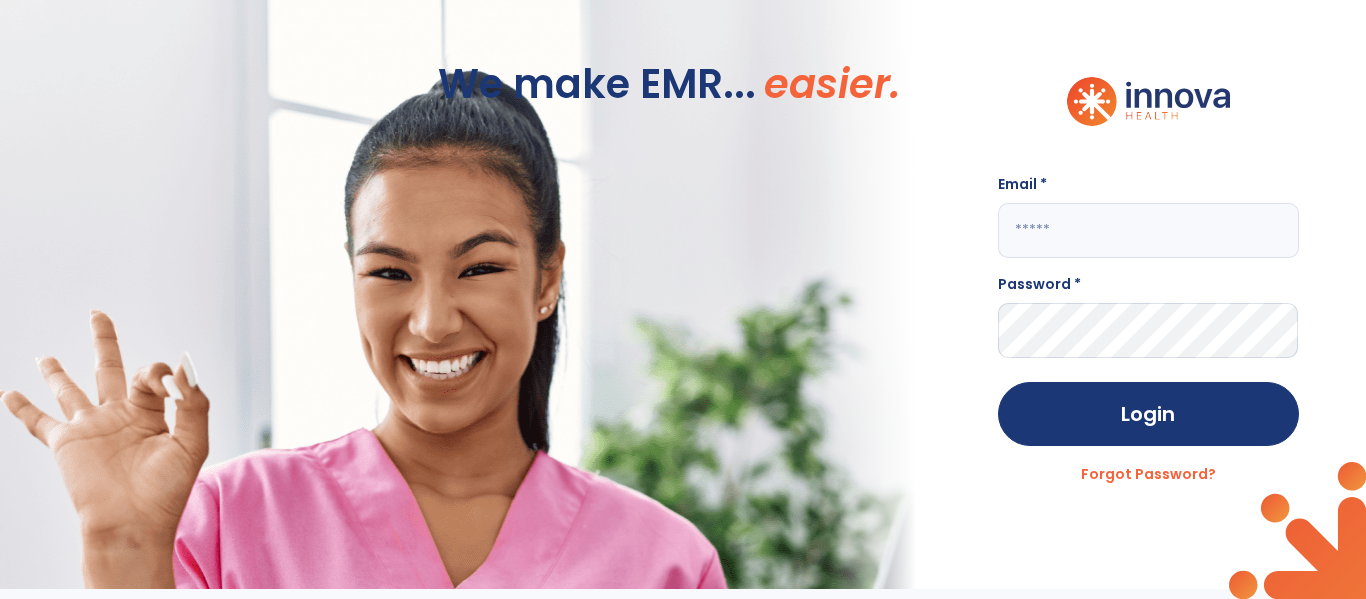 scroll, scrollTop: 0, scrollLeft: 0, axis: both 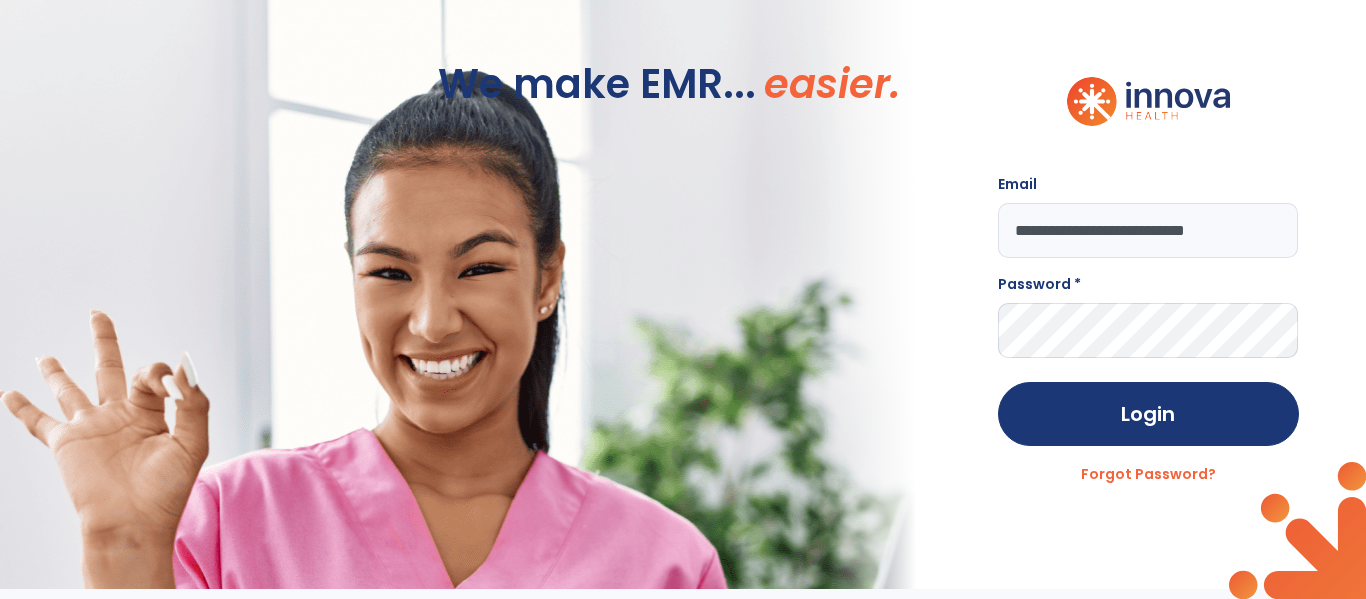 type on "**********" 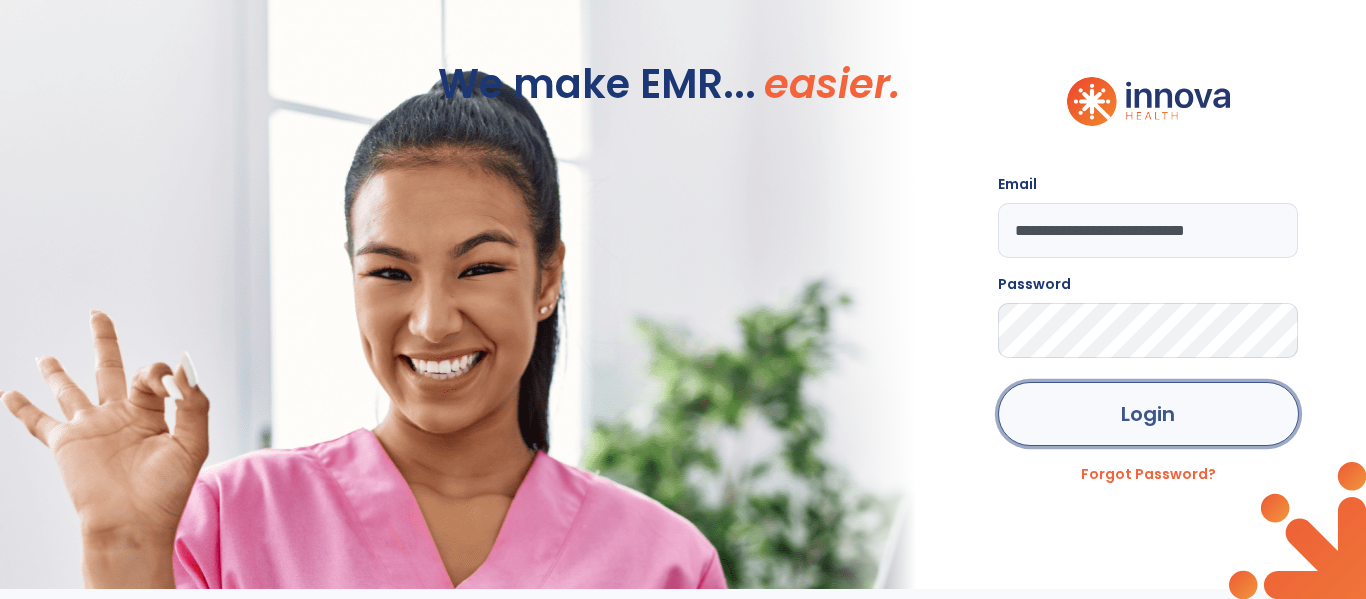 click on "Login" 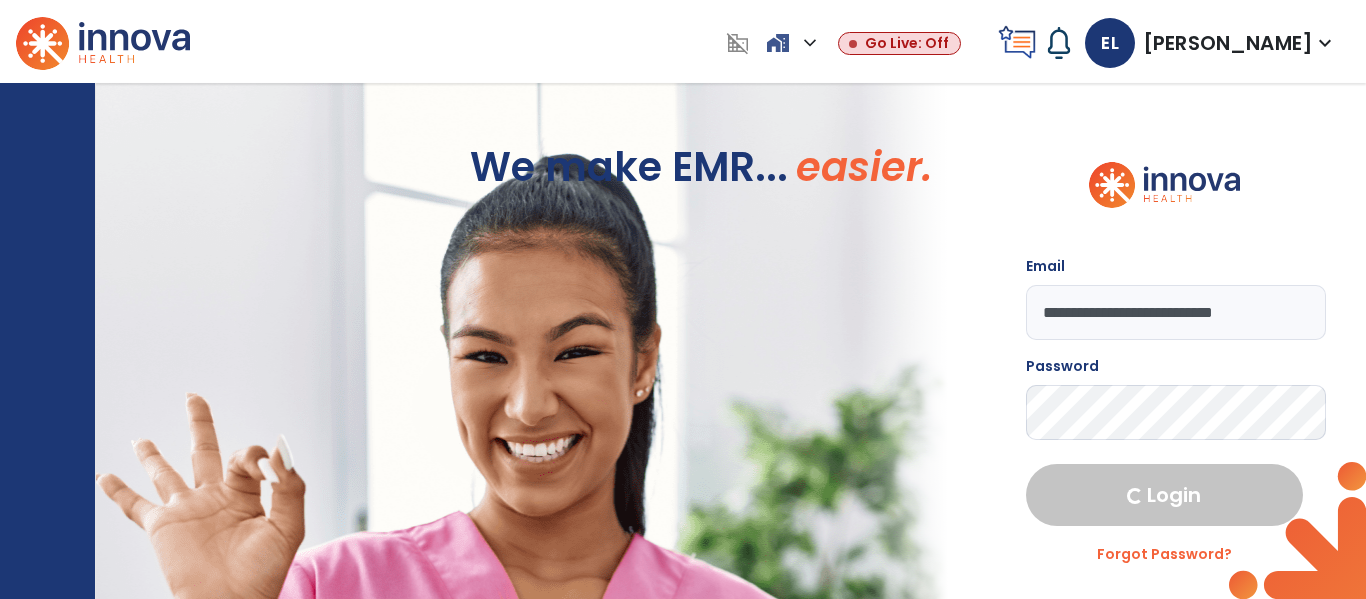 select on "****" 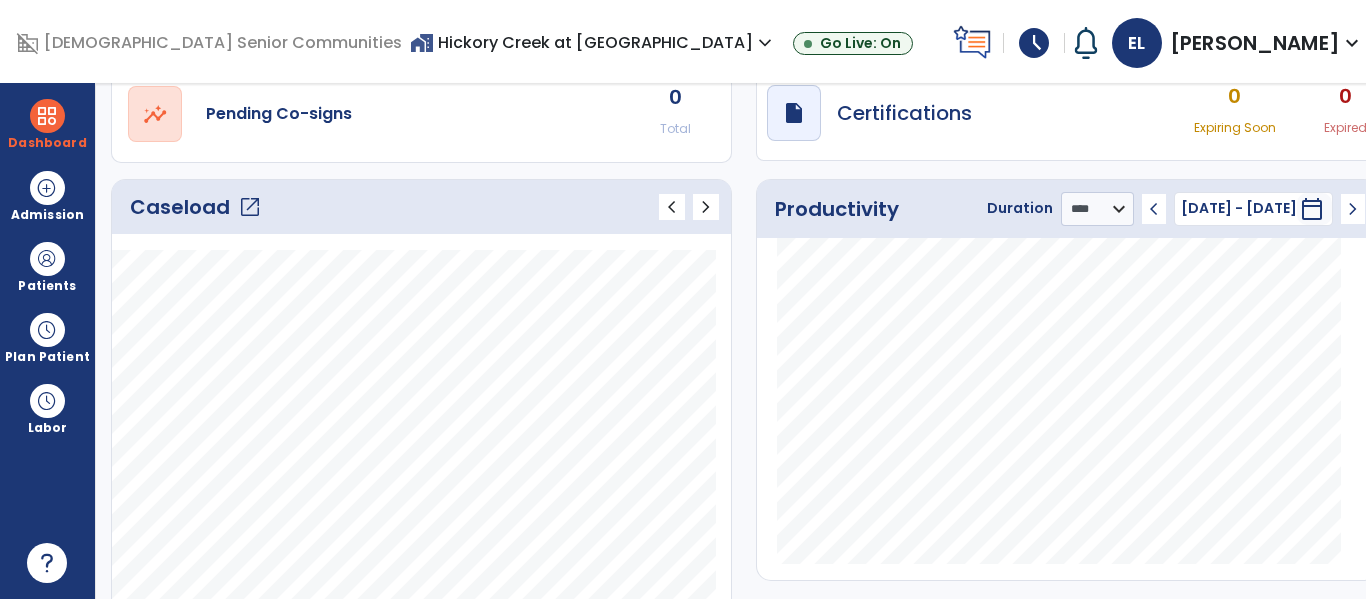 scroll, scrollTop: 155, scrollLeft: 0, axis: vertical 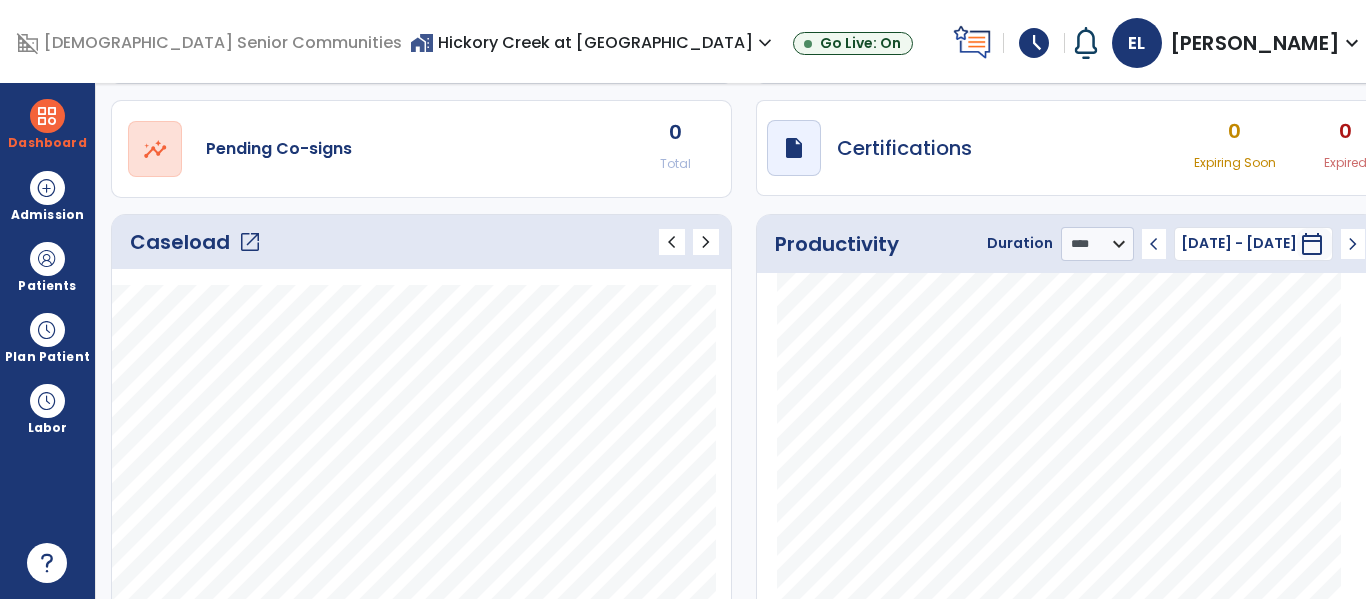 click on "expand_more" at bounding box center (765, 43) 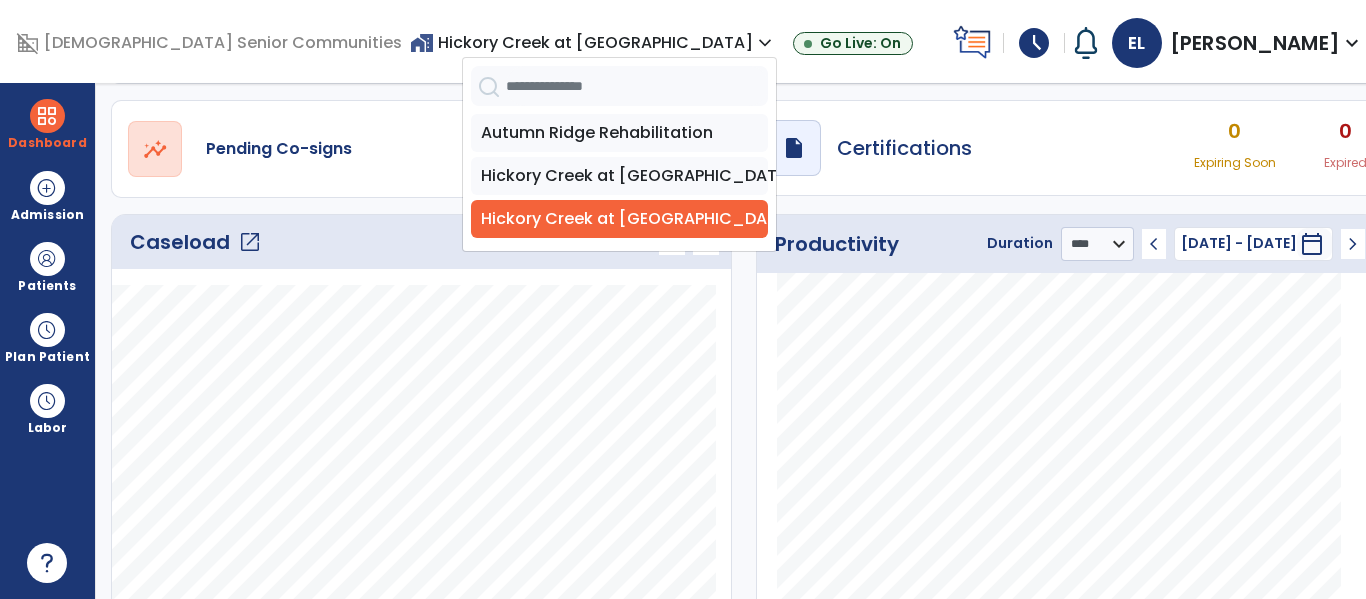 click on "Autumn Ridge Rehabilitation   [GEOGRAPHIC_DATA] at [GEOGRAPHIC_DATA] at [GEOGRAPHIC_DATA]" at bounding box center [619, 176] 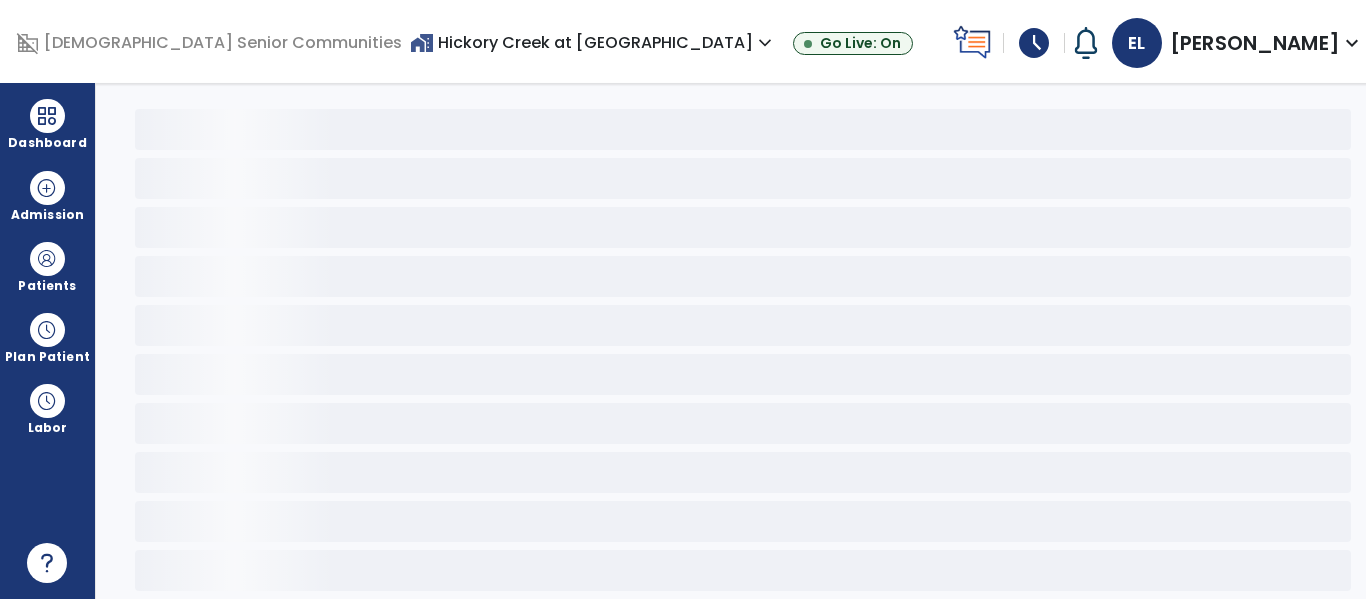 scroll, scrollTop: 0, scrollLeft: 0, axis: both 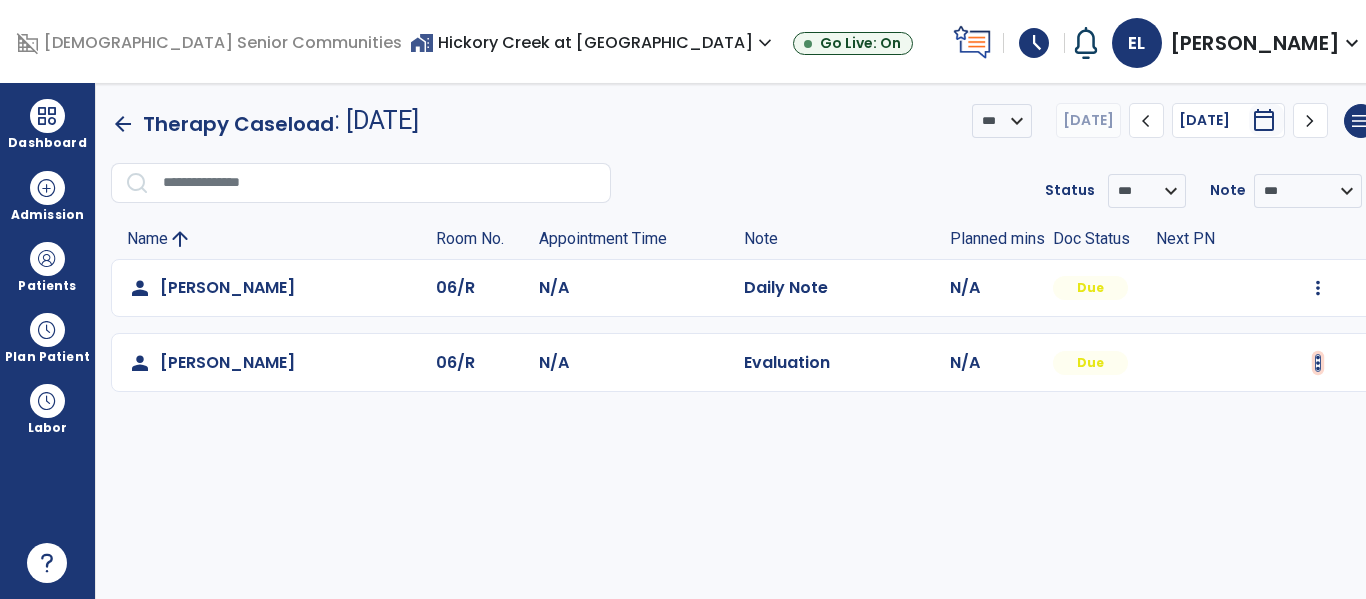 click at bounding box center [1318, 288] 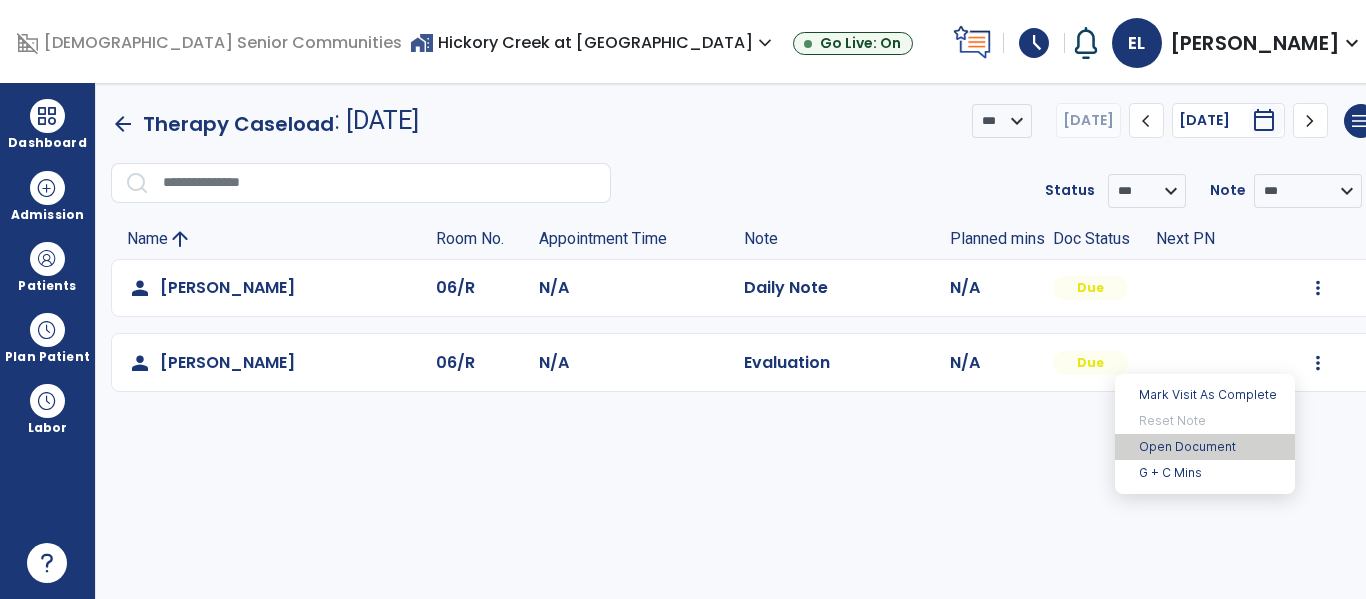 click on "Open Document" at bounding box center [1205, 447] 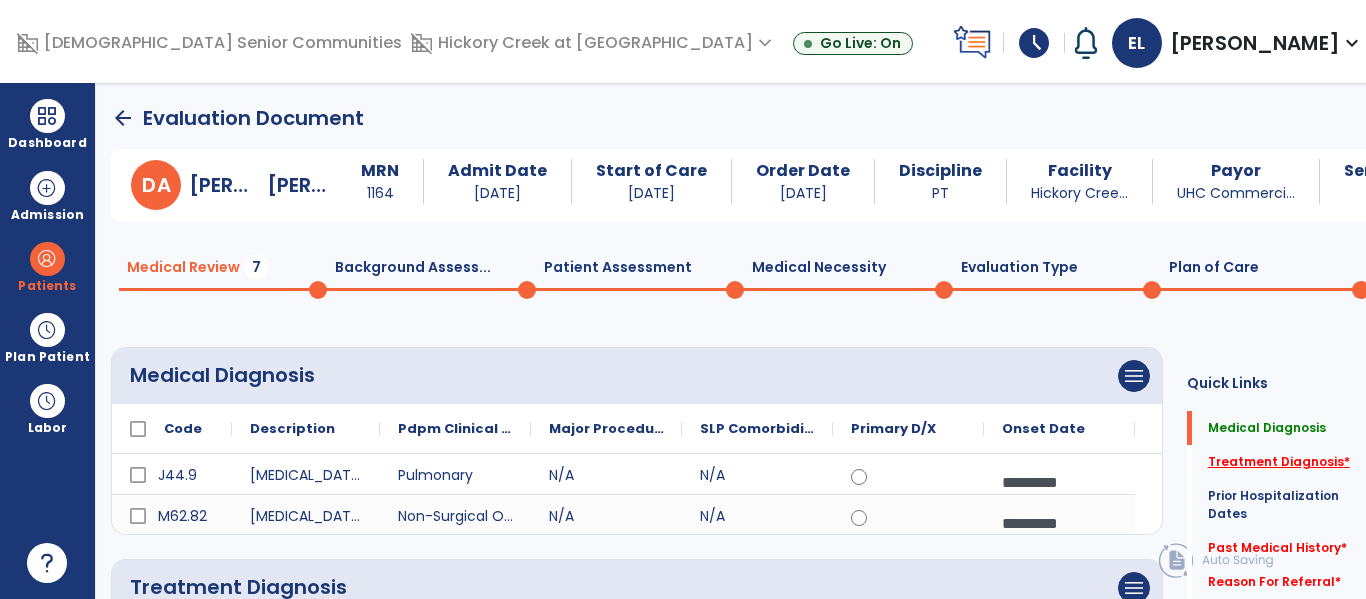 click on "Treatment Diagnosis   *" 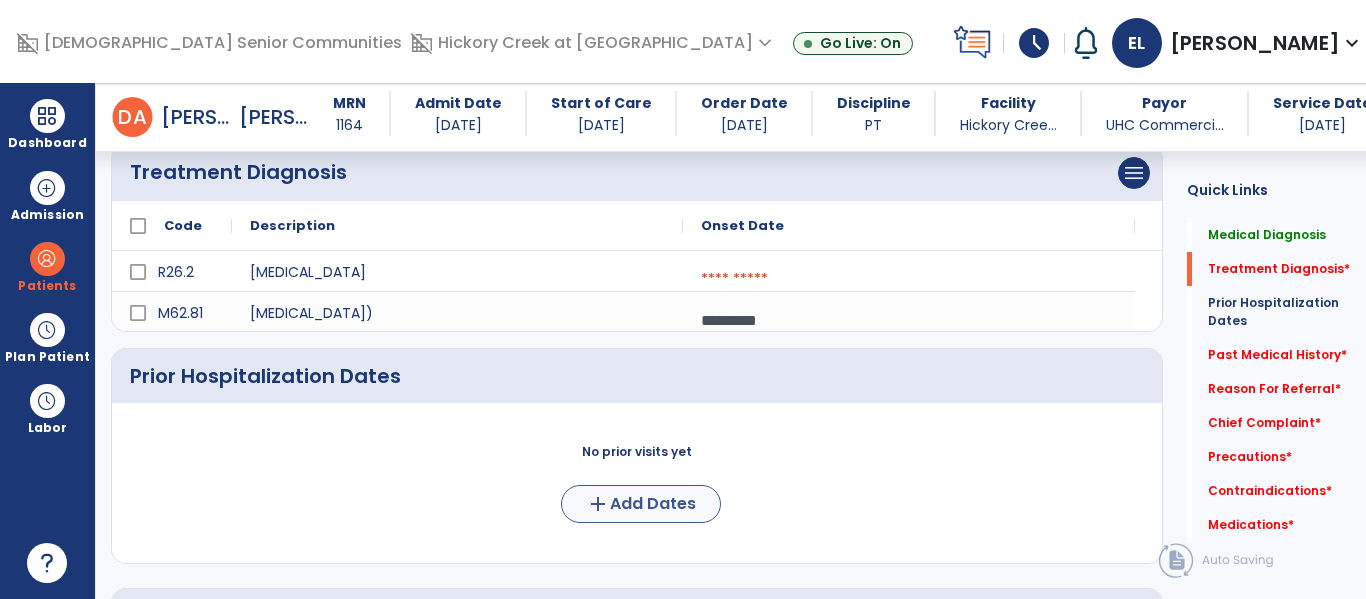 scroll, scrollTop: 364, scrollLeft: 0, axis: vertical 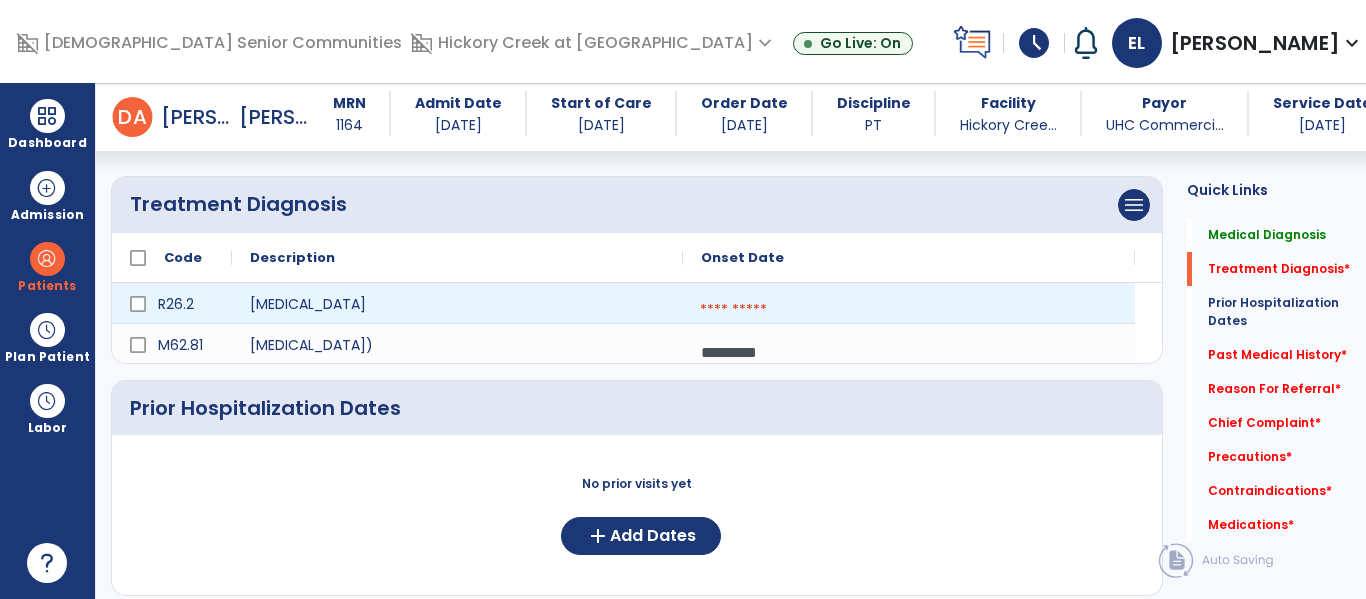 click at bounding box center (909, 310) 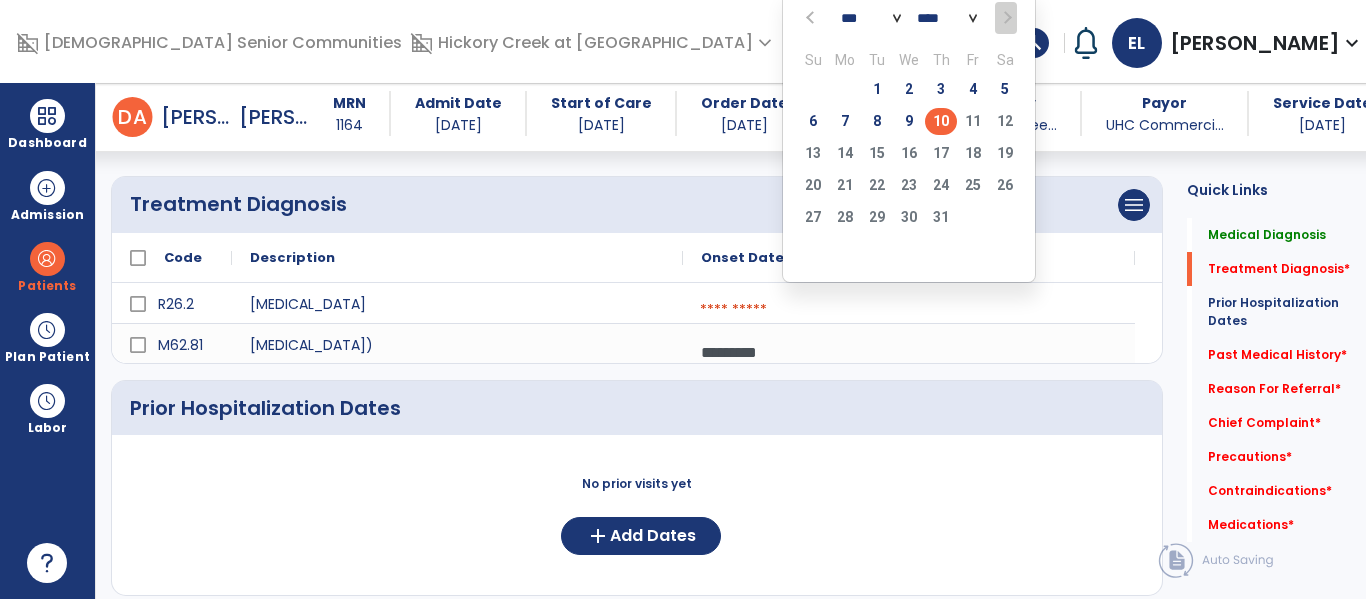 click on "10" 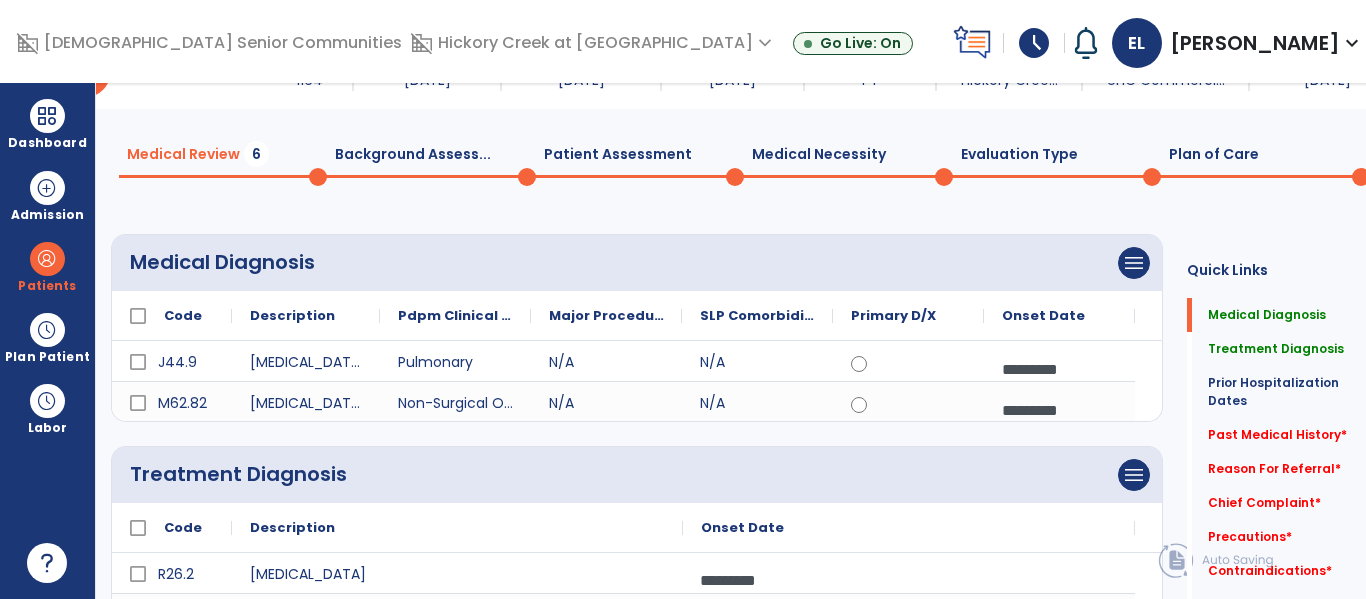 scroll, scrollTop: 0, scrollLeft: 0, axis: both 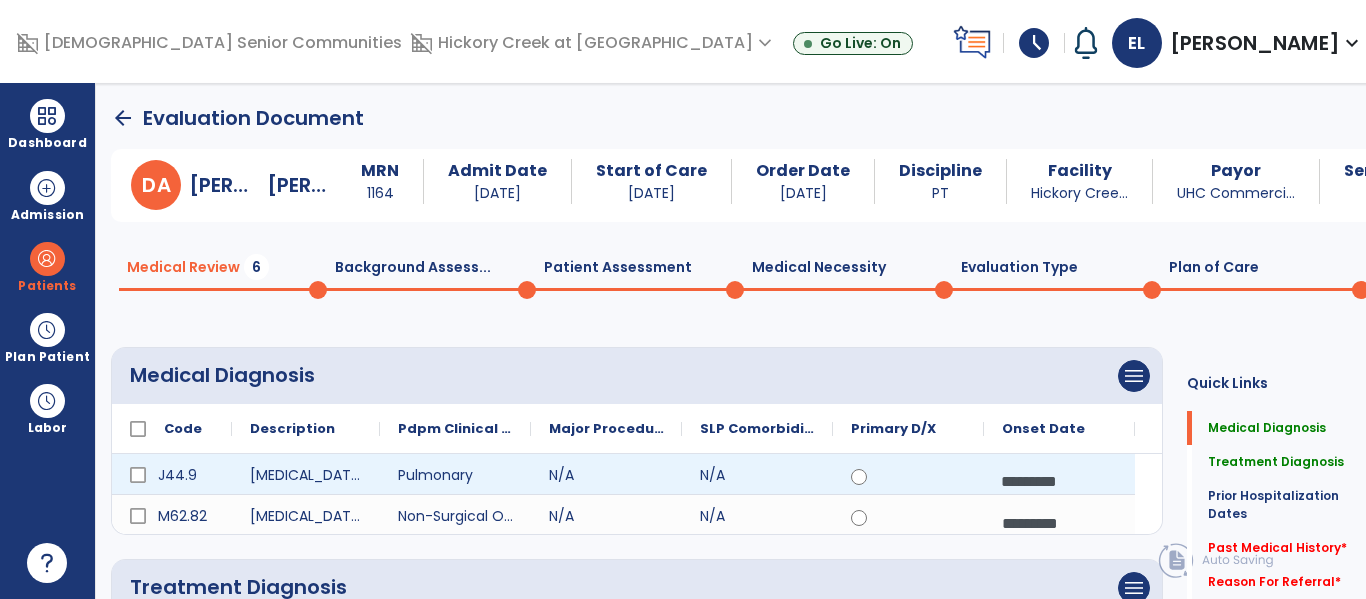 click on "*********" at bounding box center (1059, 481) 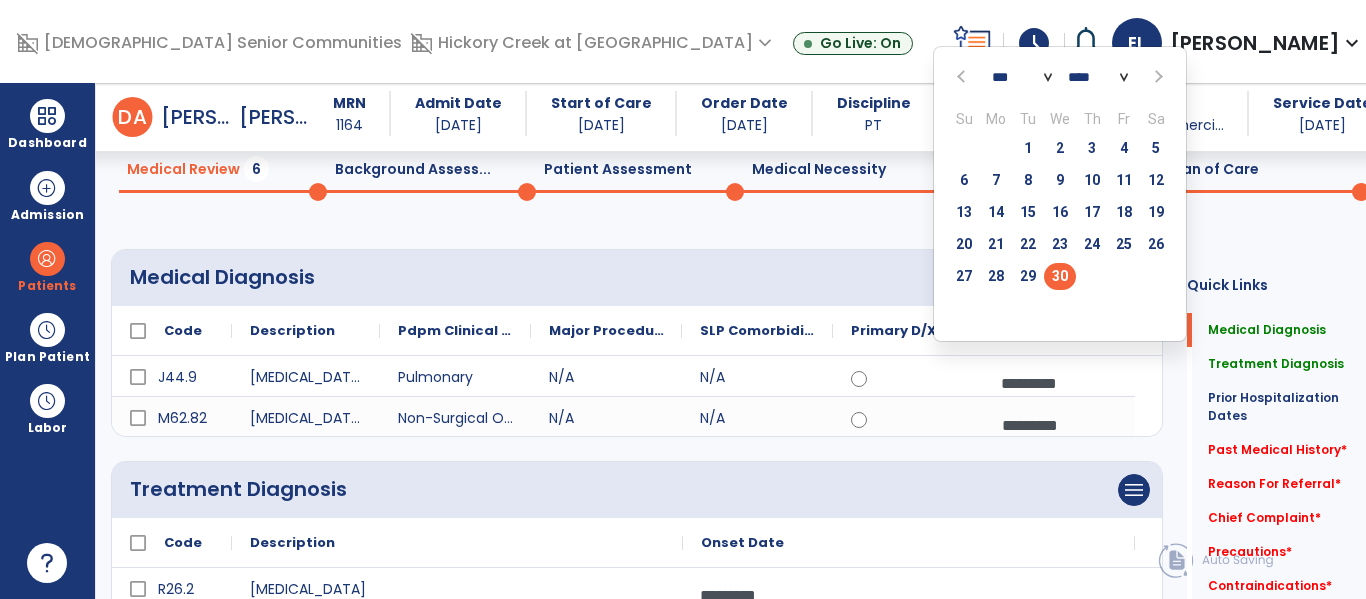 scroll, scrollTop: 77, scrollLeft: 0, axis: vertical 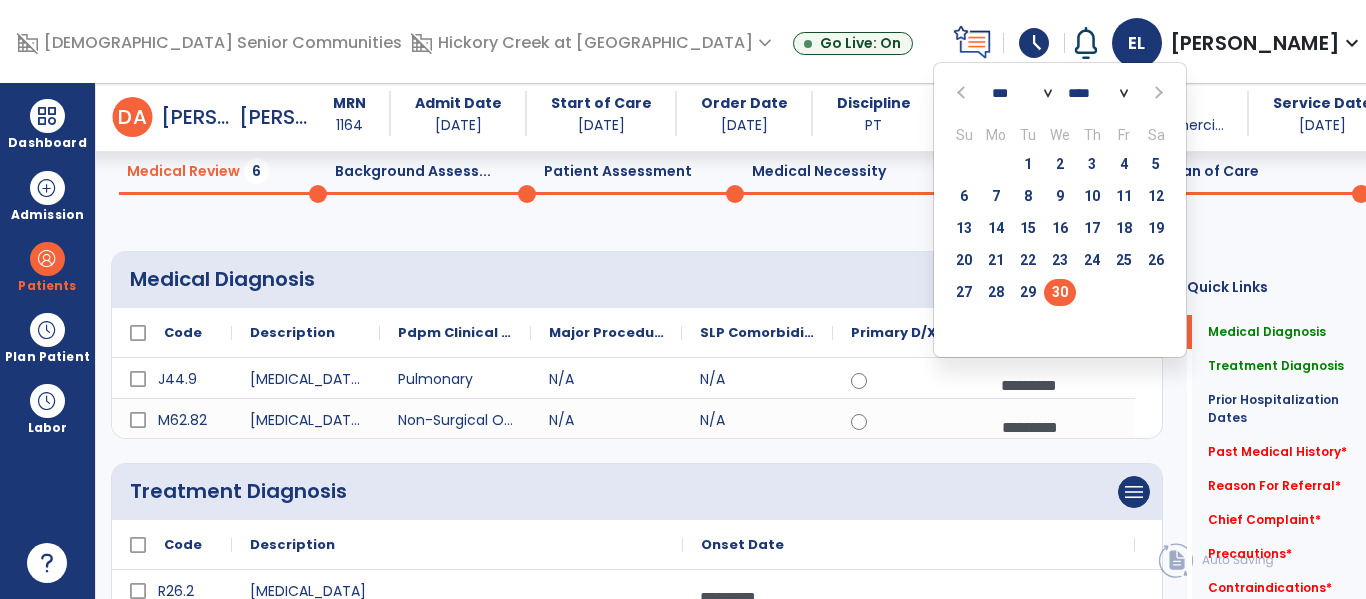 click 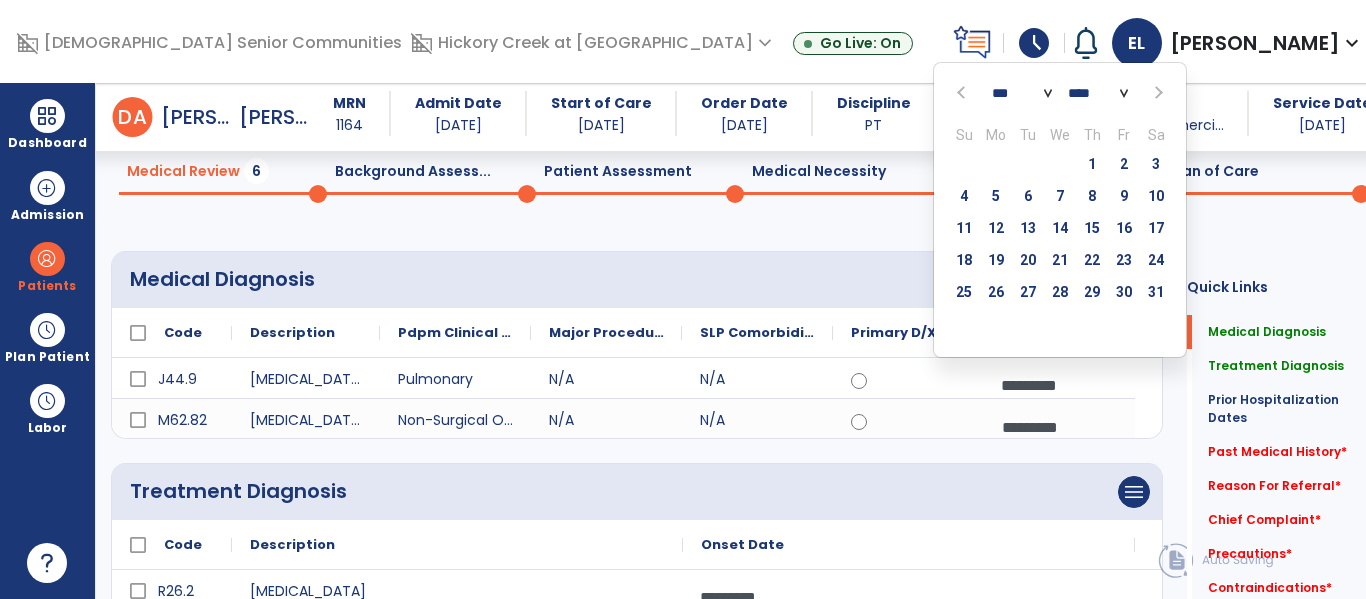 click 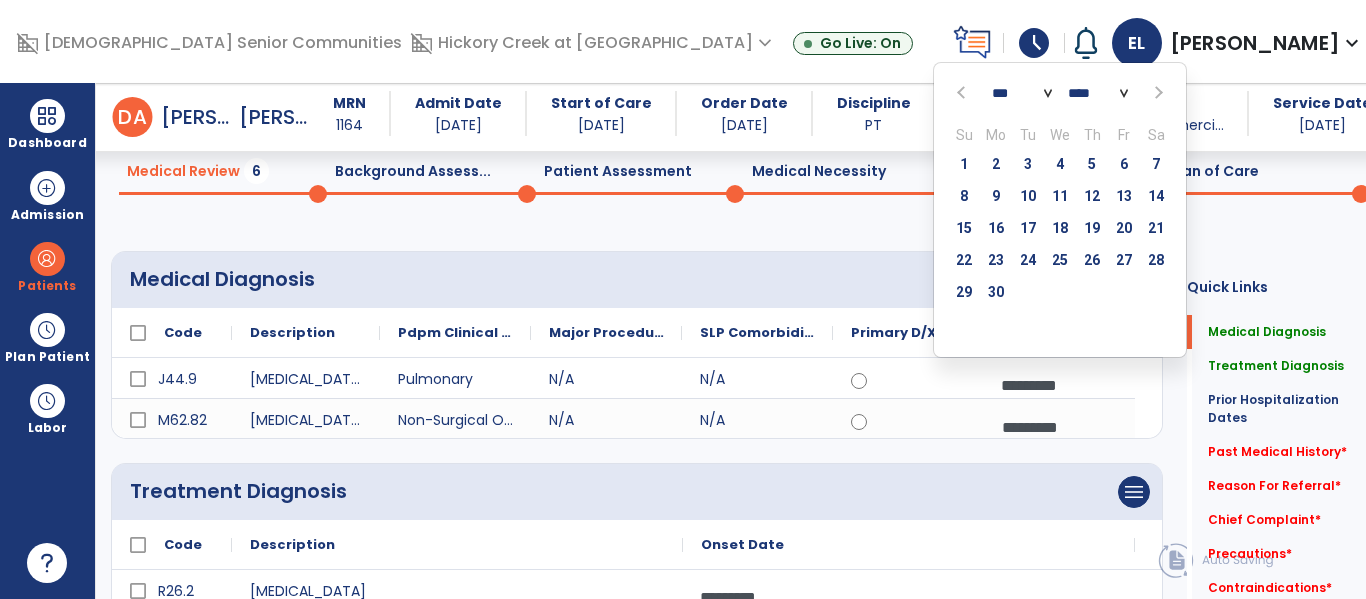 click 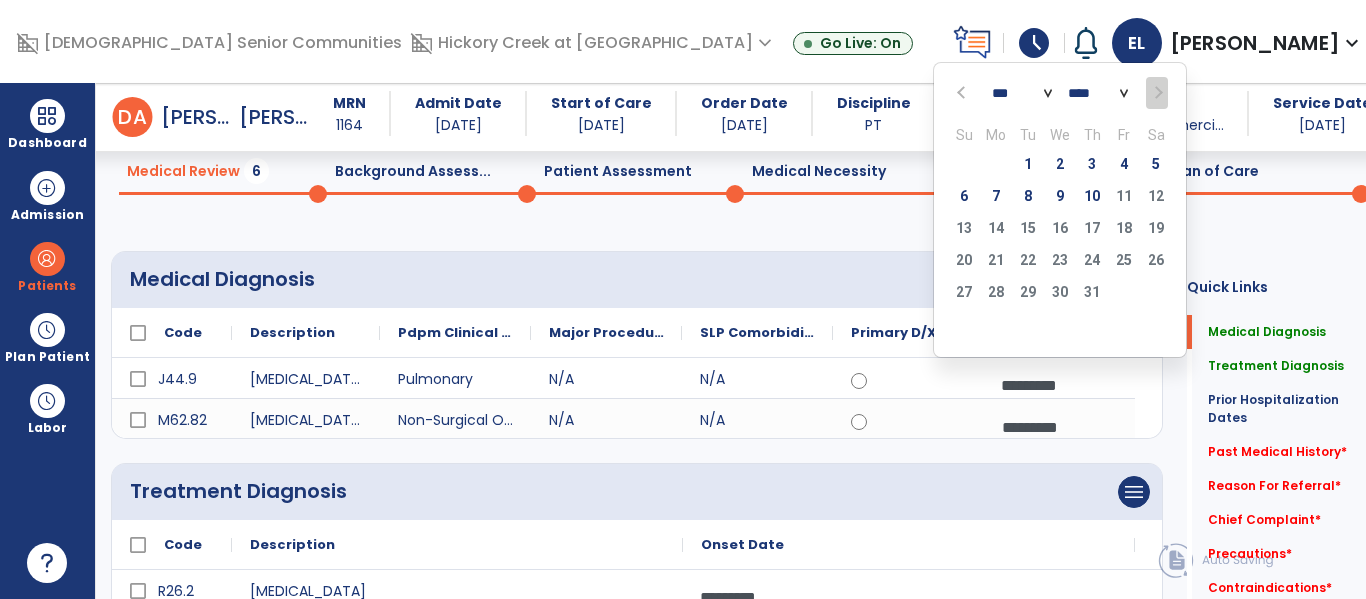 click 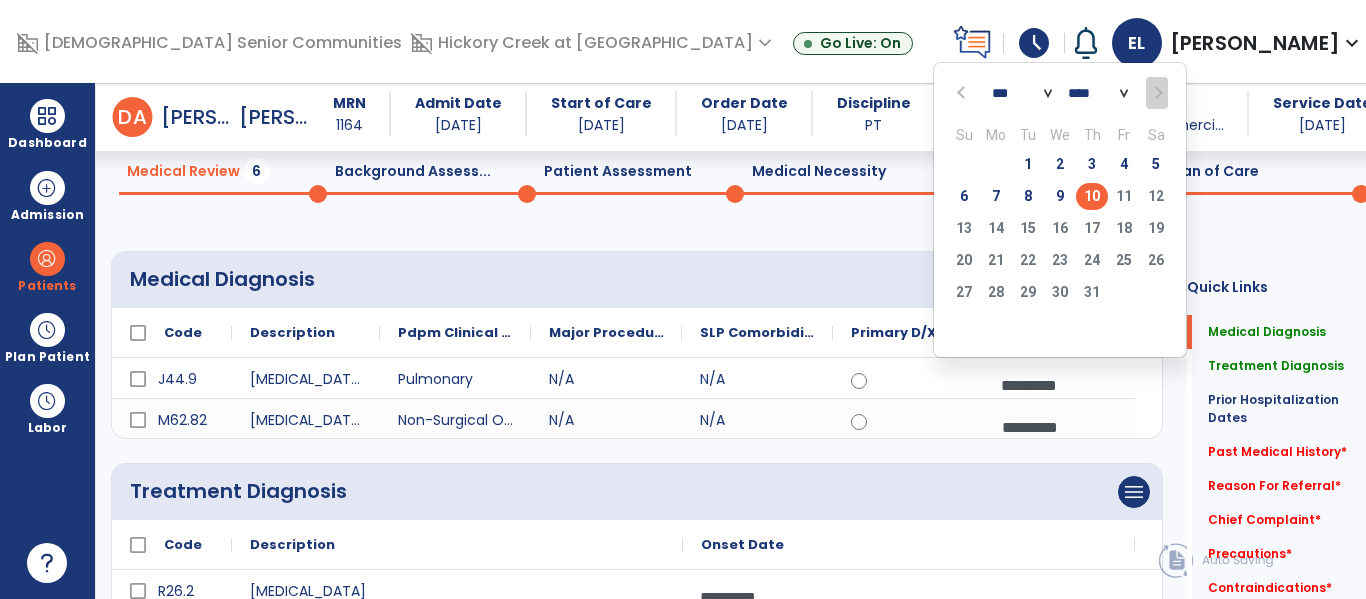 click on "10" 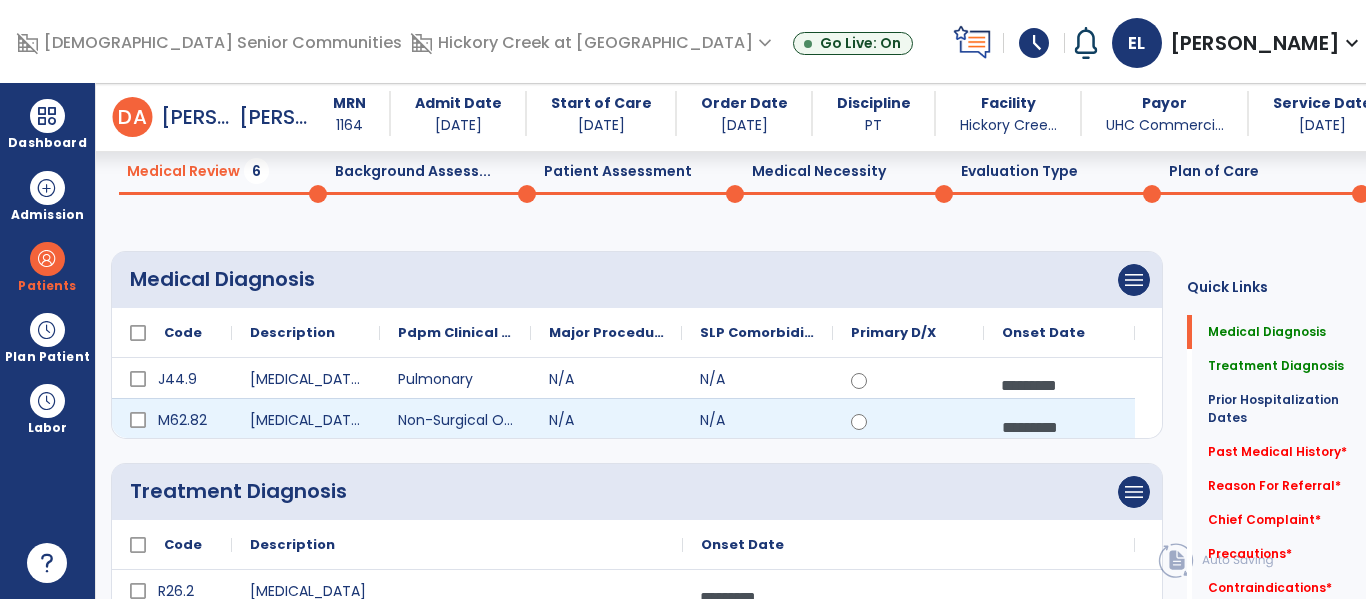 click on "*********" at bounding box center (1059, 427) 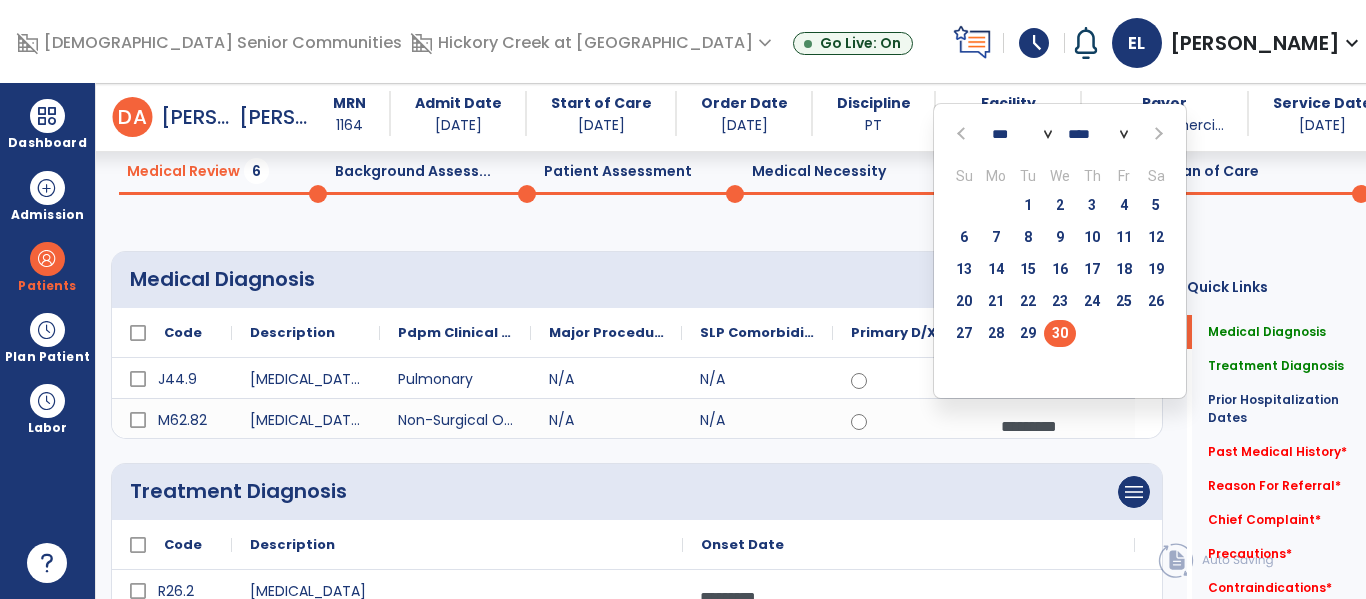 click 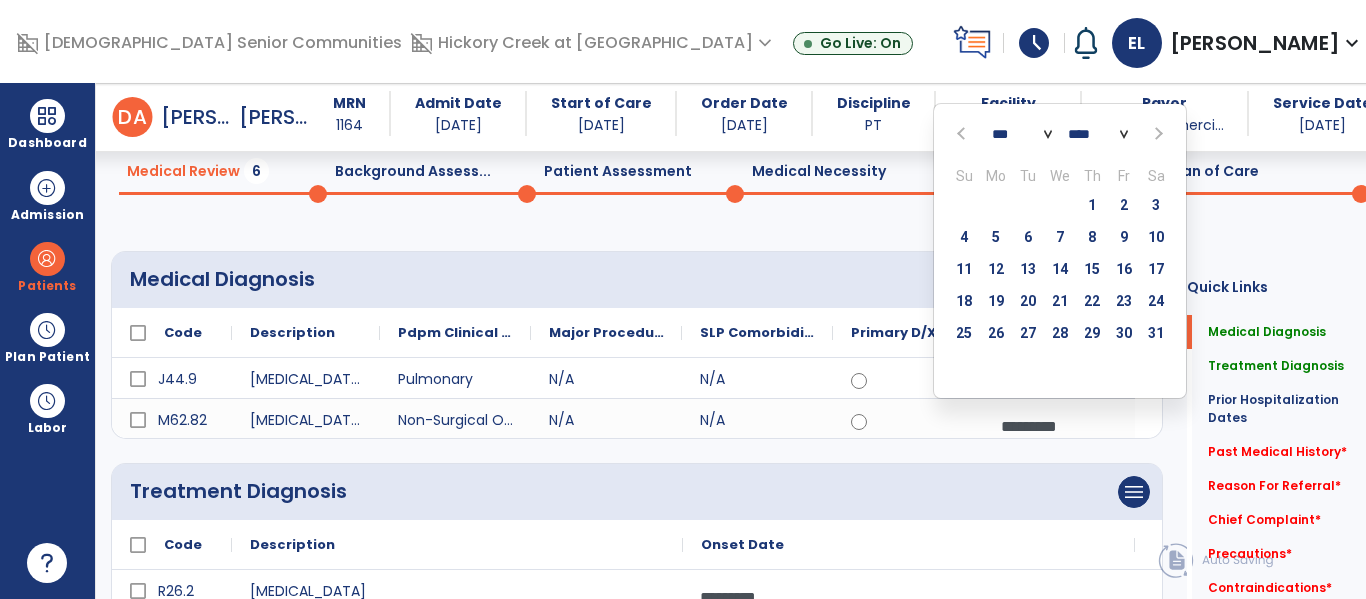 click 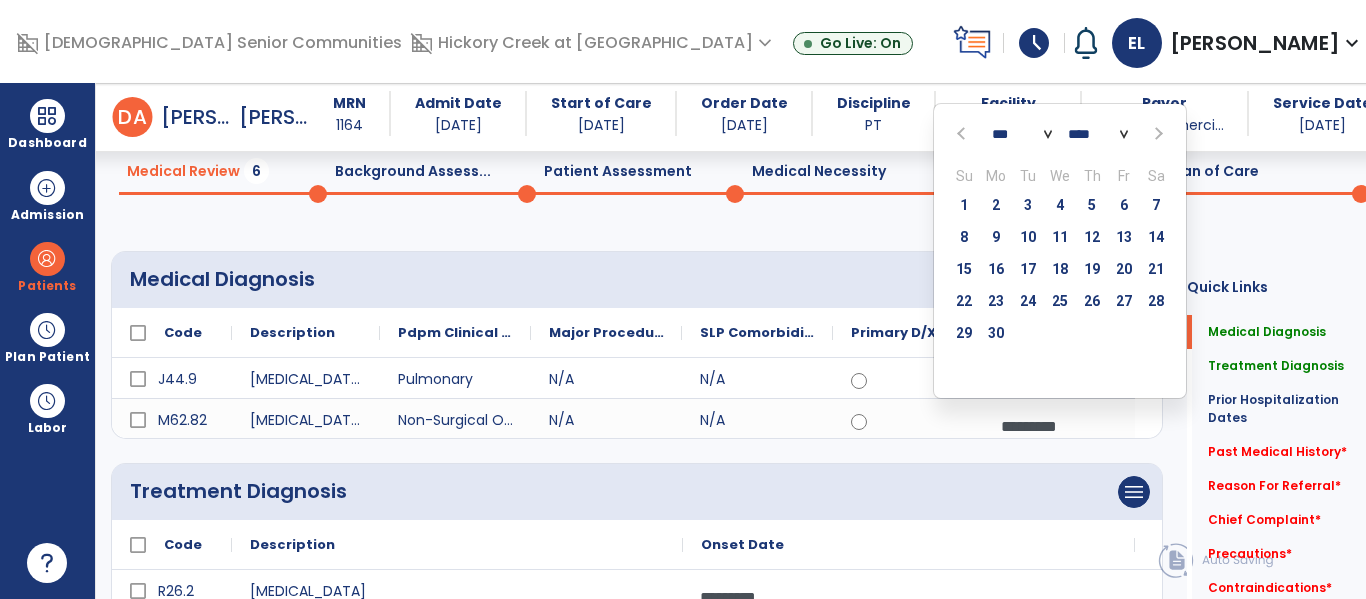 click 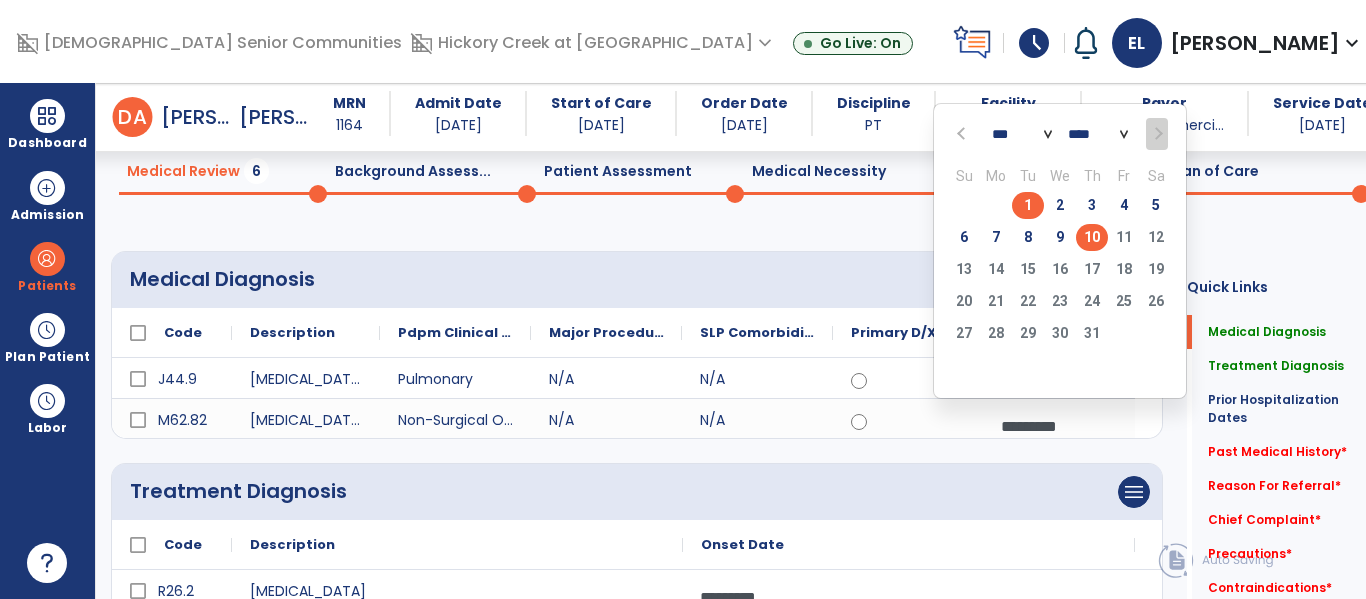 click on "10" 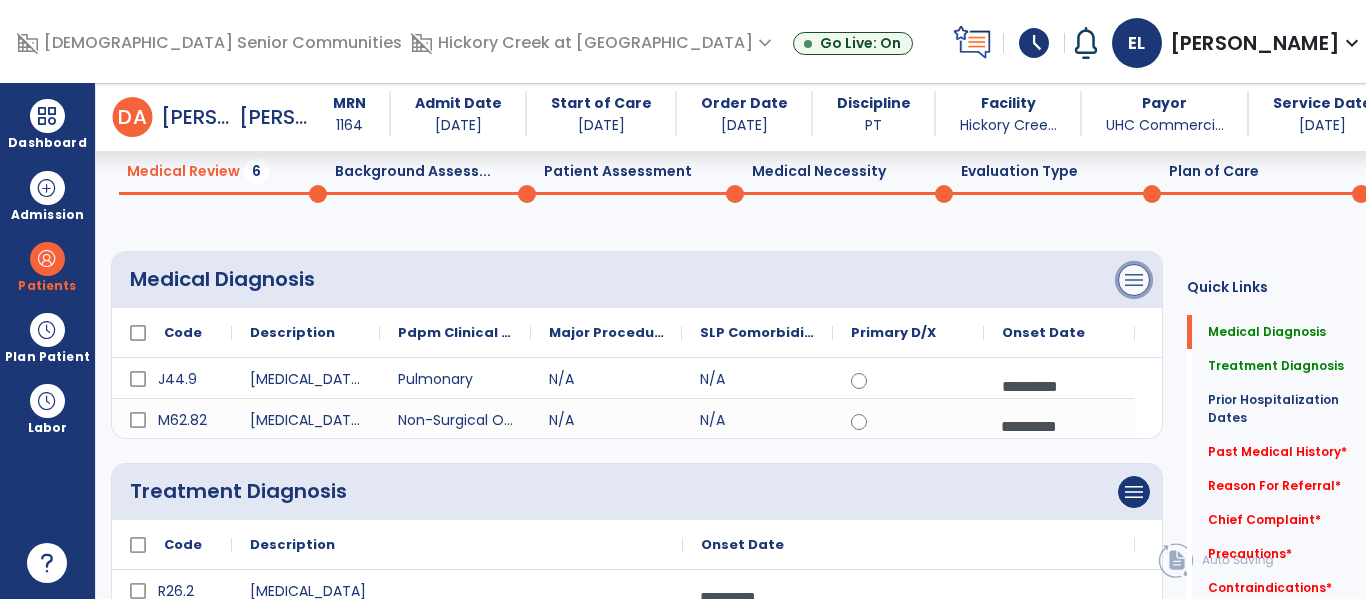click on "menu" at bounding box center (1134, 280) 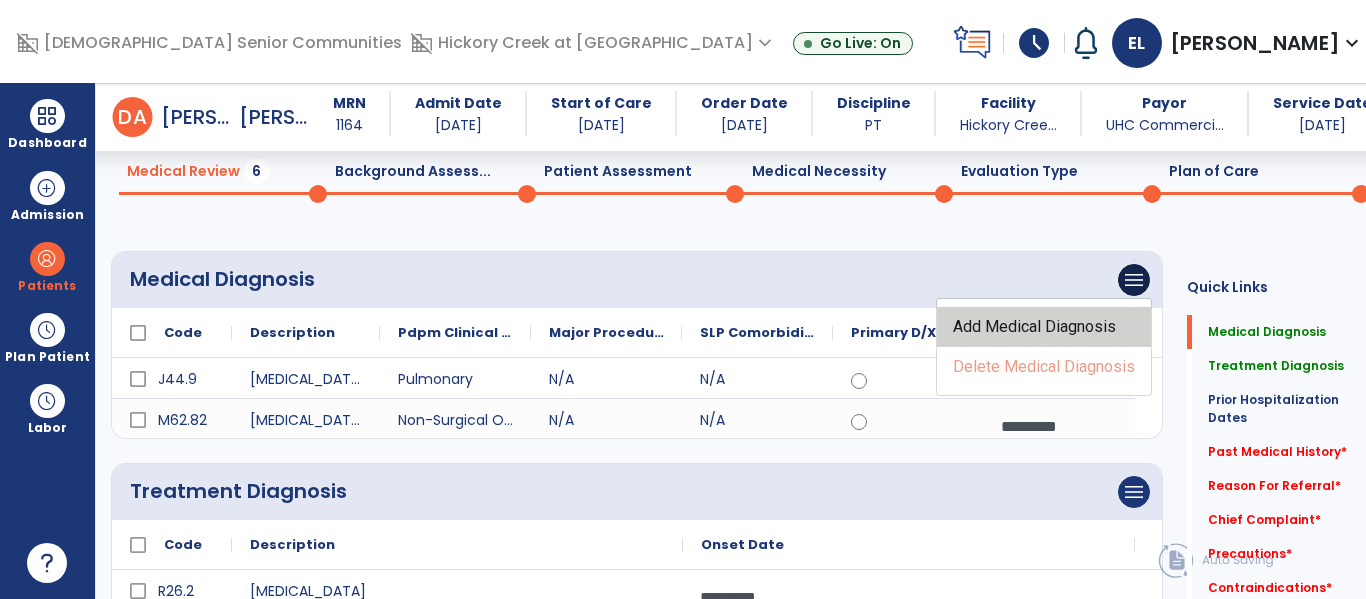 click on "Add Medical Diagnosis" 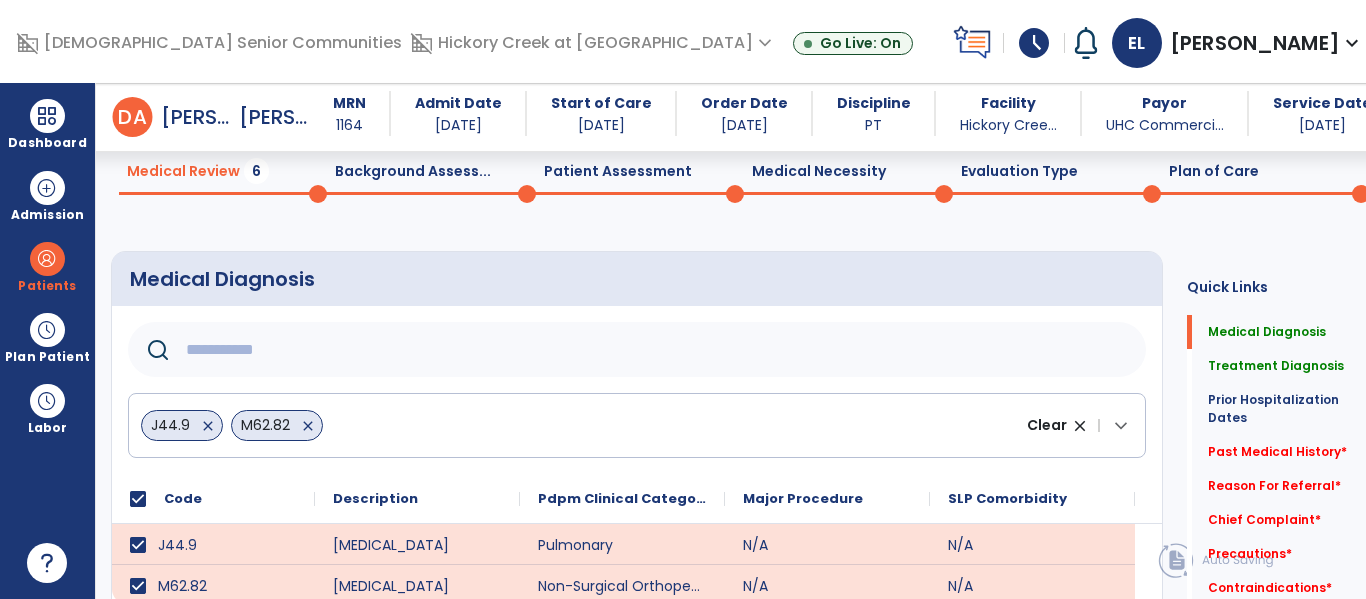 click on "Medical Diagnosis      J44.9   close   M62.82   close  Clear close |  keyboard_arrow_down
Code
Description
Pdpm Clinical Category
to" 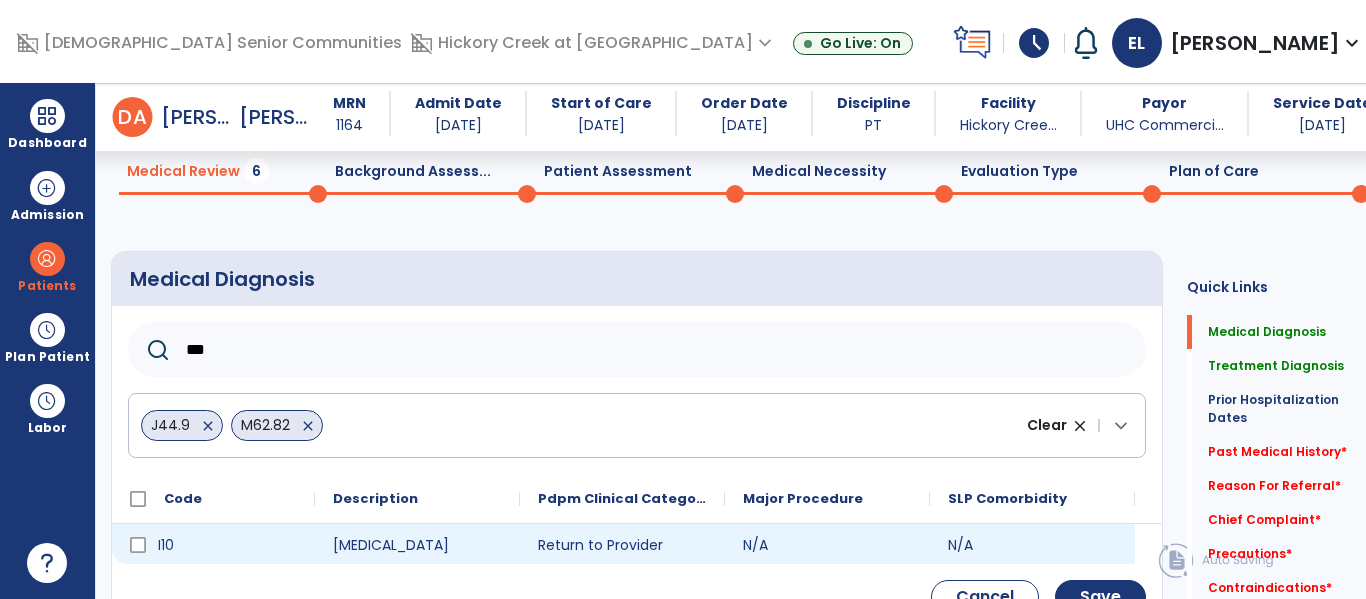 type on "***" 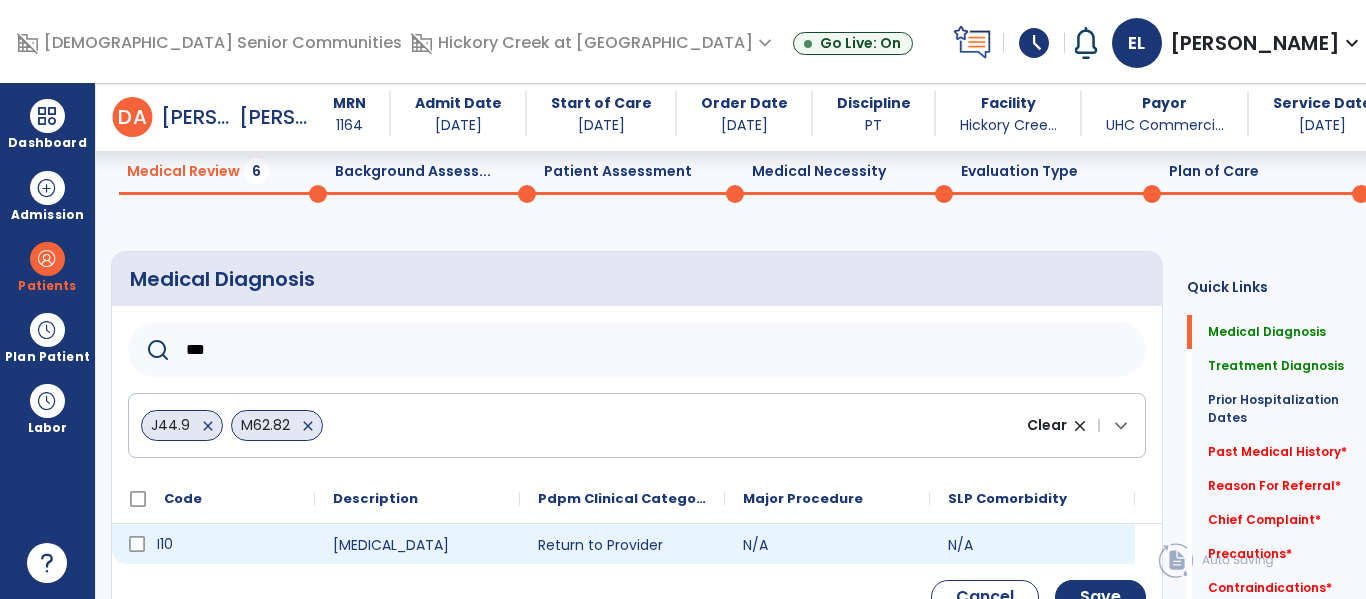 click on "I10" 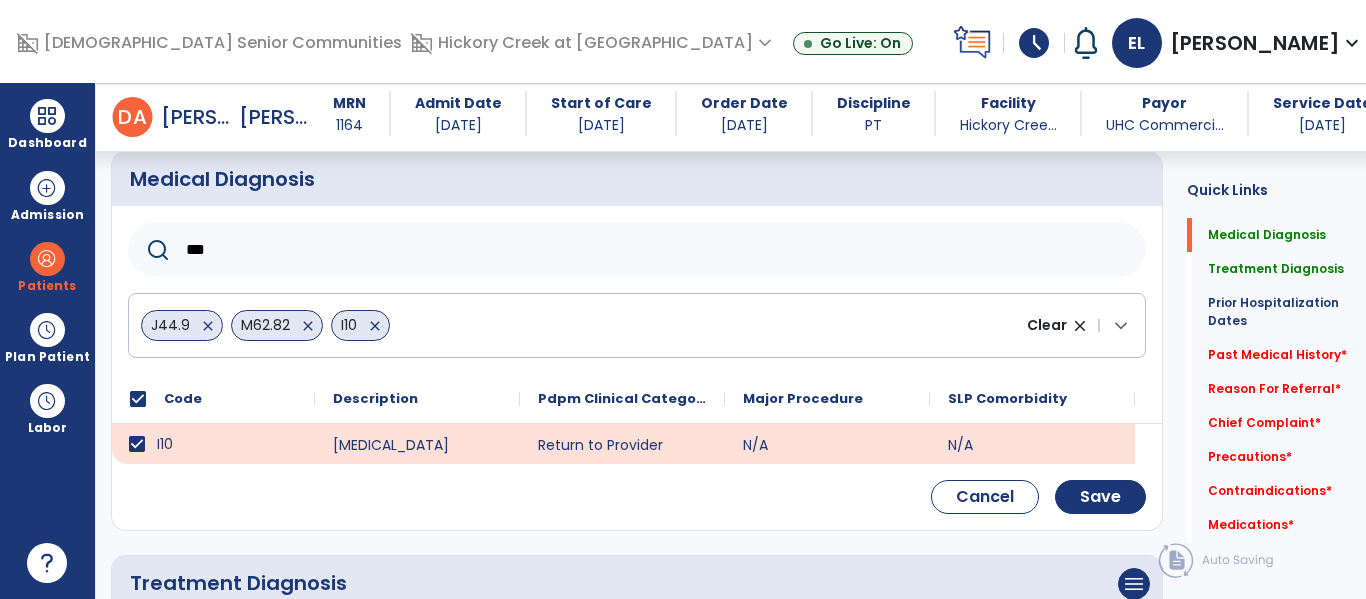 scroll, scrollTop: 207, scrollLeft: 0, axis: vertical 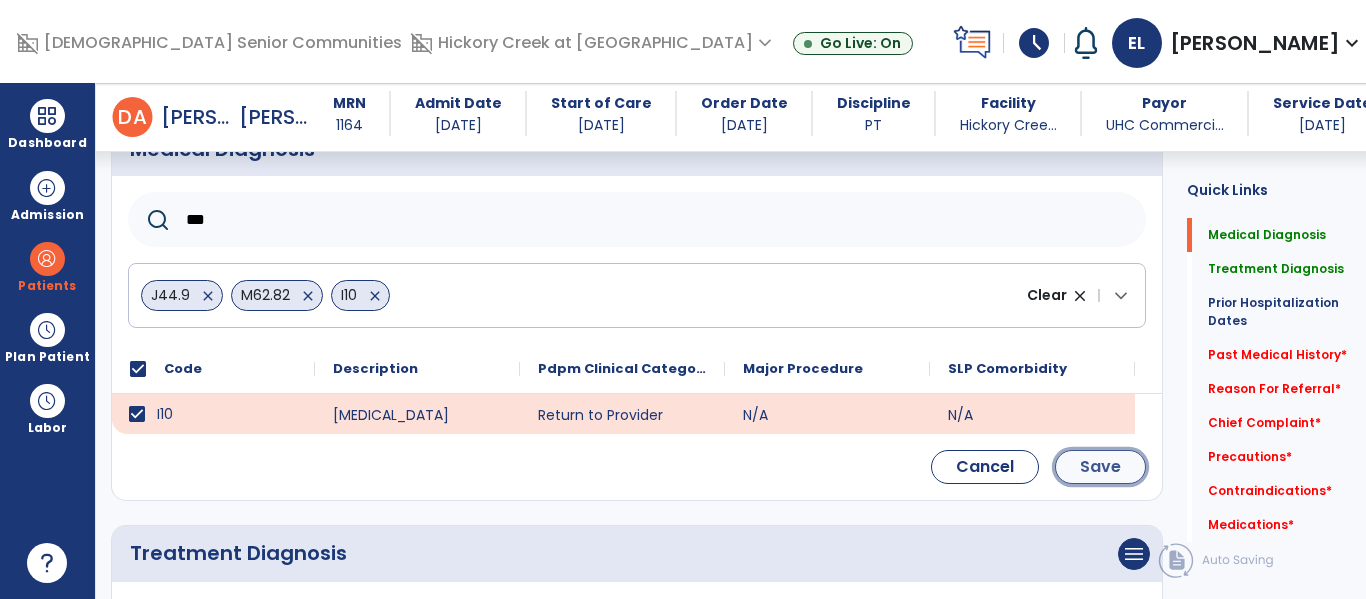 click on "Save" 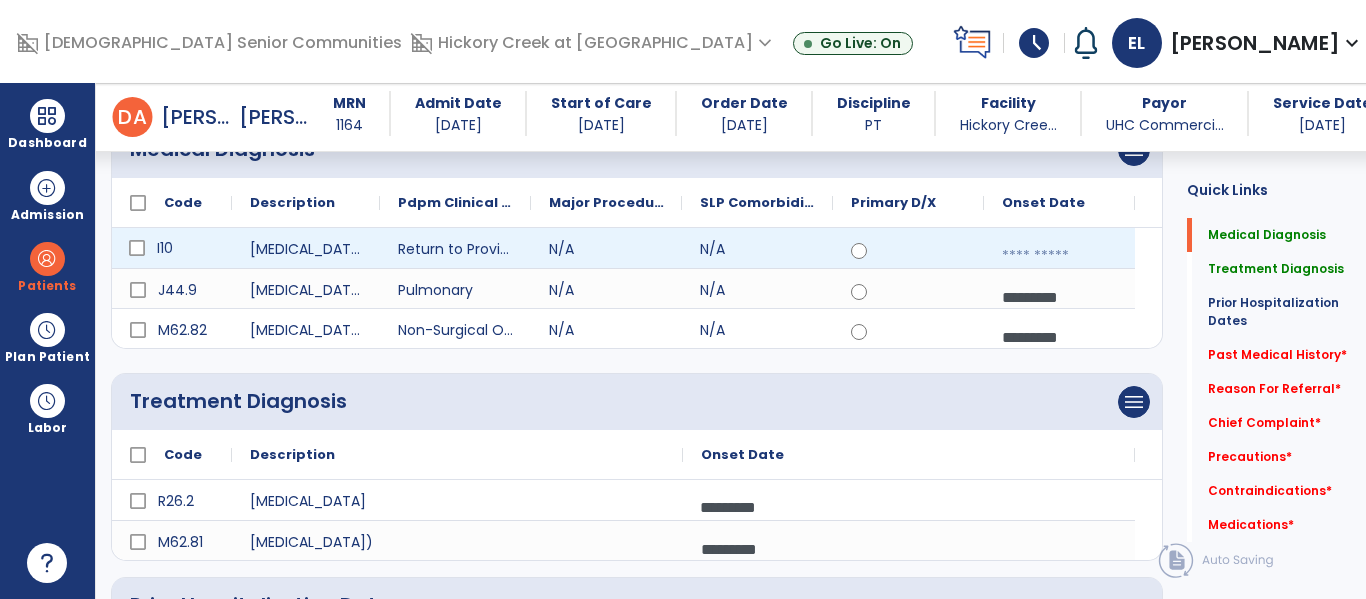 click at bounding box center [1059, 256] 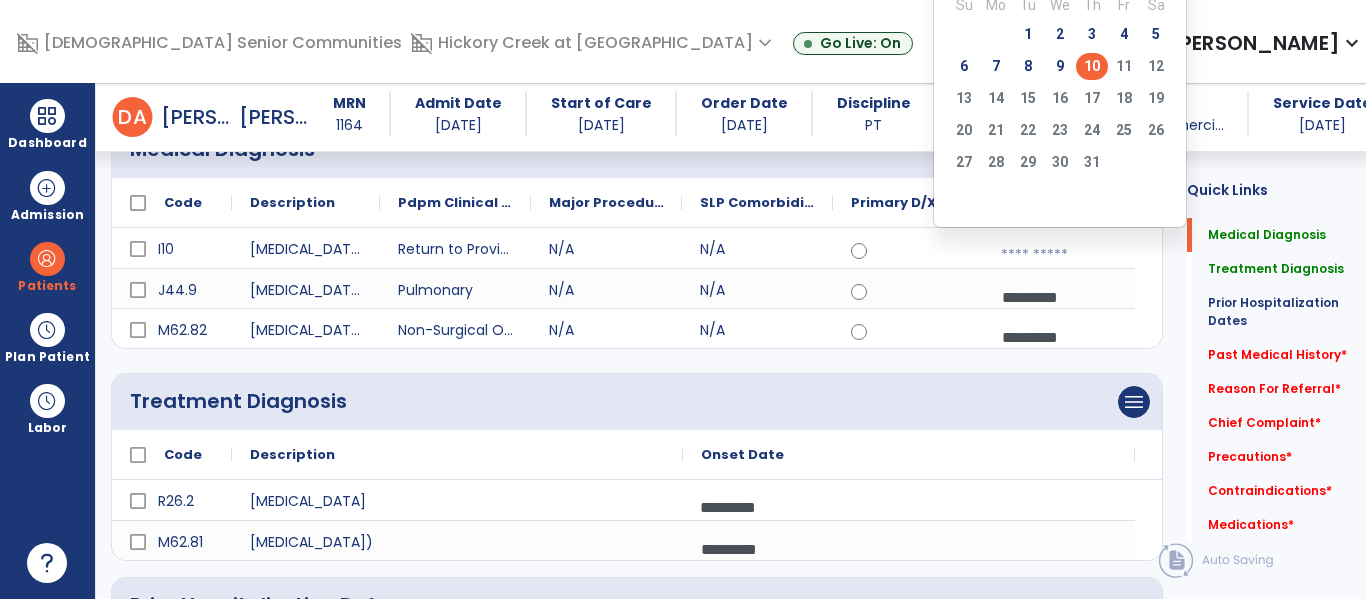click on "10" 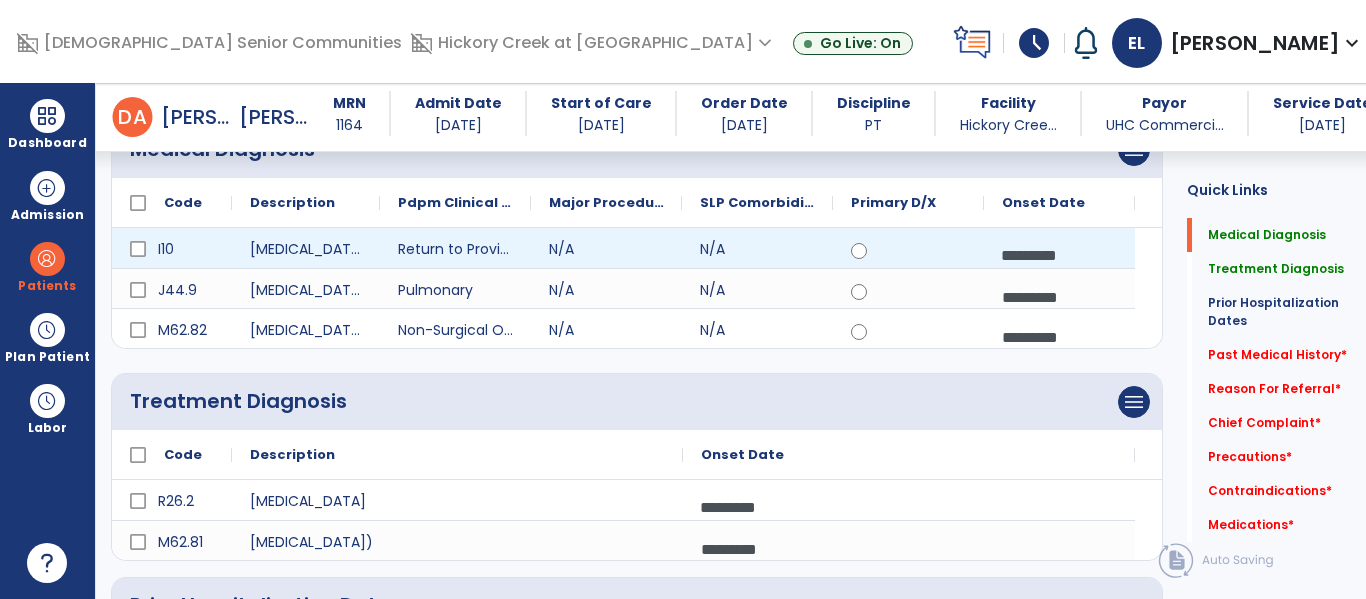 click on "*********" at bounding box center (1059, 255) 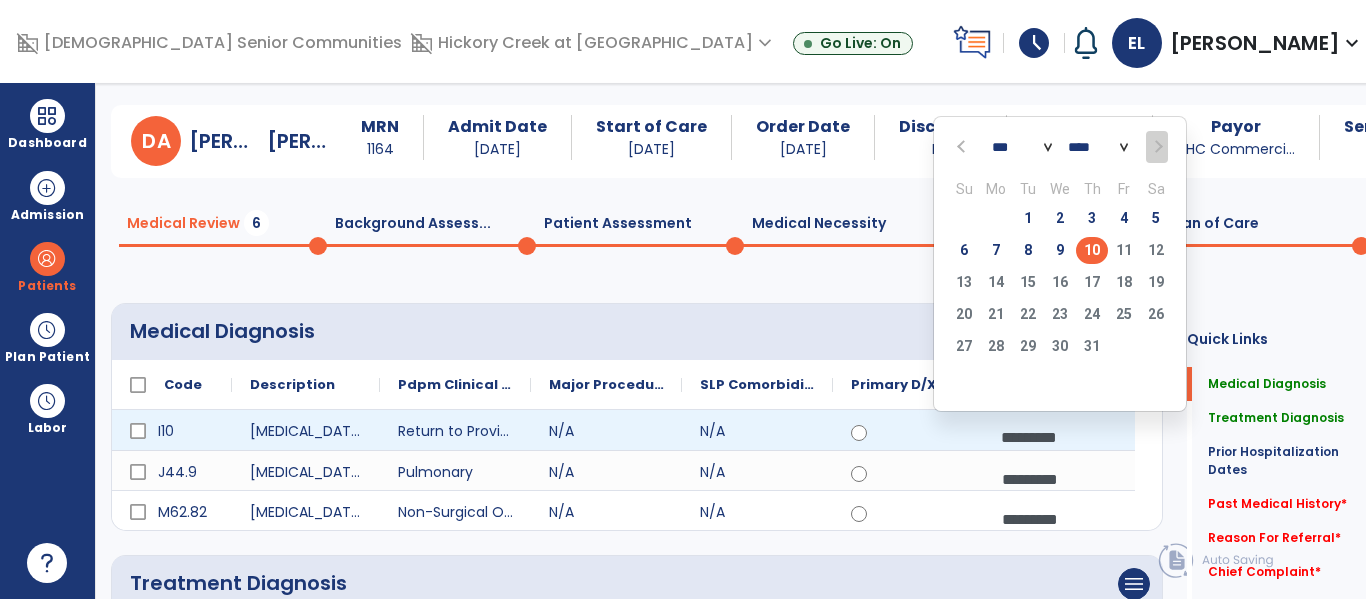 scroll, scrollTop: 42, scrollLeft: 0, axis: vertical 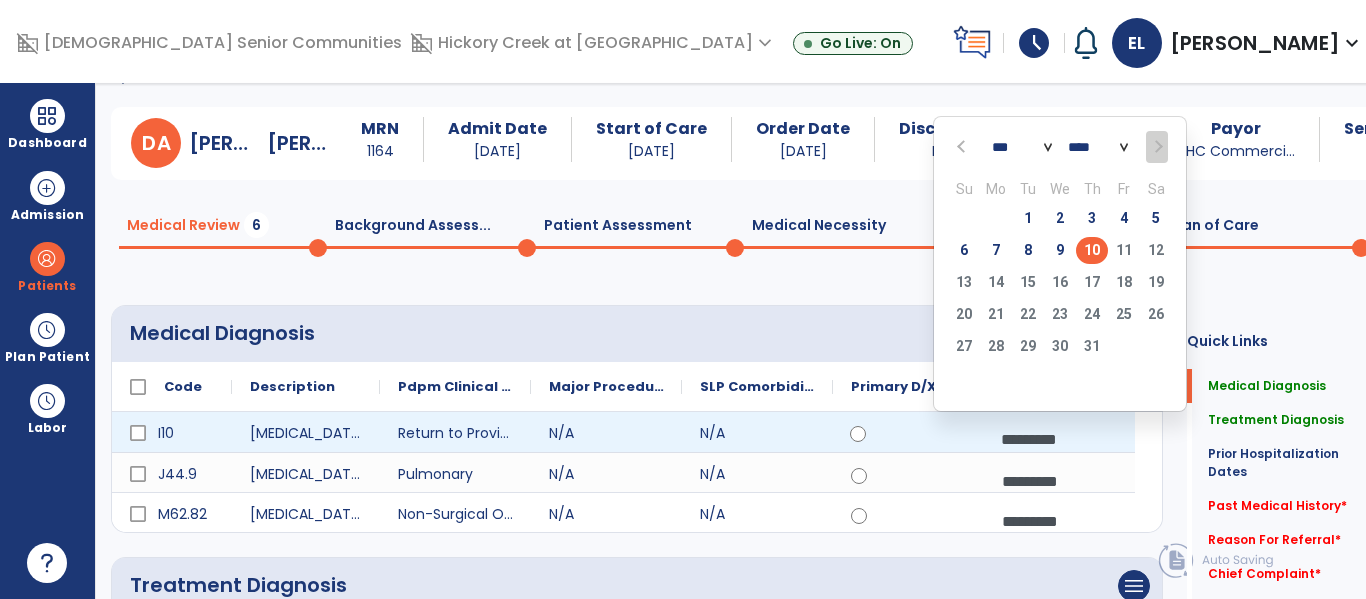 click 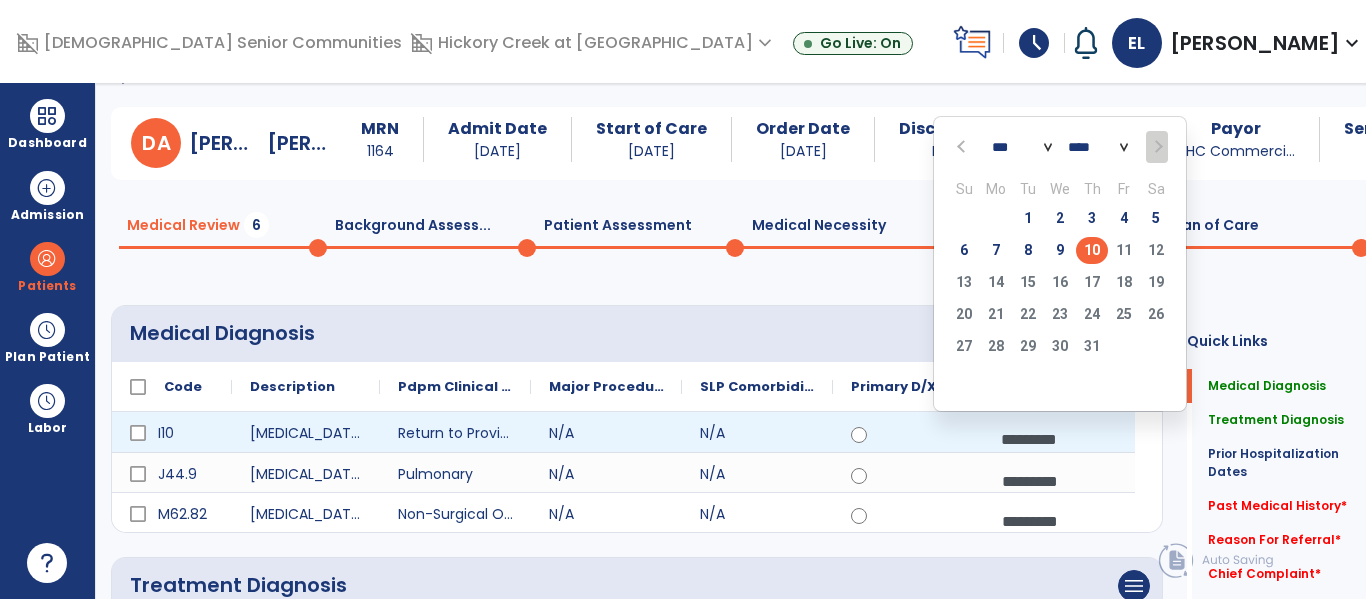scroll, scrollTop: 2, scrollLeft: 0, axis: vertical 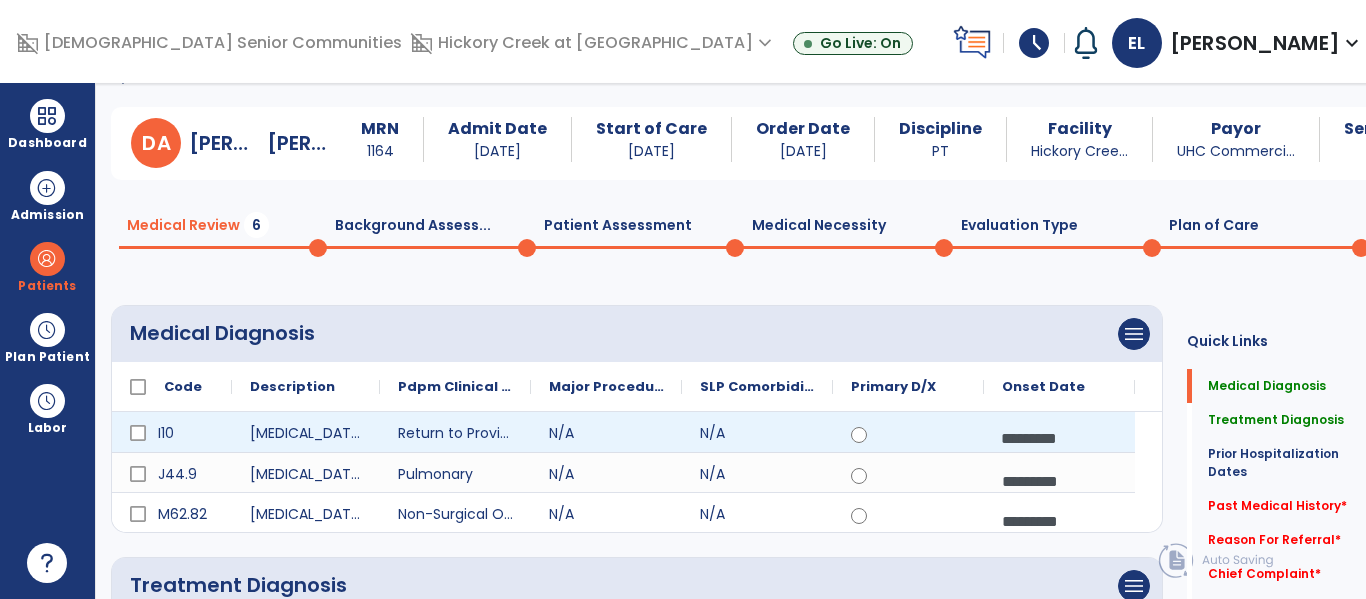 click on "*********" at bounding box center (1059, 438) 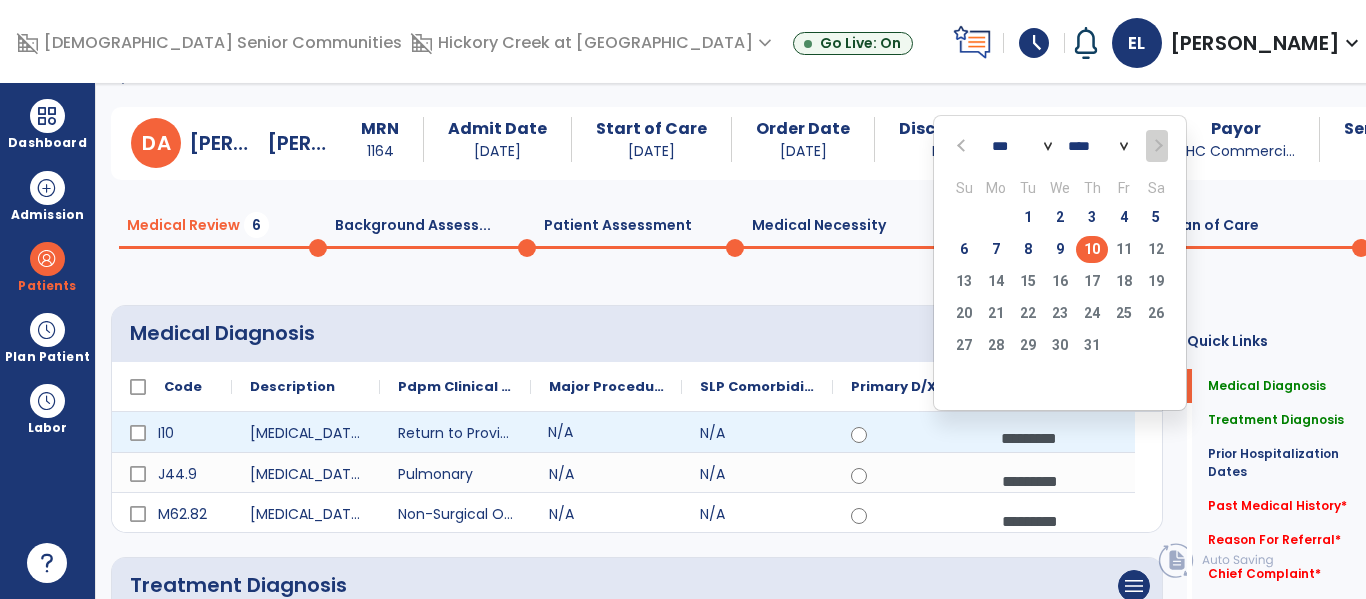 click on "N/A" 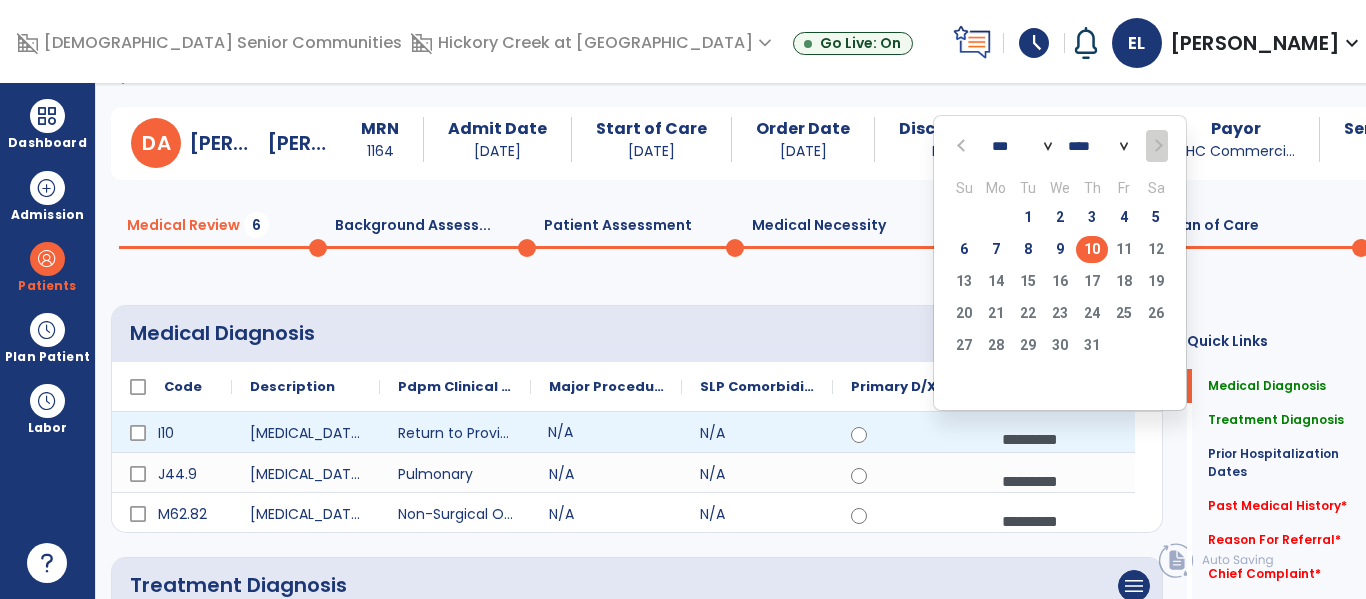 scroll, scrollTop: 2, scrollLeft: 0, axis: vertical 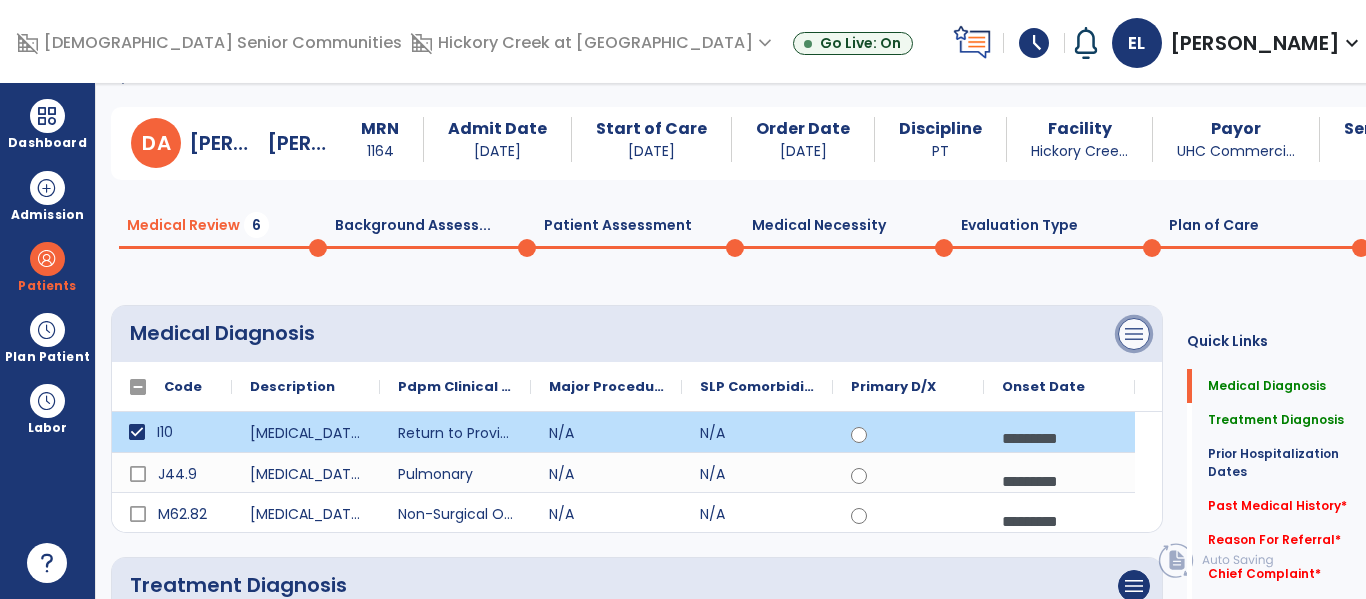 click on "menu" at bounding box center [1134, 334] 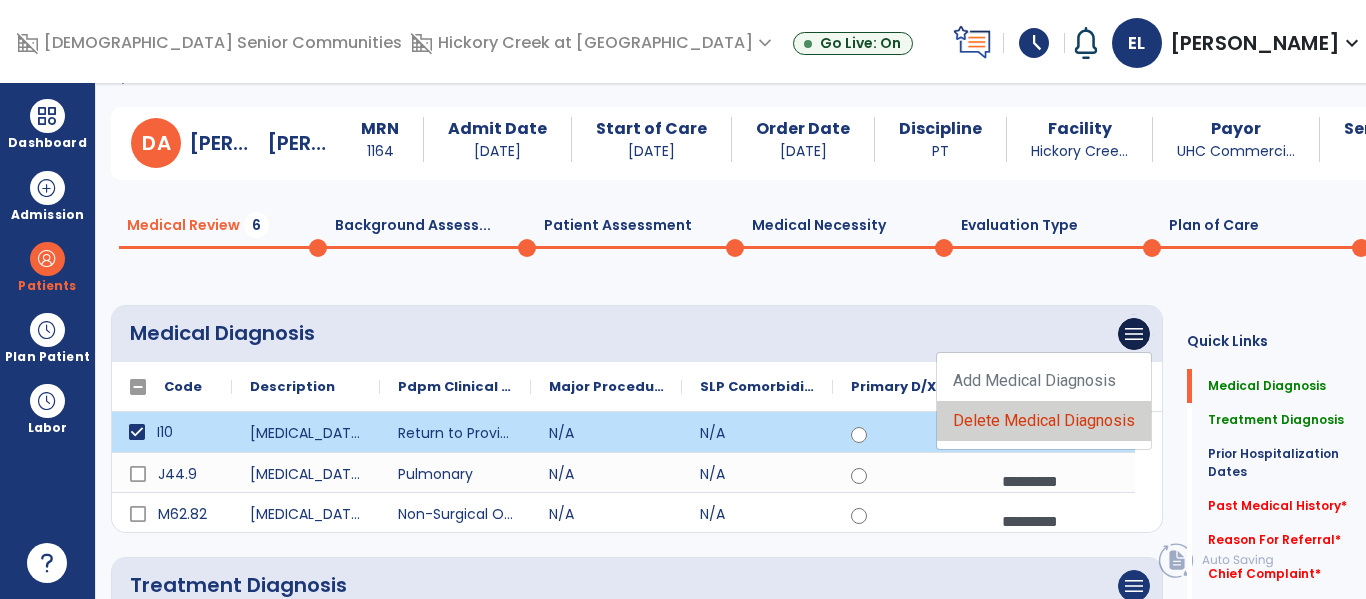 click on "Delete Medical Diagnosis" 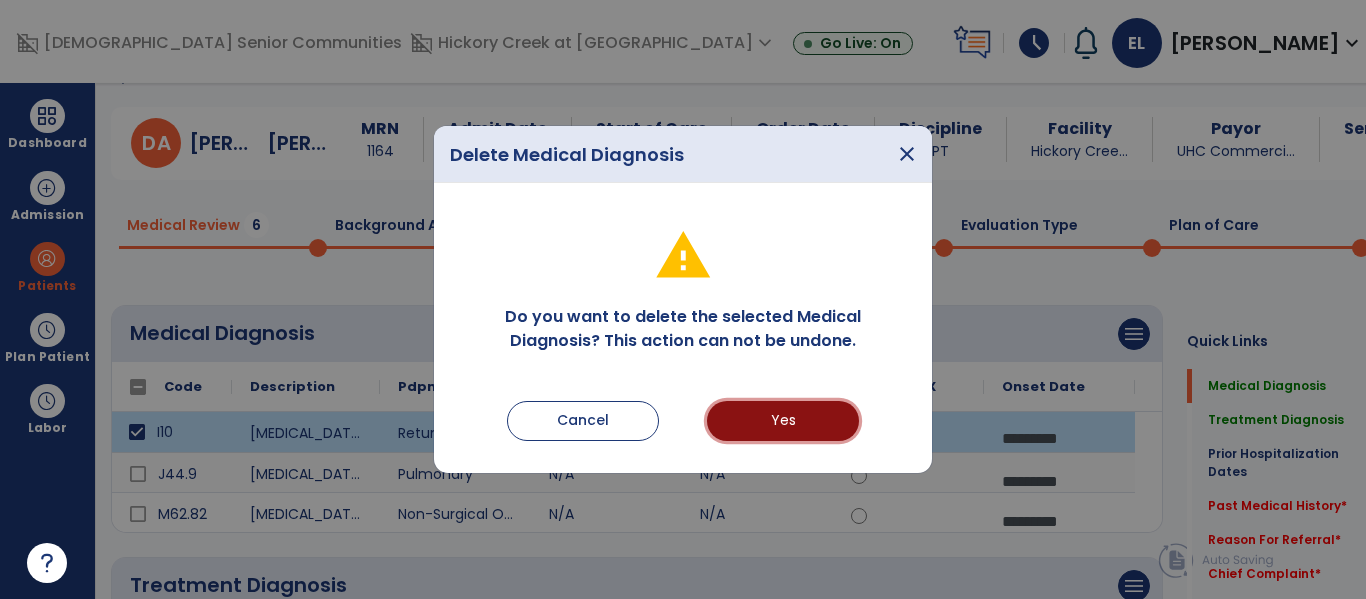 click on "Yes" at bounding box center (783, 421) 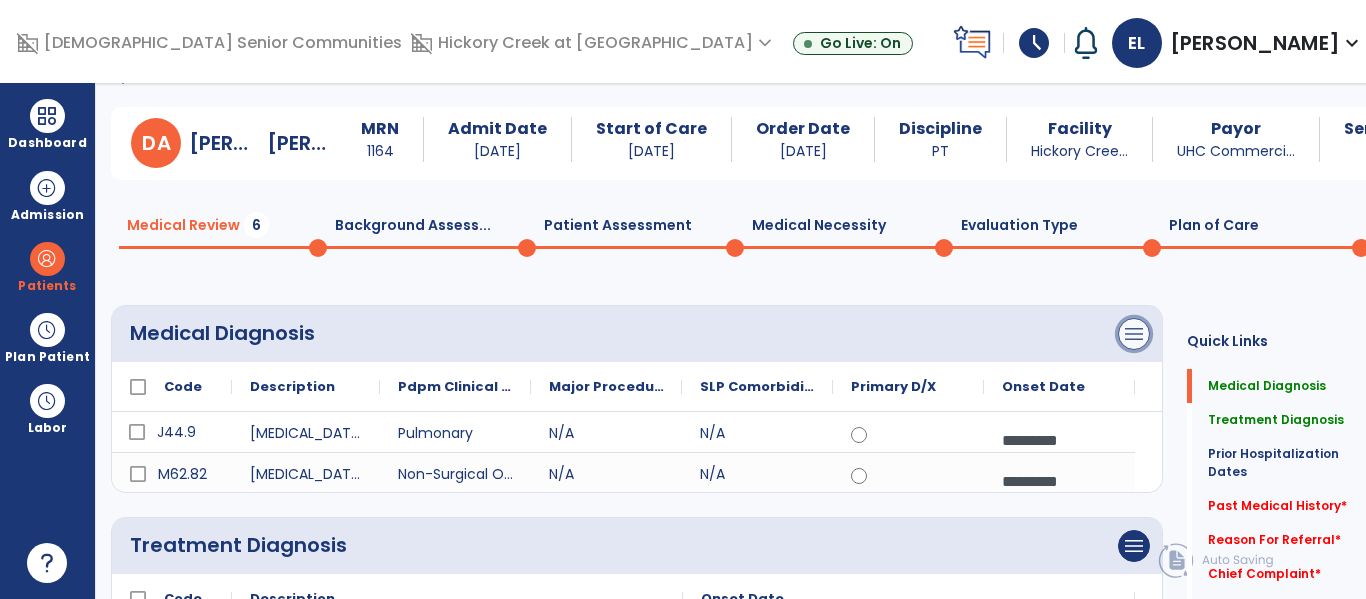click on "menu" at bounding box center [1134, 334] 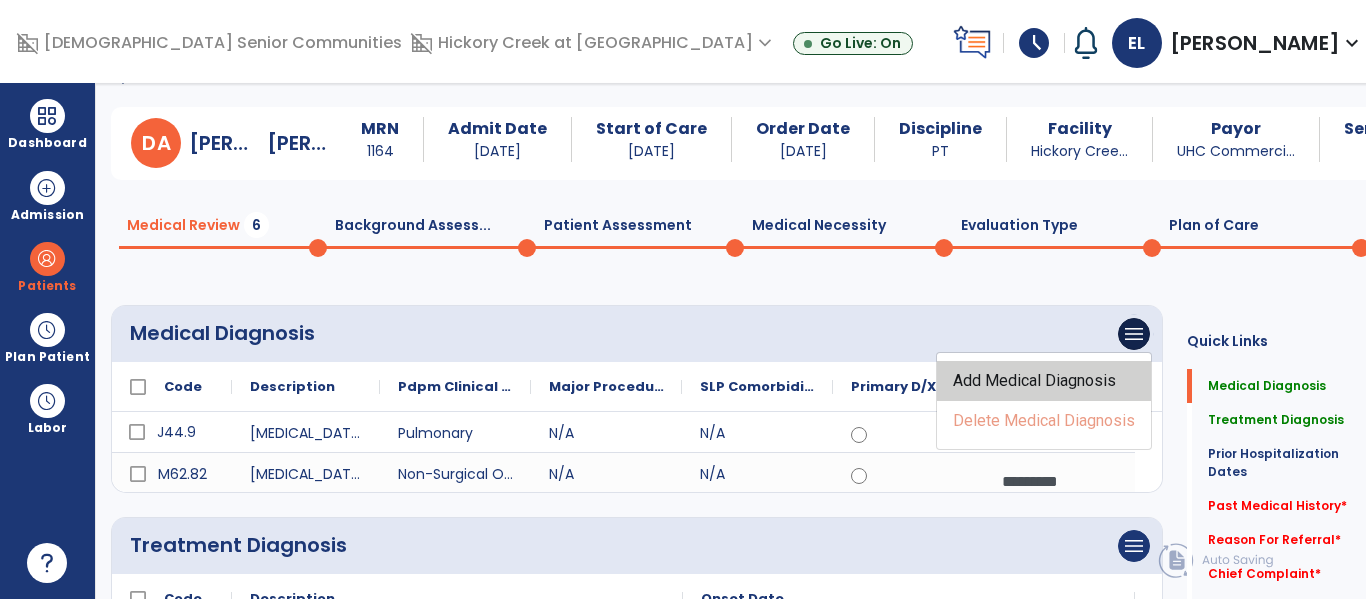 click on "Add Medical Diagnosis" 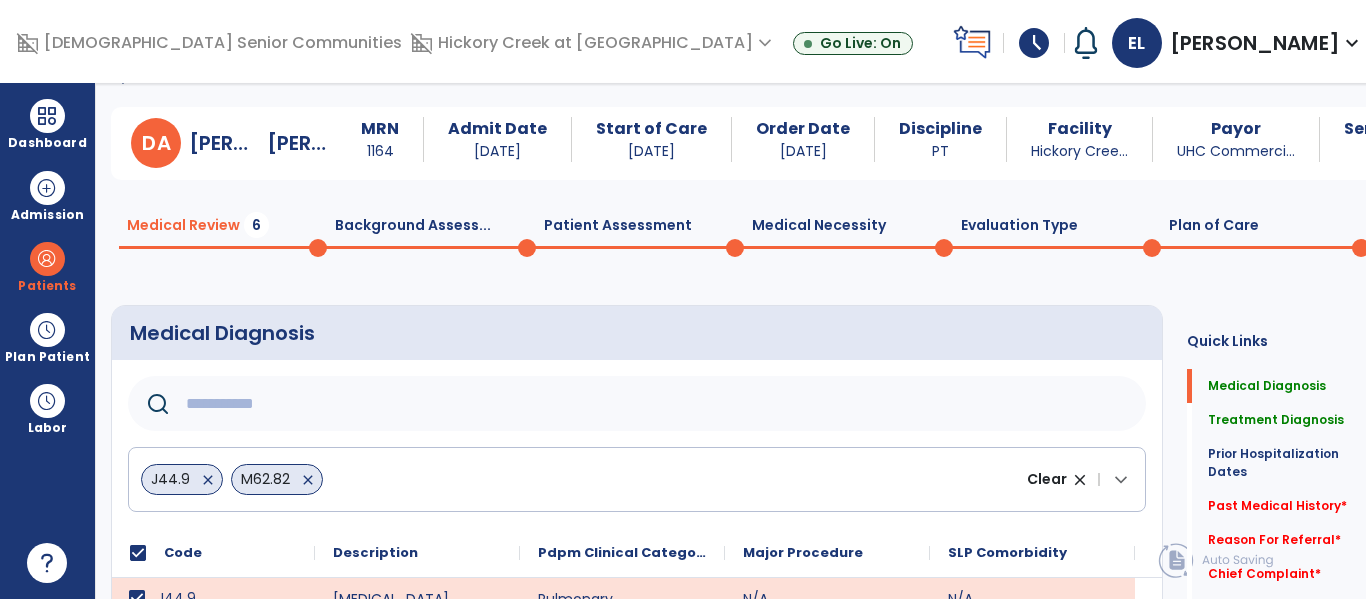 click 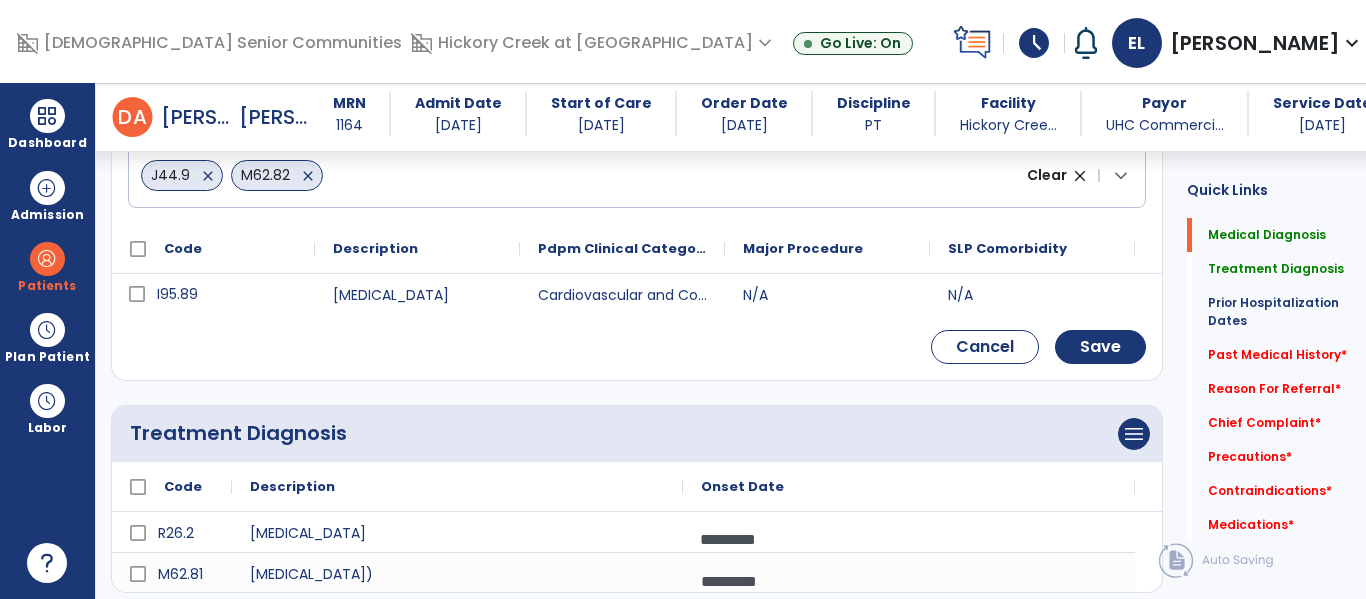 scroll, scrollTop: 330, scrollLeft: 0, axis: vertical 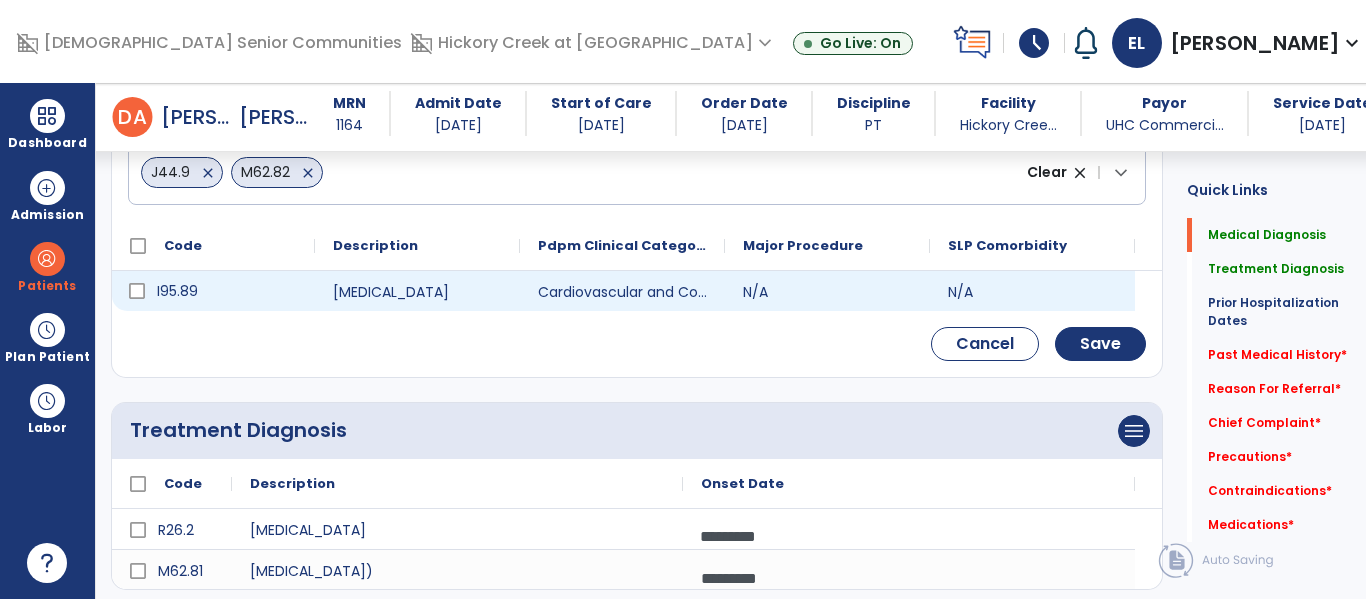 type on "******" 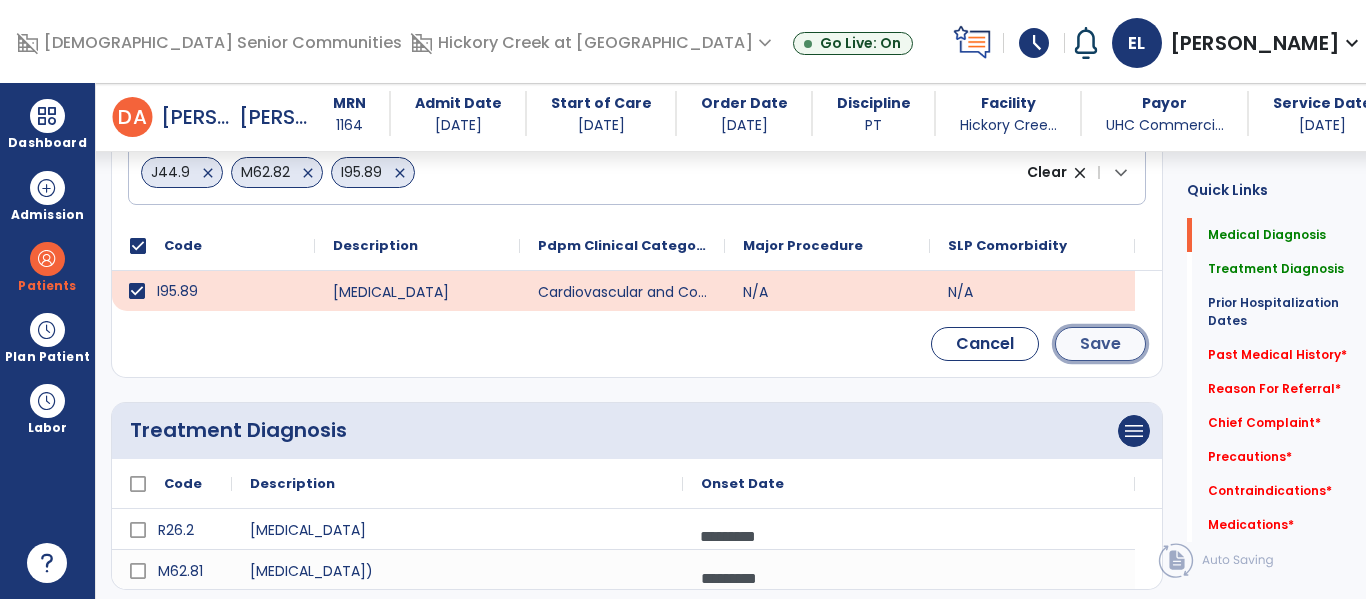 click on "Save" 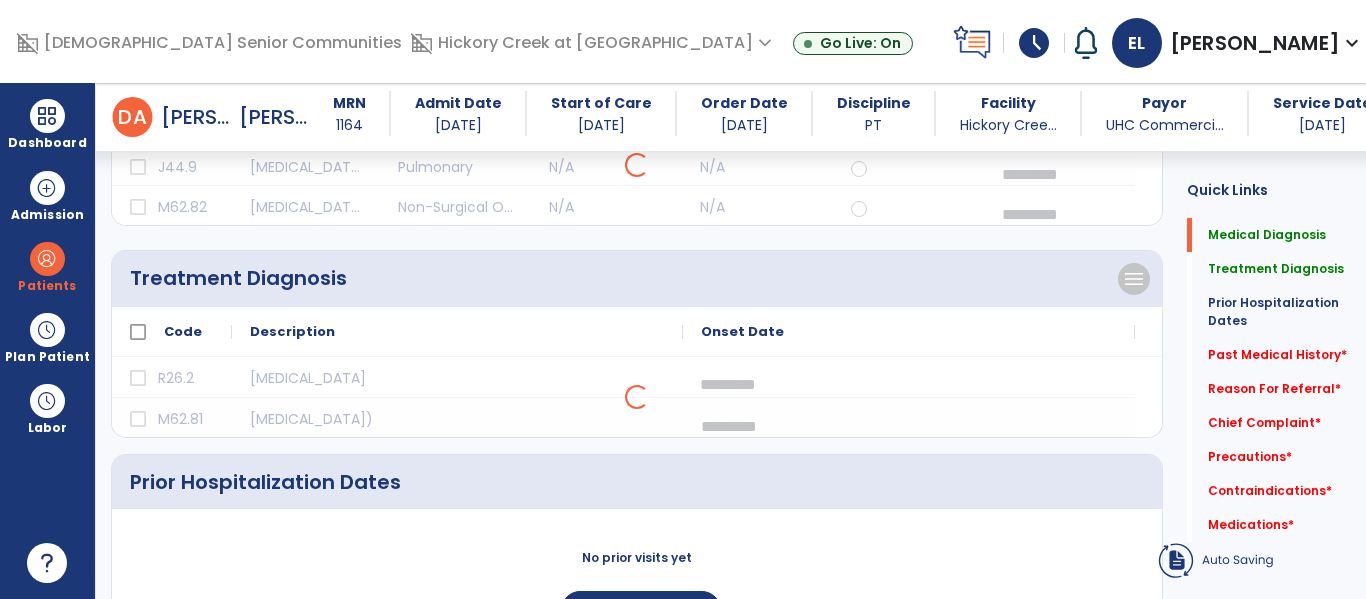 scroll, scrollTop: 164, scrollLeft: 0, axis: vertical 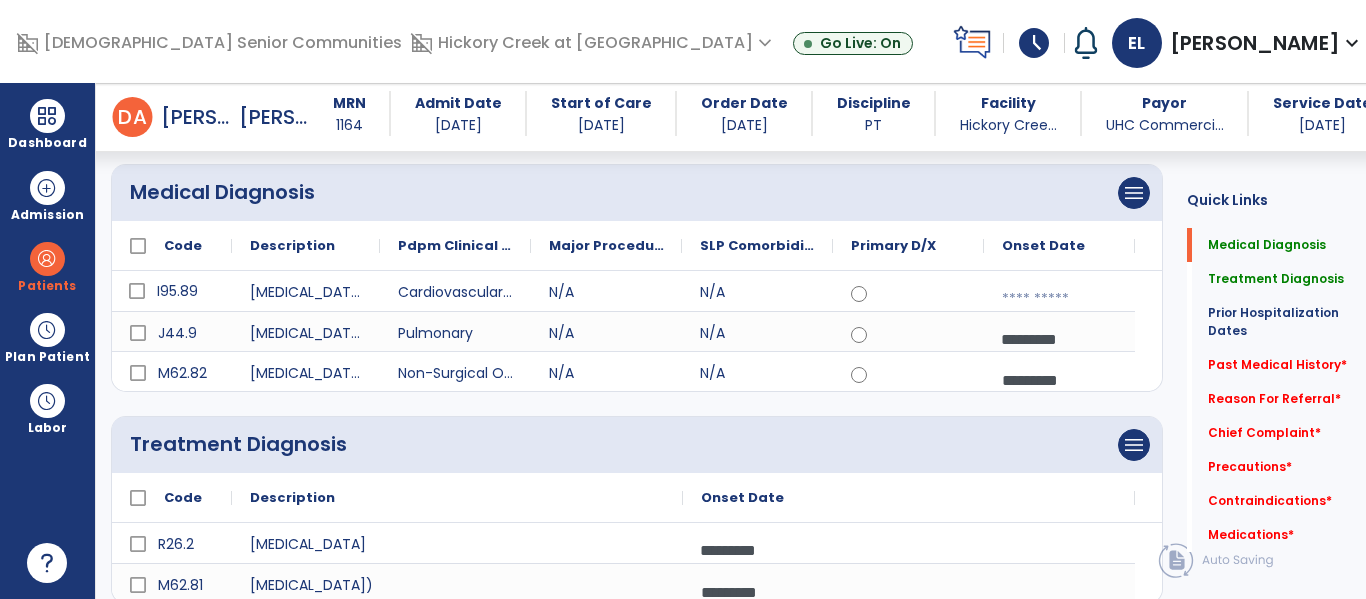 click on "*********  calendar_today" 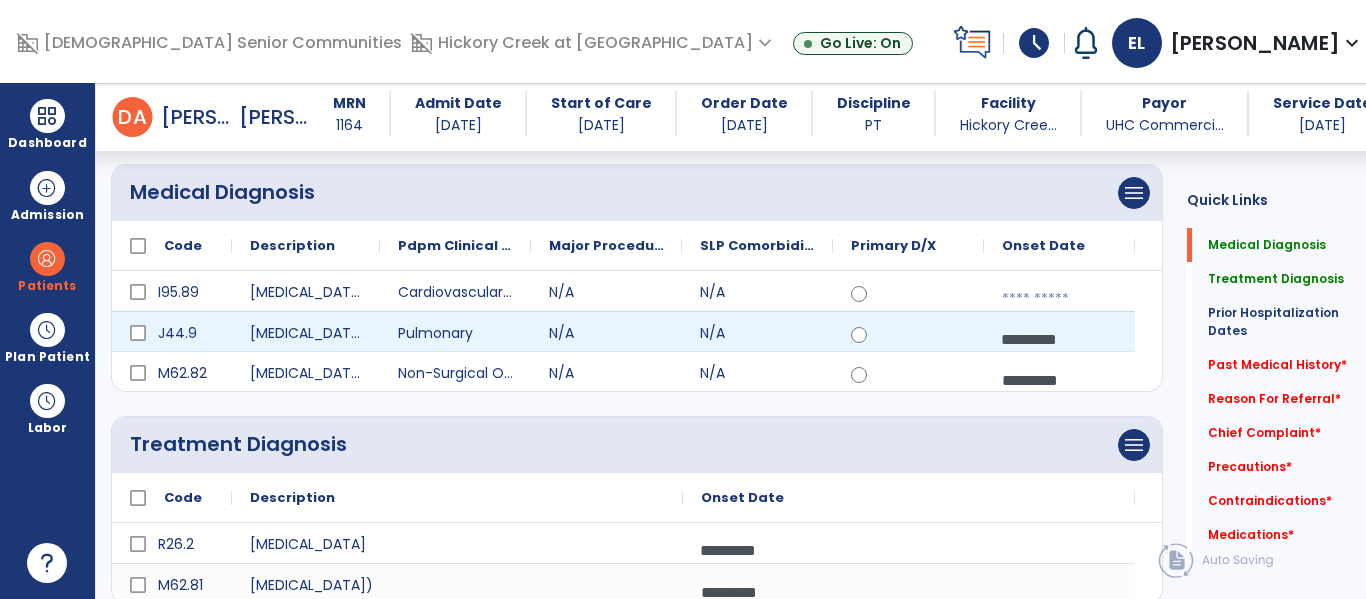 click at bounding box center [1059, 299] 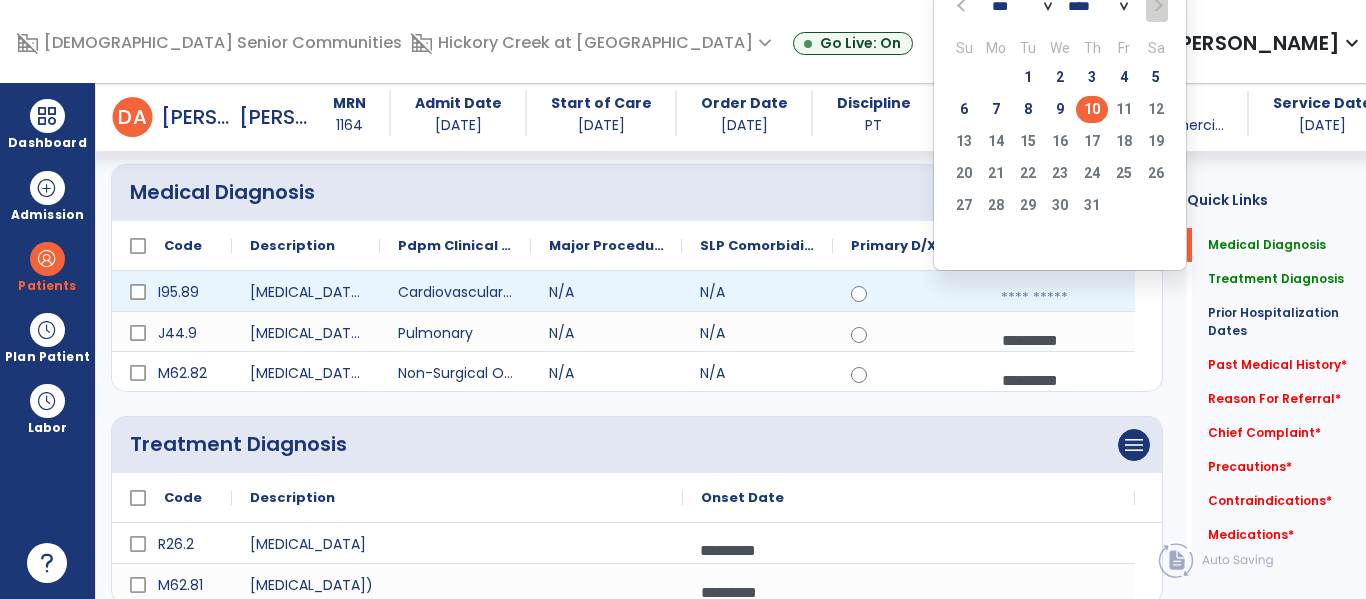 click on "10" 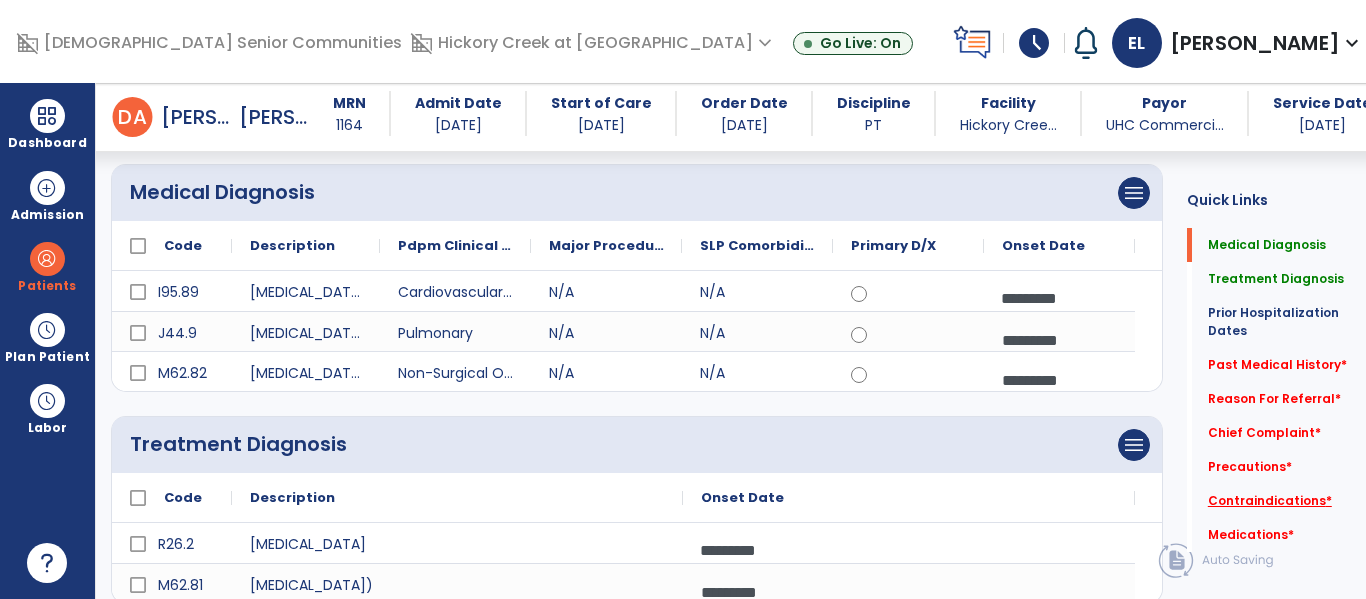 scroll, scrollTop: 209, scrollLeft: 0, axis: vertical 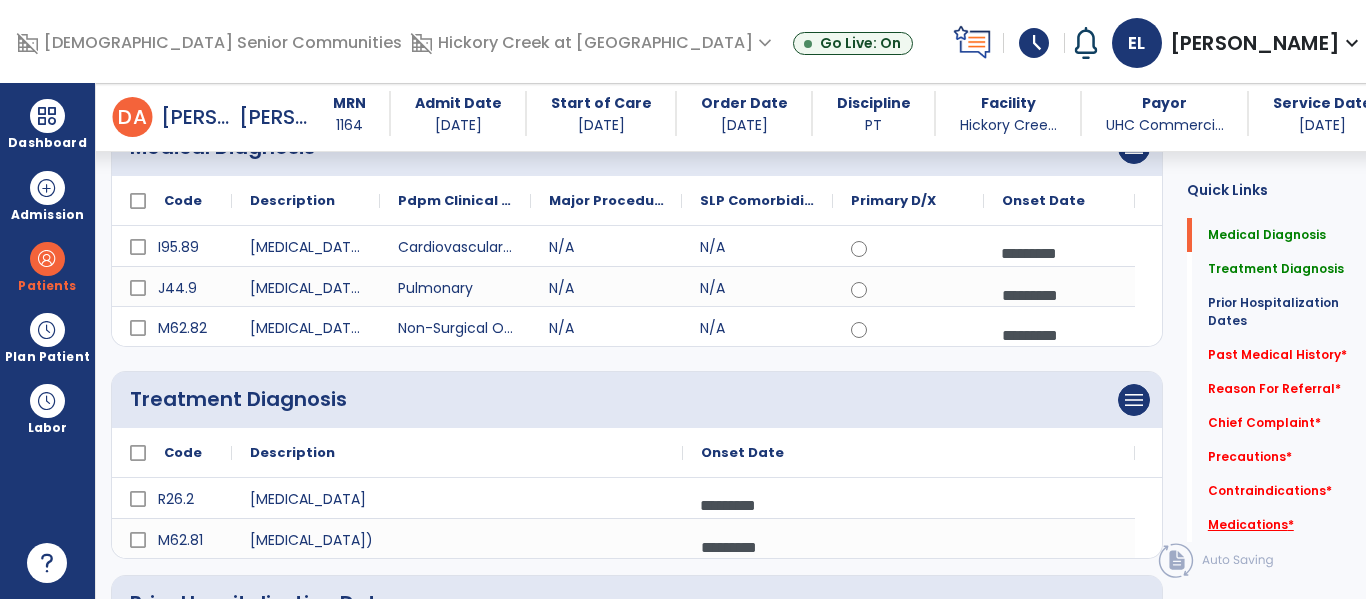click on "Medications   *" 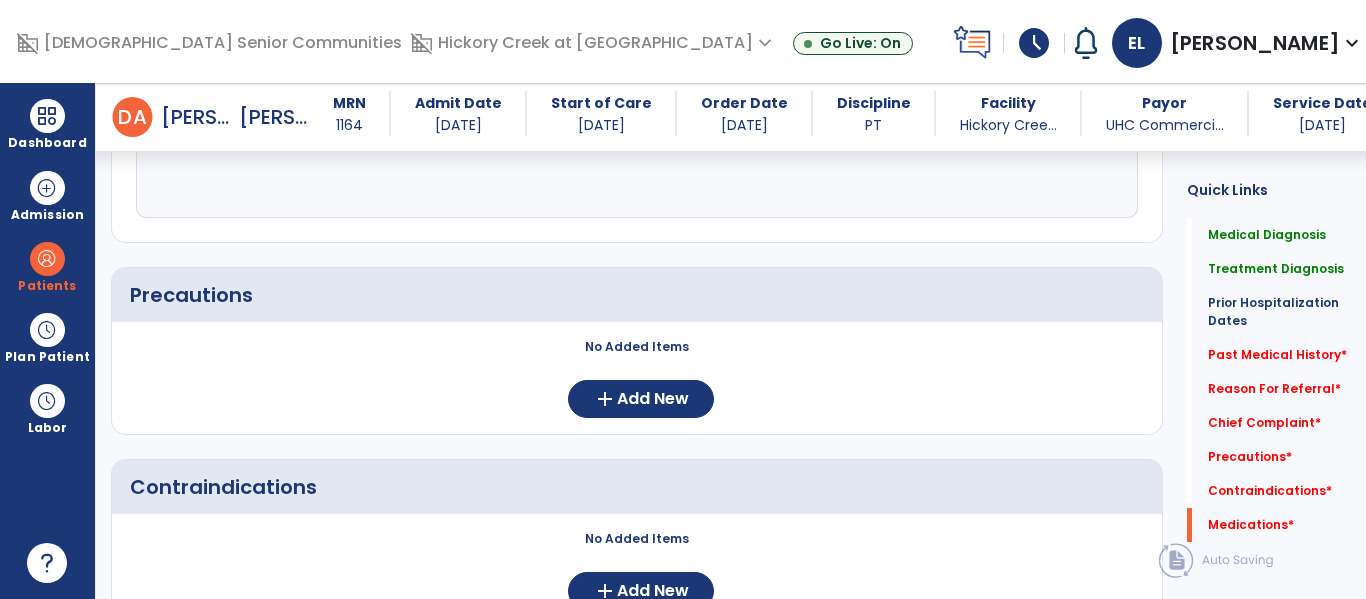 scroll, scrollTop: 1795, scrollLeft: 0, axis: vertical 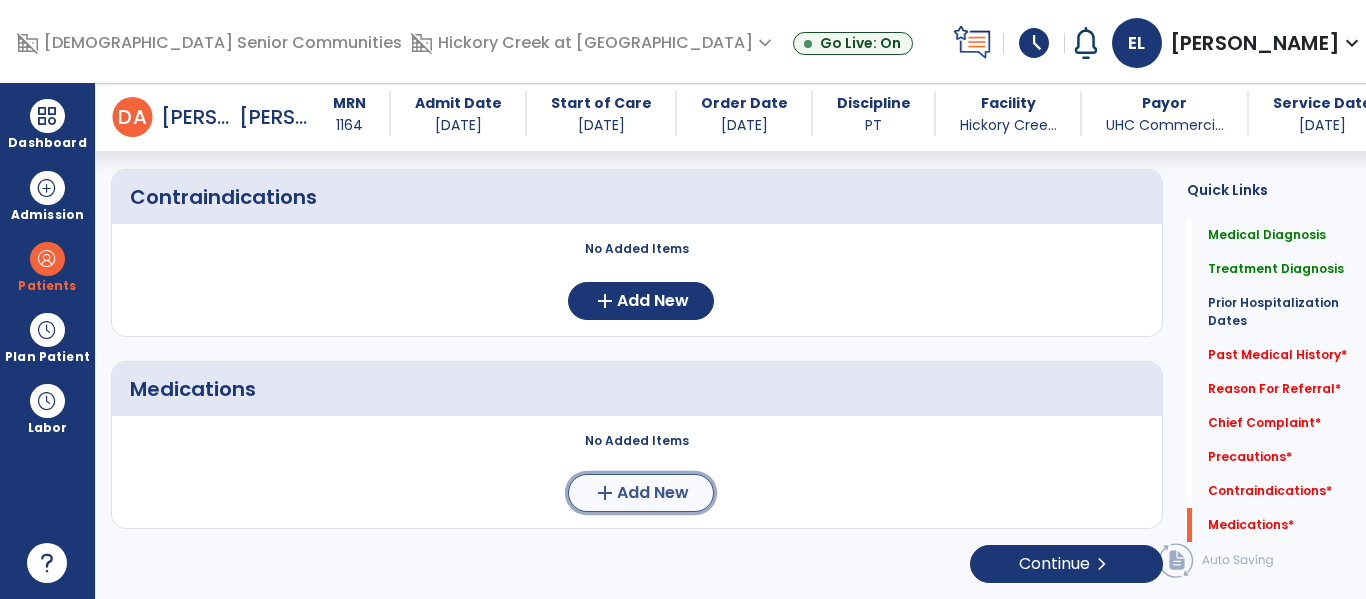 click on "add  Add New" 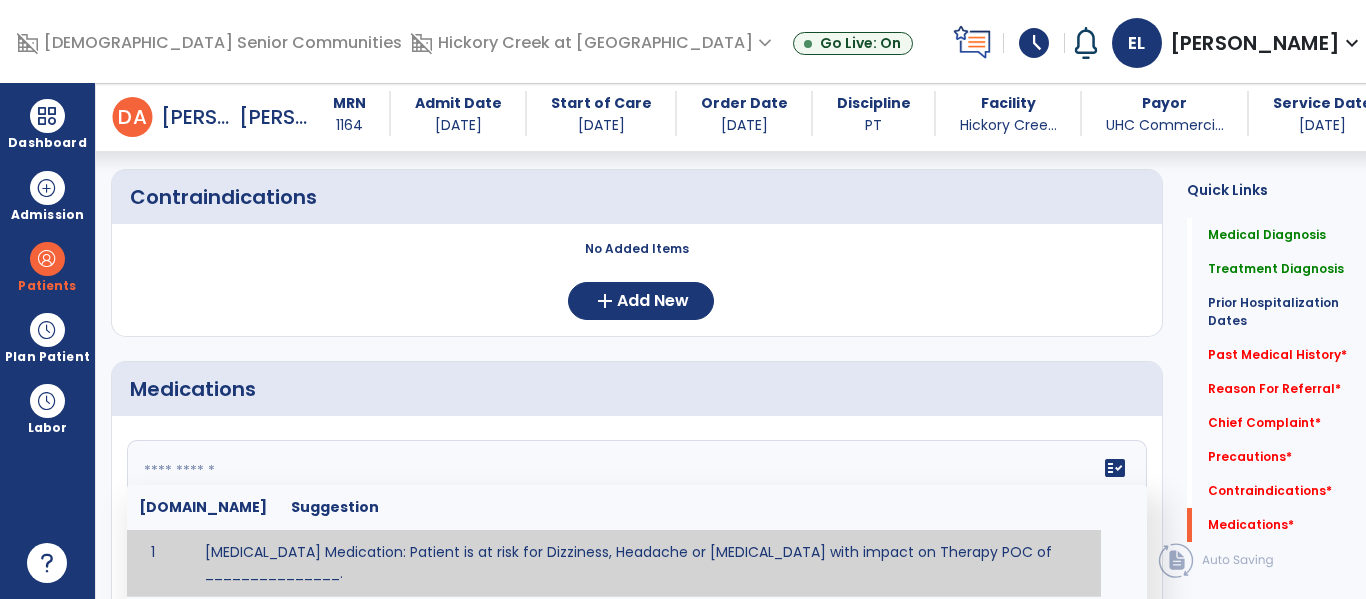 click on "fact_check  [DOMAIN_NAME] Suggestion 1 [MEDICAL_DATA] Medication: Patient is at risk for Dizziness, Headache or [MEDICAL_DATA] with impact on Therapy POC of _______________. 2 Anti-Anxiety Medication: at risk for Abnormal thinking, Anxiety, Arrhythmias, Clumsiness, Dizziness, Drowsiness, Dry mouth, GI disturbances, Headache, Increased appetite, Loss of appetite, [MEDICAL_DATA], Sedation, Seizures, [MEDICAL_DATA], Unsteadiness, Weakness or Weight gain with impact on Therapy POC of _____________. 3 Anti-Arrhythmic Agents: at risk for Arrhythmias, Confusion, EKG changes, Hallucinations, [MEDICAL_DATA], Increased blood pressure, Increased heart rate, [MEDICAL_DATA] or Toxicity with impact on Therapy POC of 4 Anti-Coagulant medications: with potential risk for hemorrhage (including [MEDICAL_DATA] and coughing up blood), and [MEDICAL_DATA] syndrome). Potential impact on therapy progress includes _________. 5 6 7 8 [MEDICAL_DATA] for ______________. 9 10 11 12 13 14 15 16 17 18 19 20 21 22 23 24" 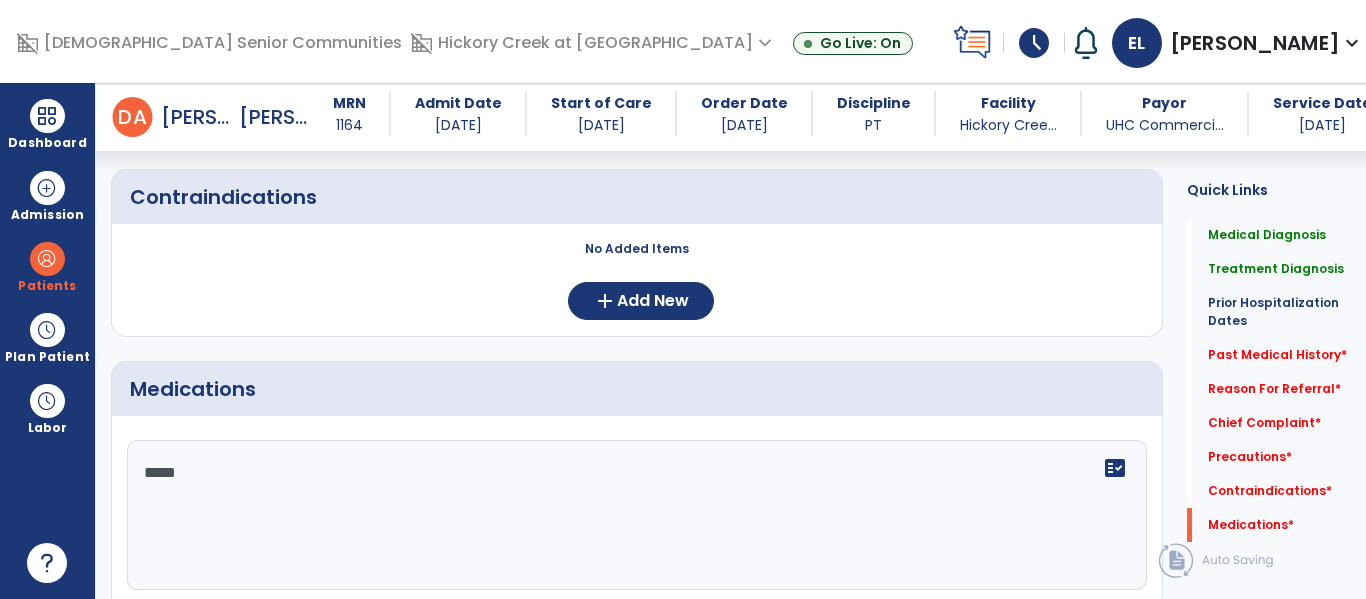 type on "******" 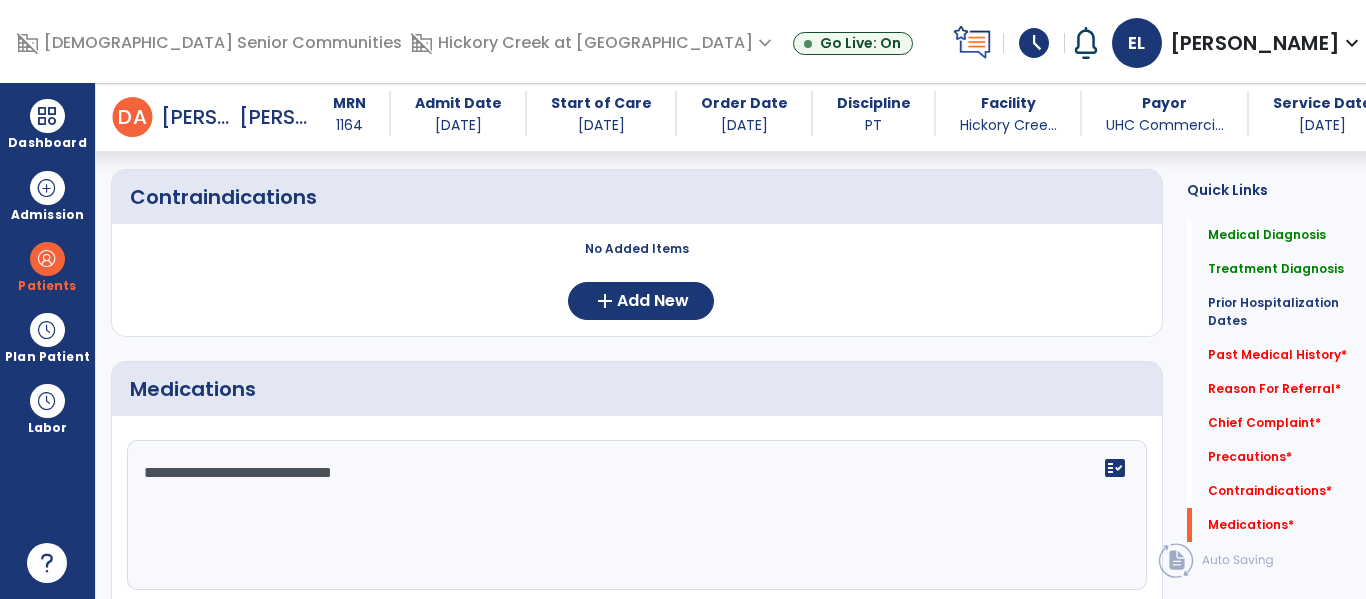click on "**********" 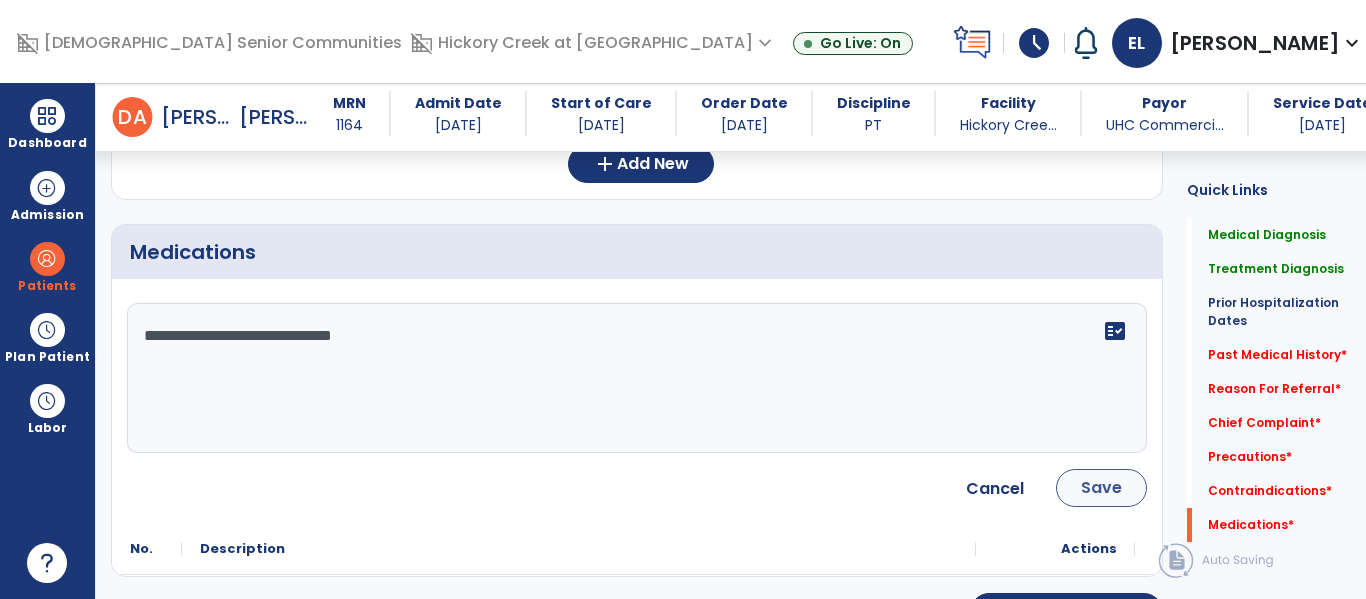 type on "**********" 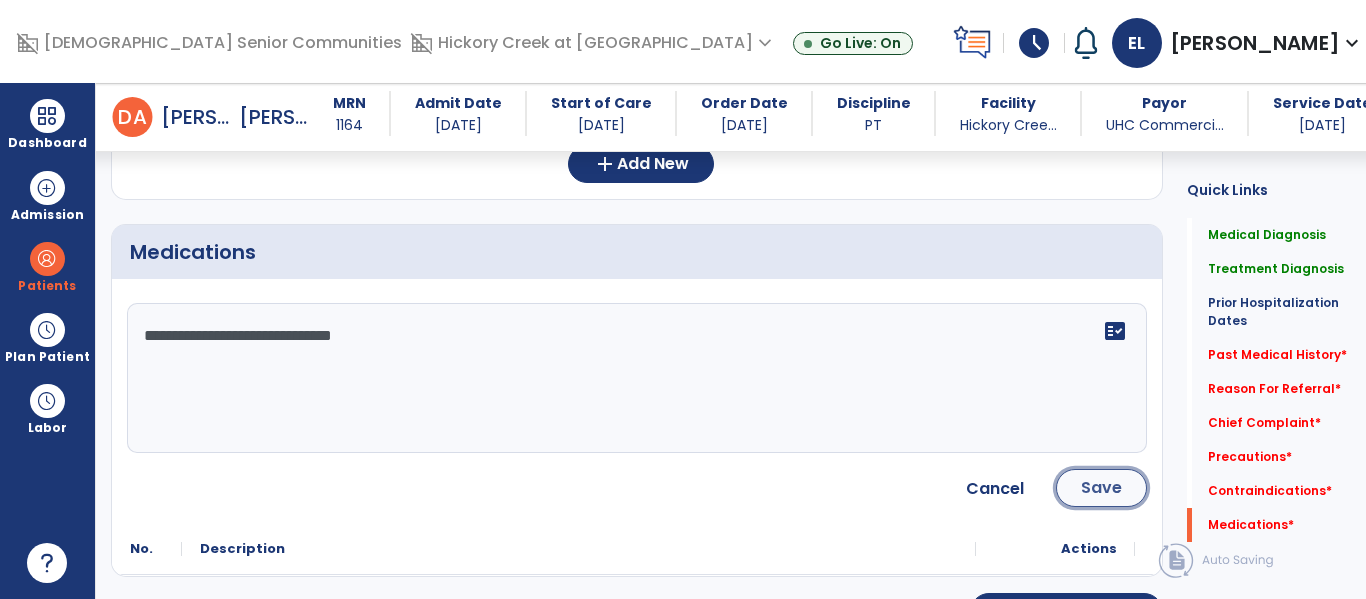 click on "Save" 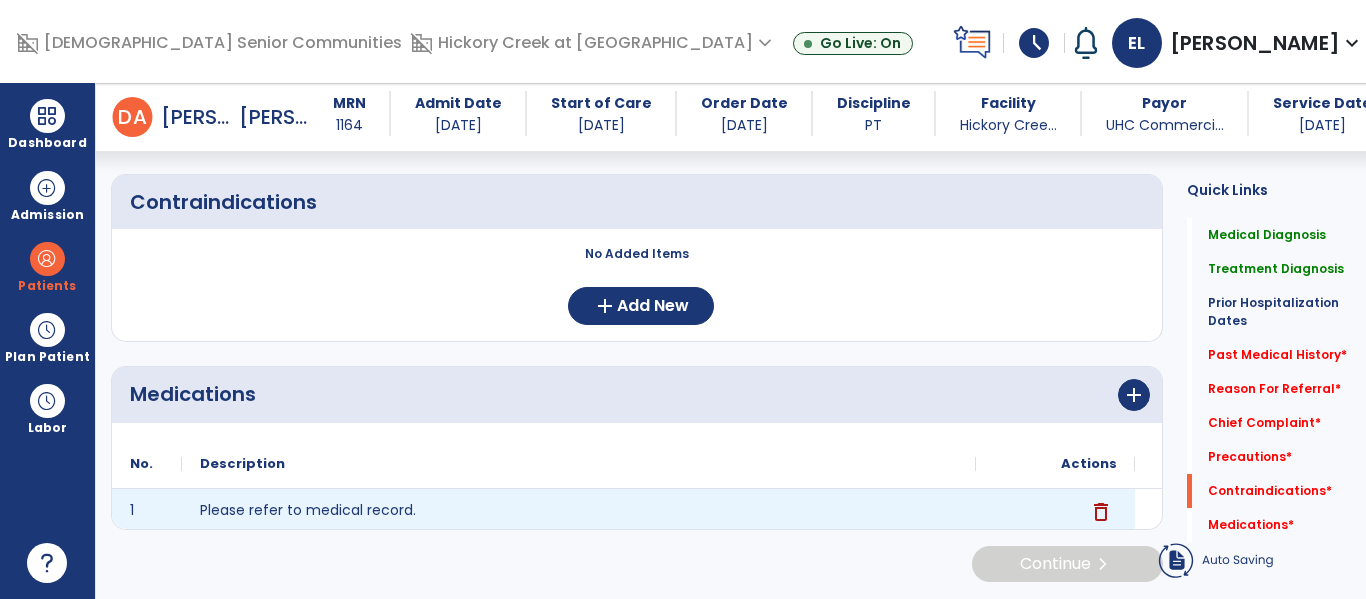 scroll, scrollTop: 1792, scrollLeft: 0, axis: vertical 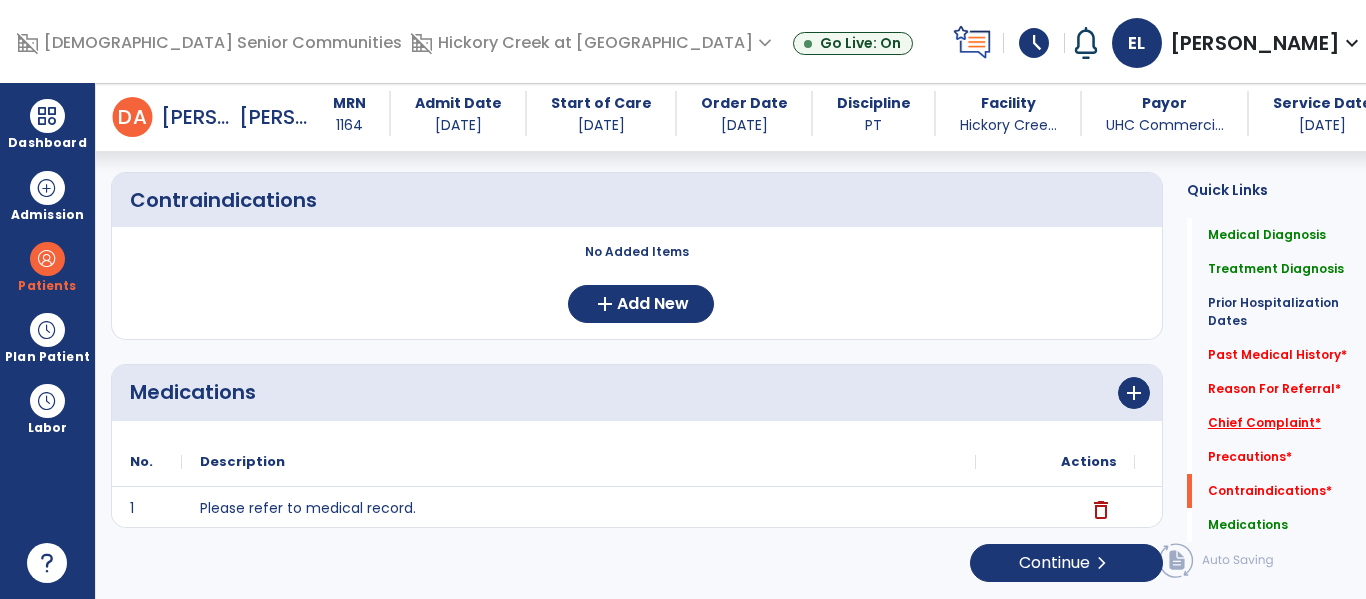 click on "Chief Complaint   *" 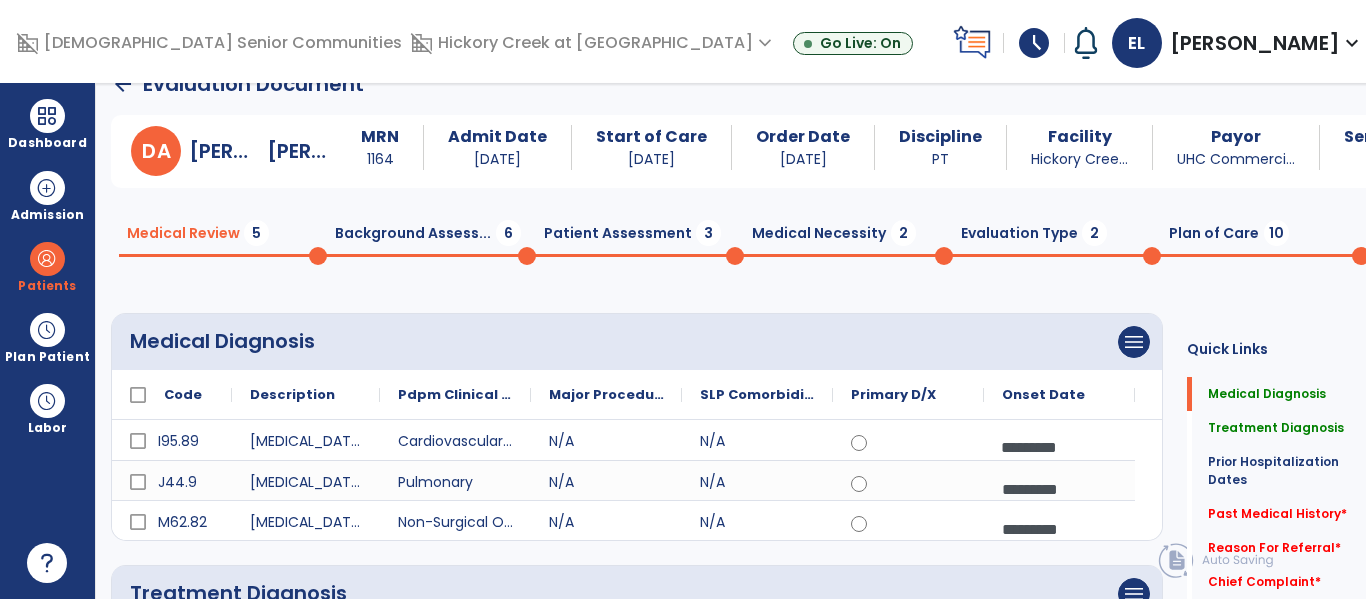 scroll, scrollTop: 0, scrollLeft: 0, axis: both 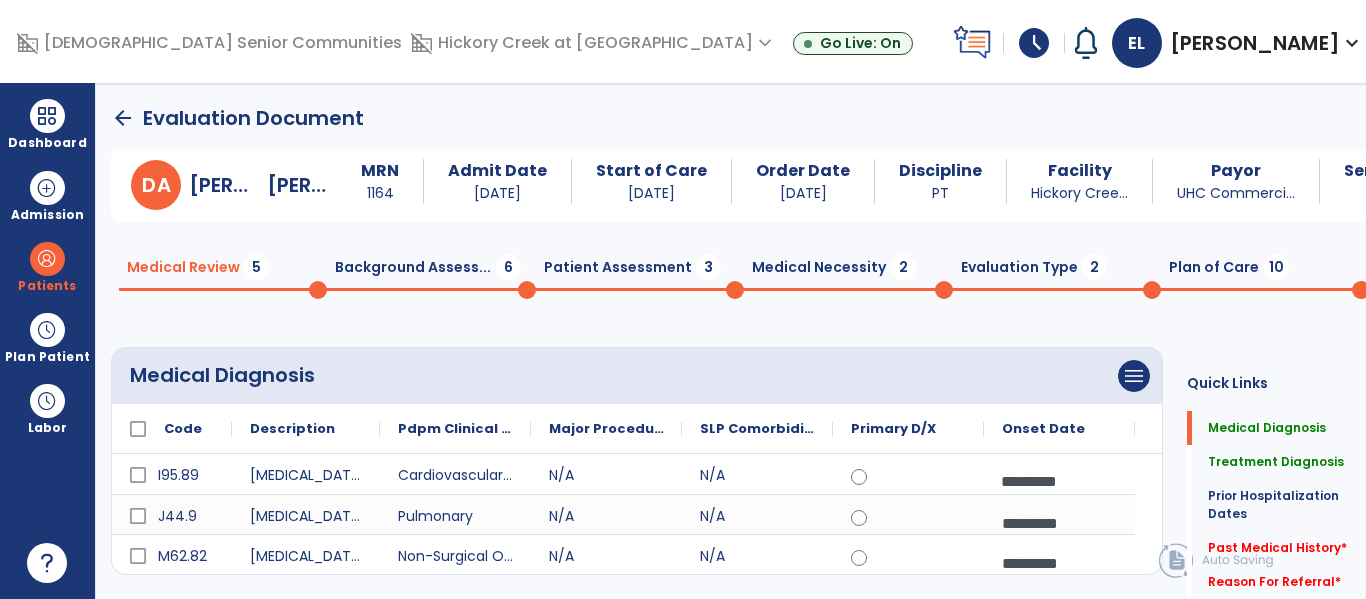 click on "Plan of Care  10" 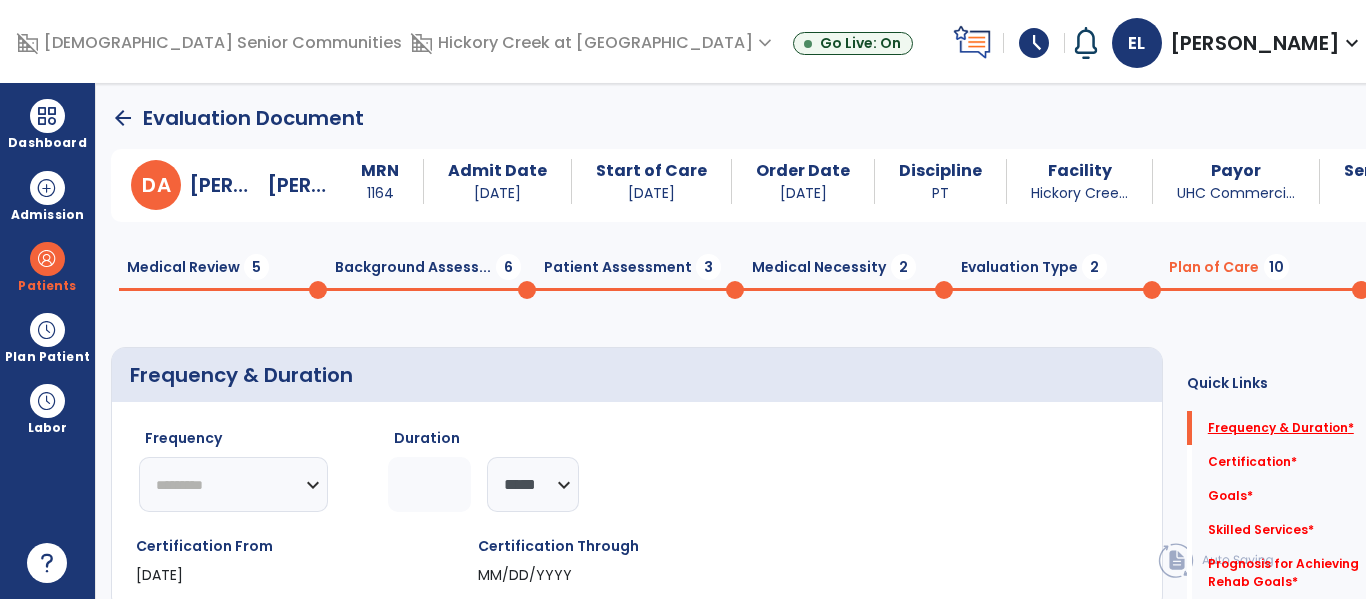 click on "Frequency & Duration   *" 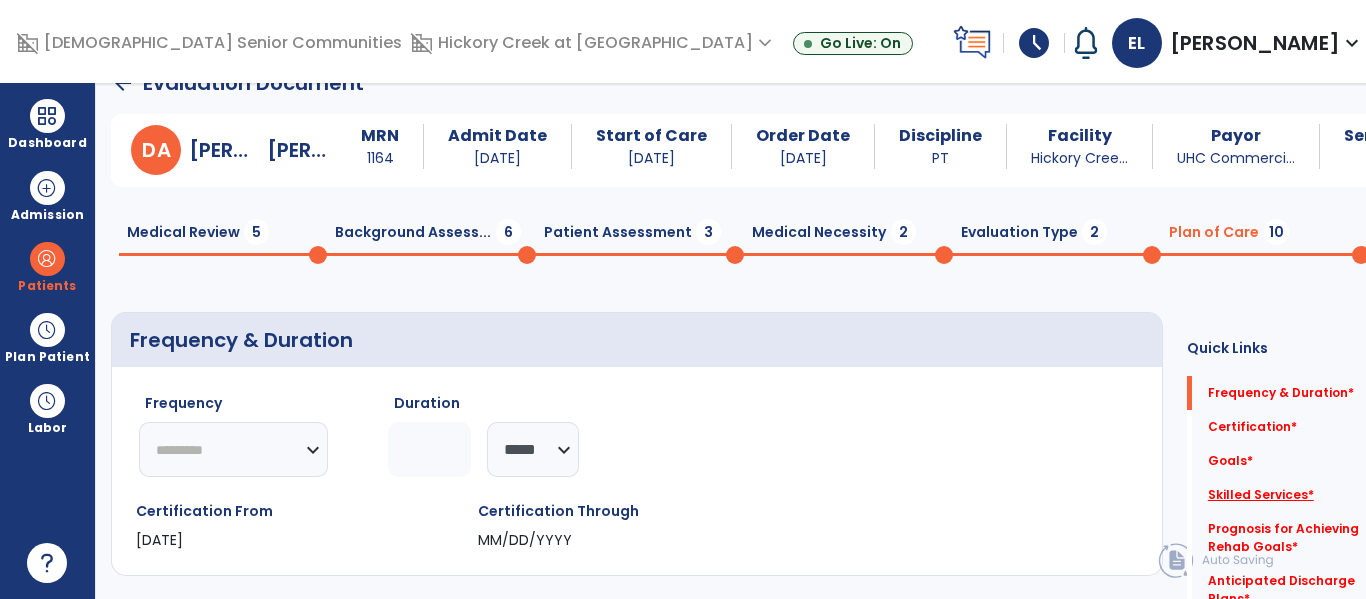 scroll, scrollTop: 44, scrollLeft: 0, axis: vertical 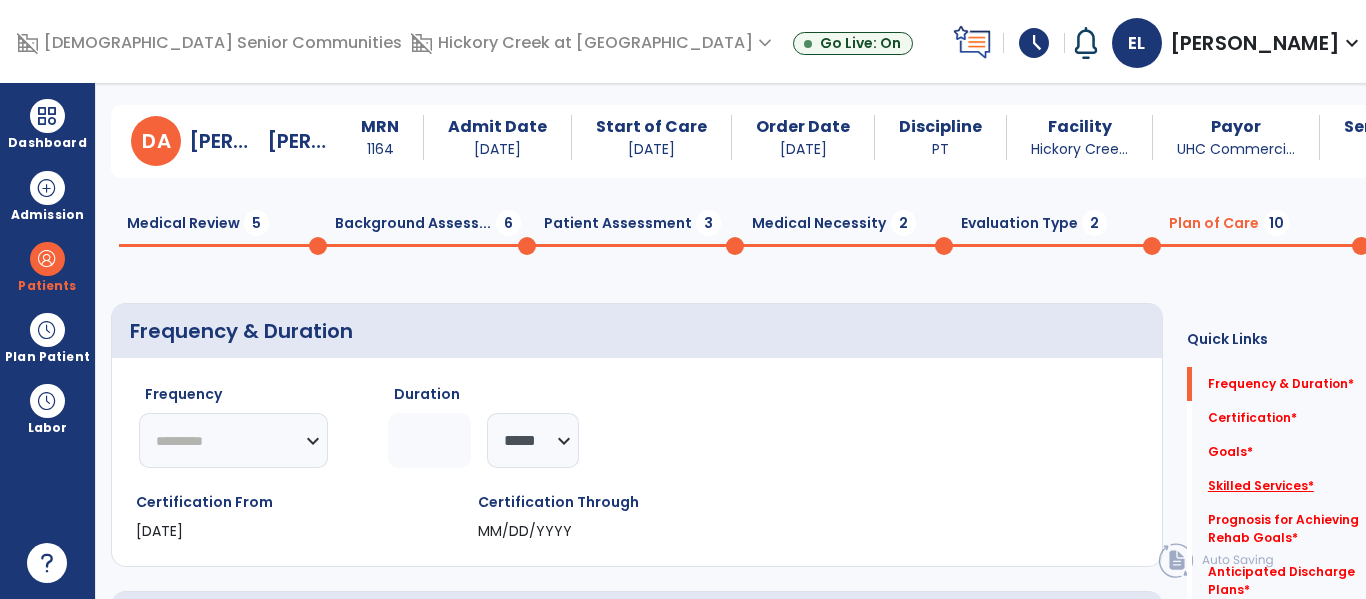 click on "Skilled Services   *" 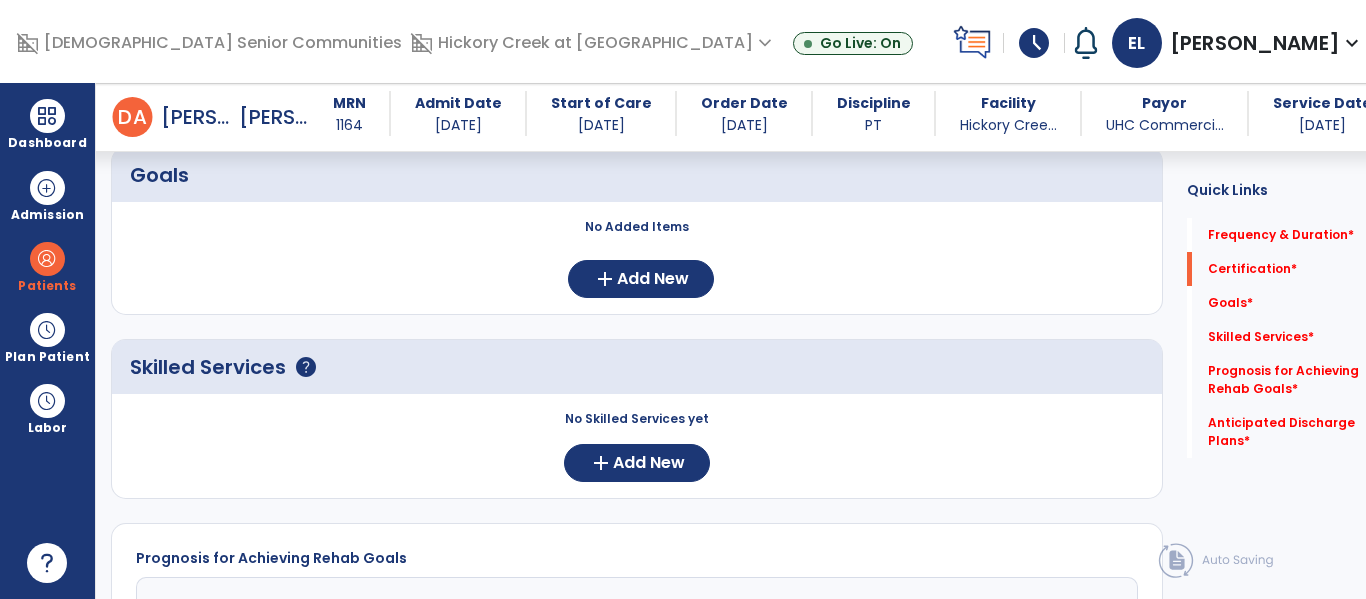 scroll, scrollTop: 567, scrollLeft: 0, axis: vertical 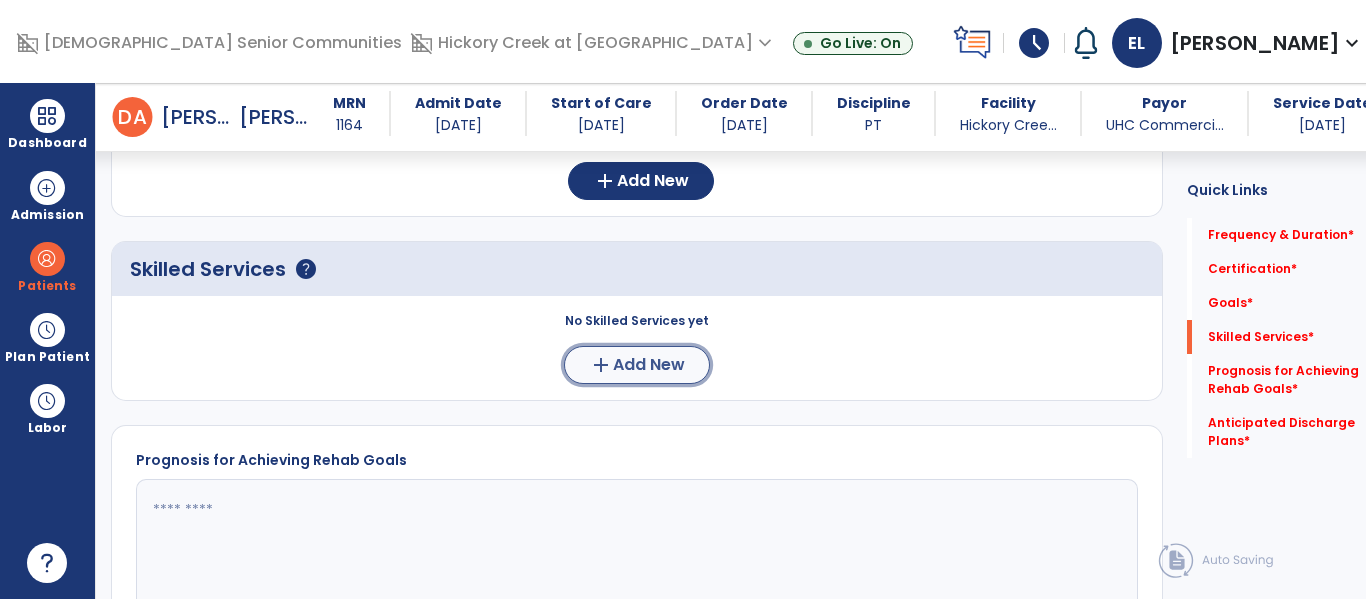 click on "add  Add New" 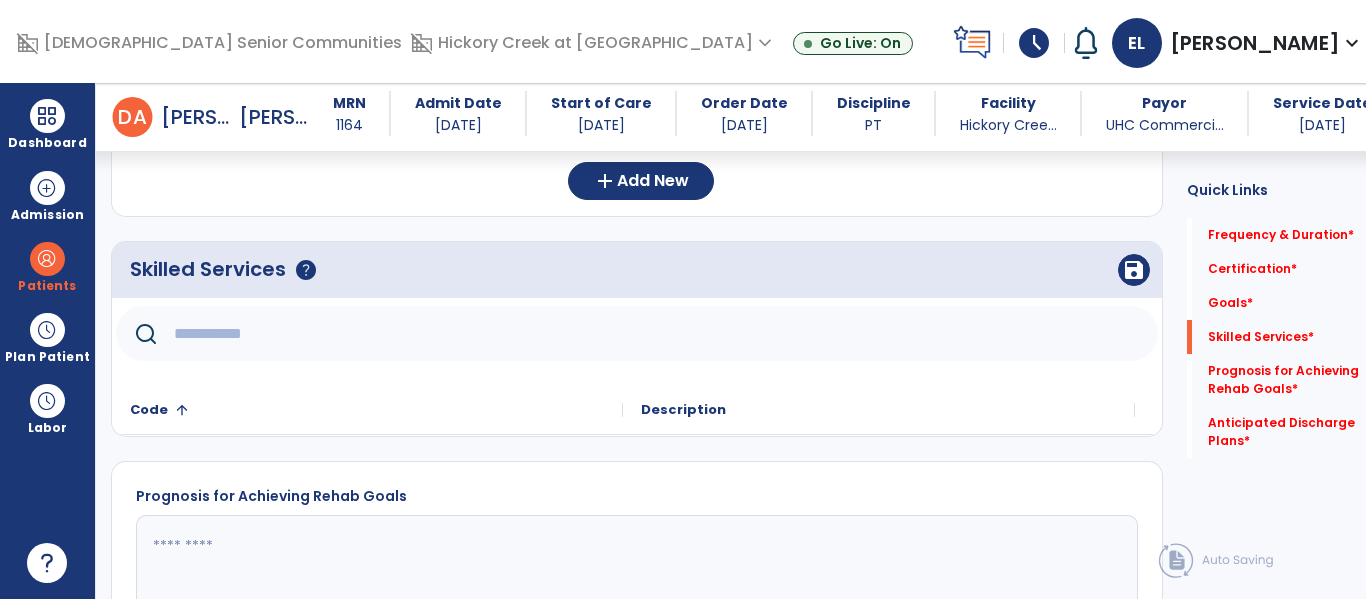 click 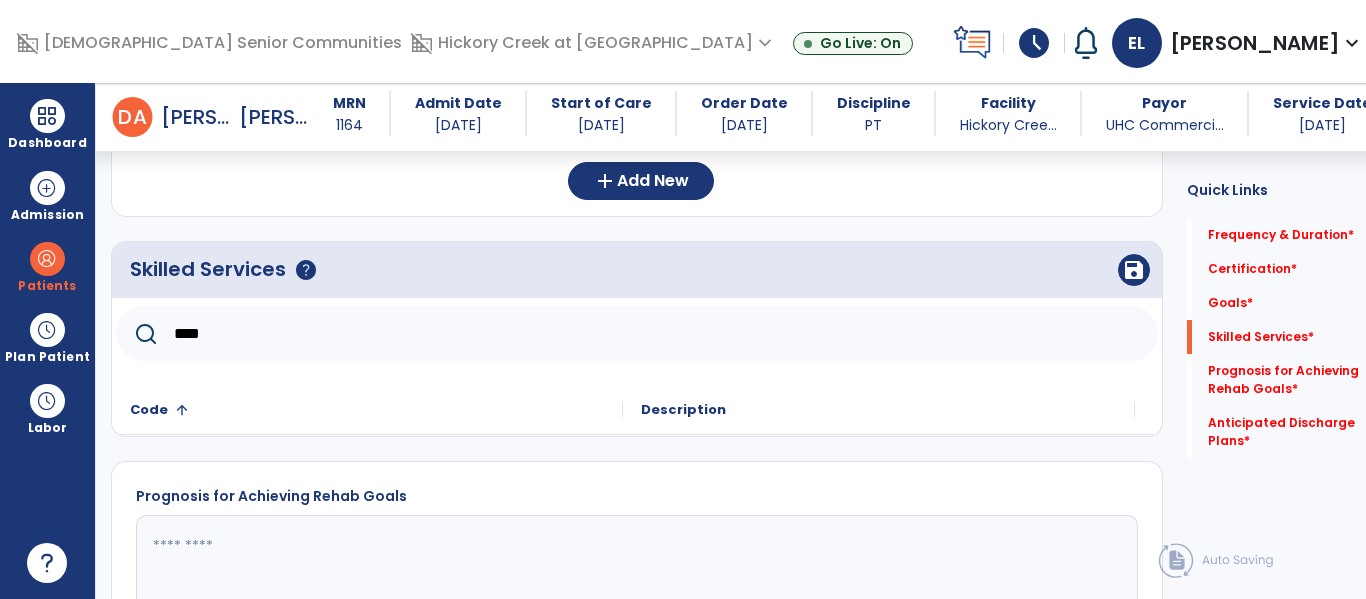 type on "****" 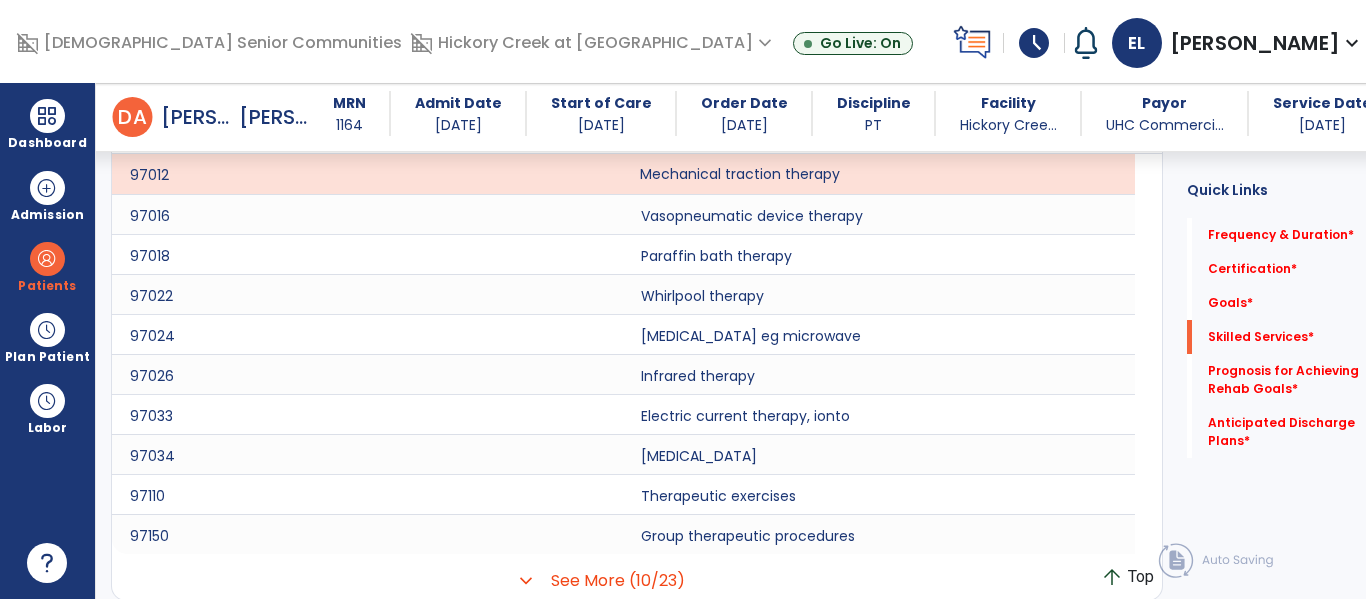 scroll, scrollTop: 849, scrollLeft: 0, axis: vertical 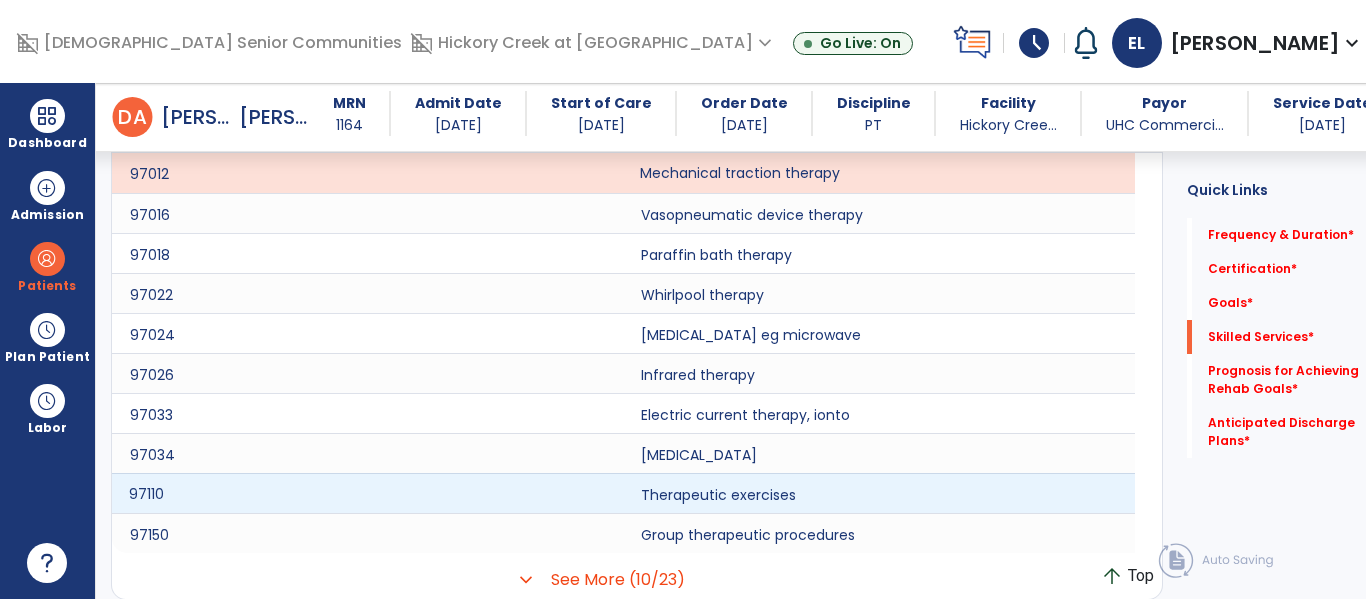 click on "97110" 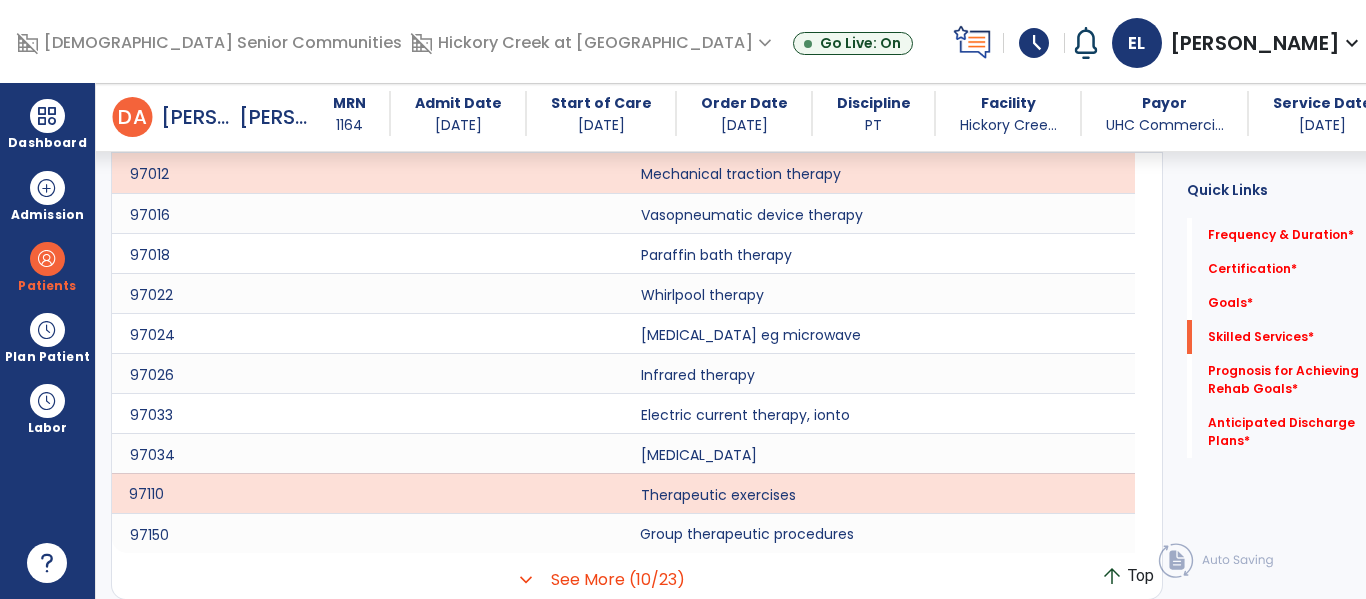 click on "Group therapeutic procedures" 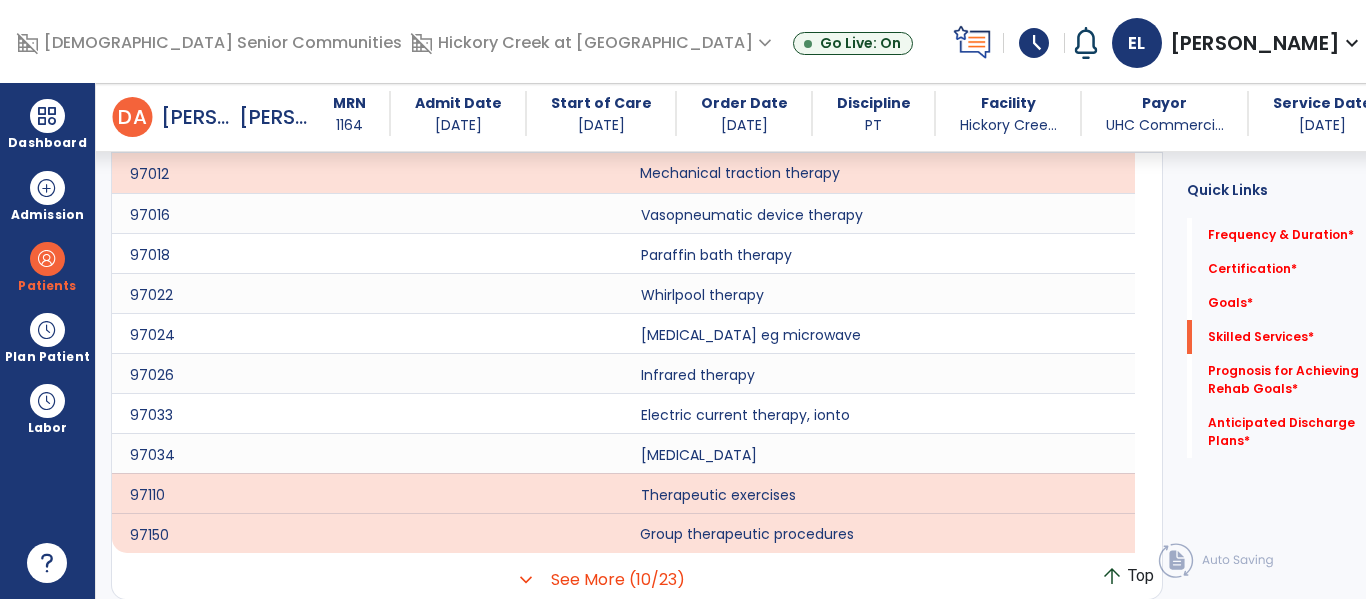click on "Mechanical traction therapy" 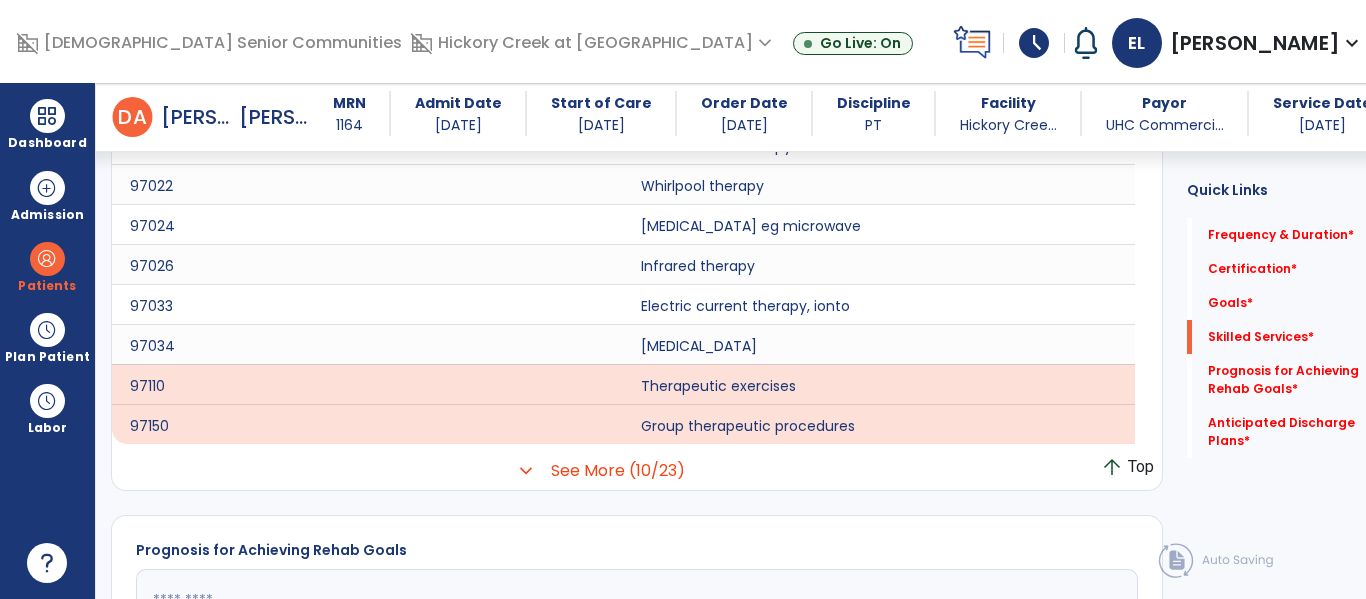 scroll, scrollTop: 961, scrollLeft: 0, axis: vertical 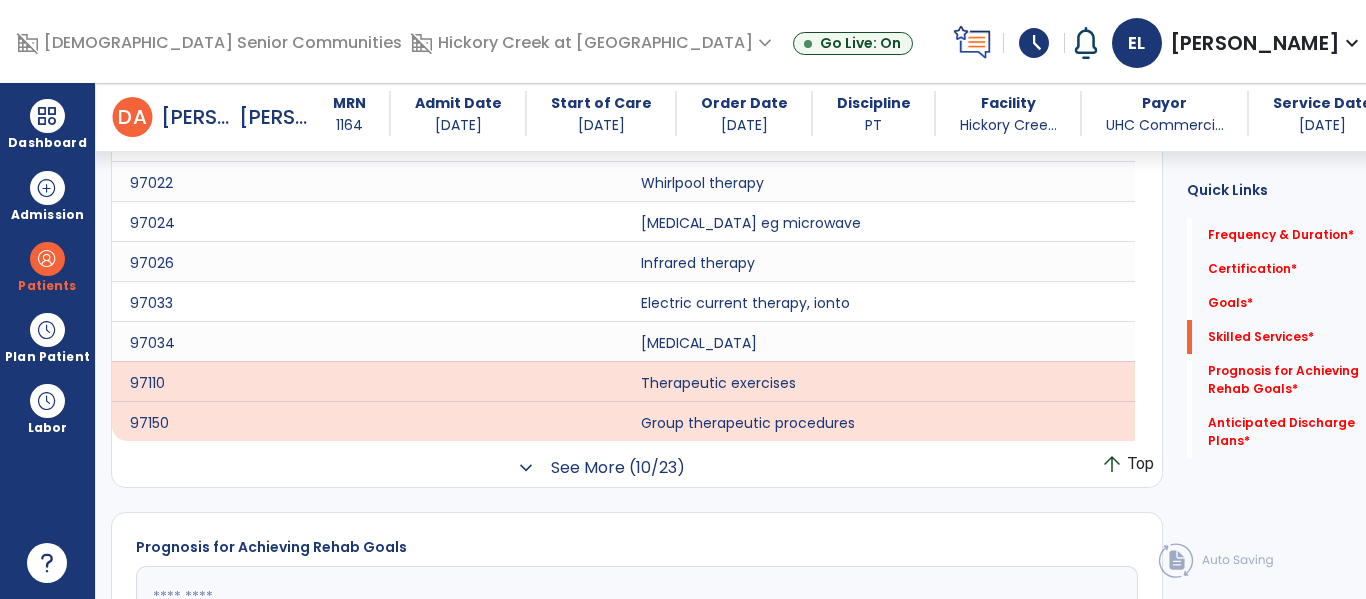 click on "See More (10/23)" 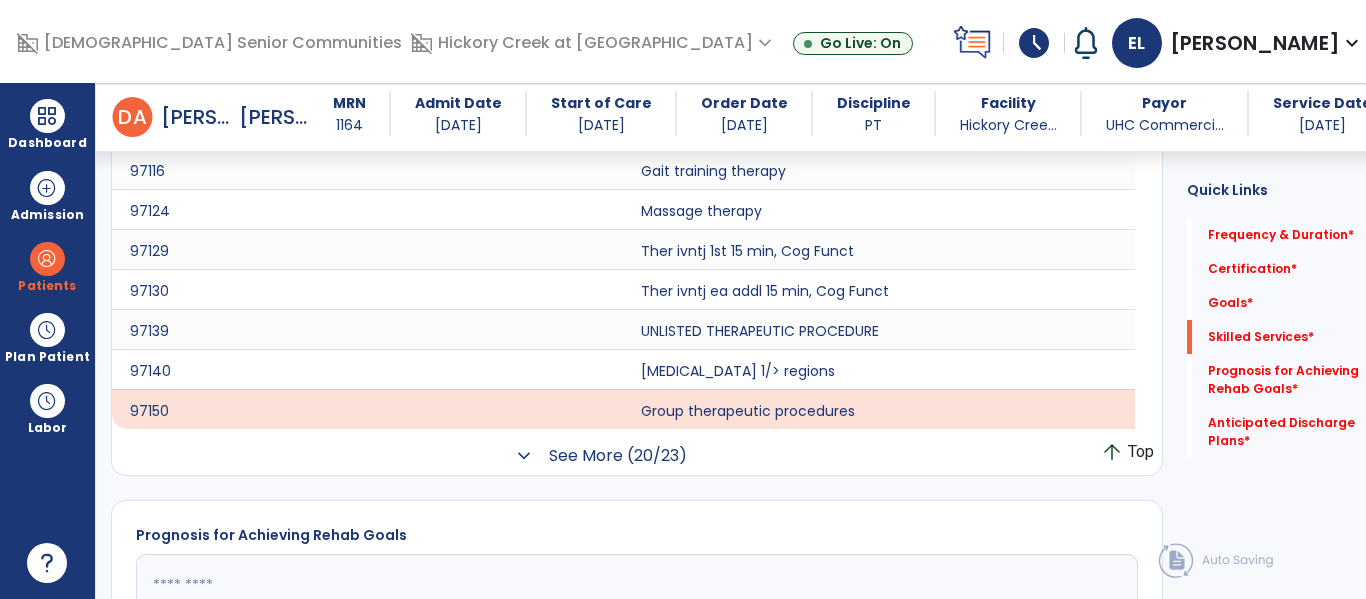 scroll, scrollTop: 1375, scrollLeft: 0, axis: vertical 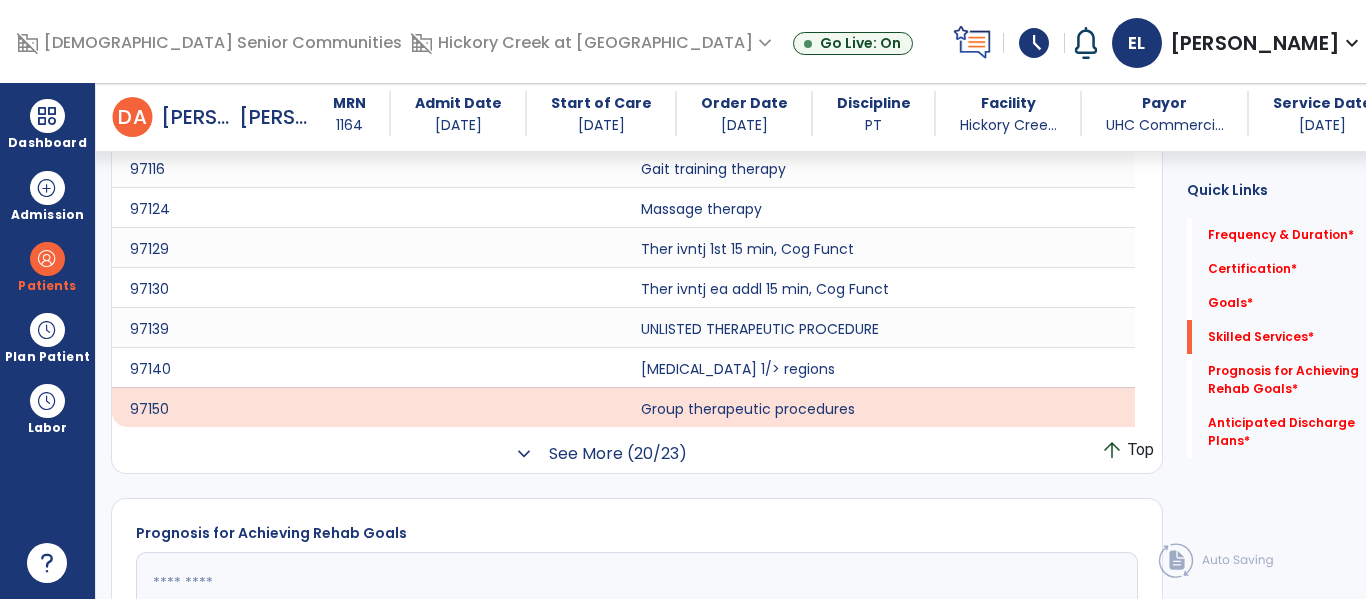 click on "See More (20/23)" 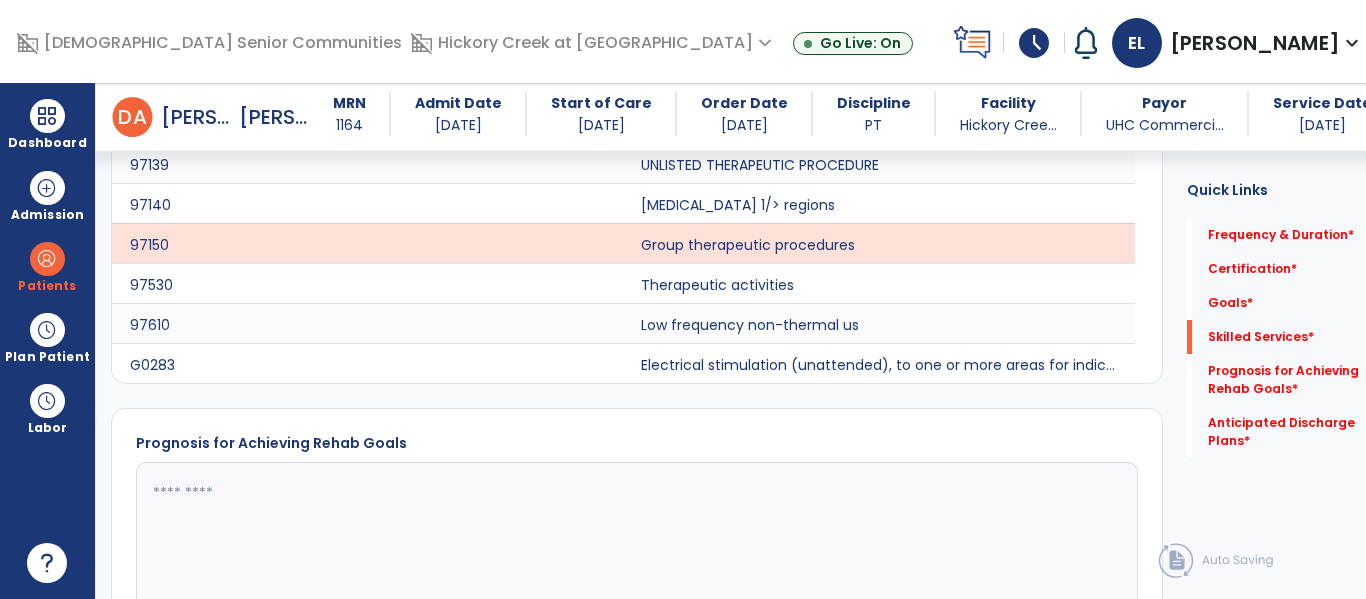 scroll, scrollTop: 1527, scrollLeft: 0, axis: vertical 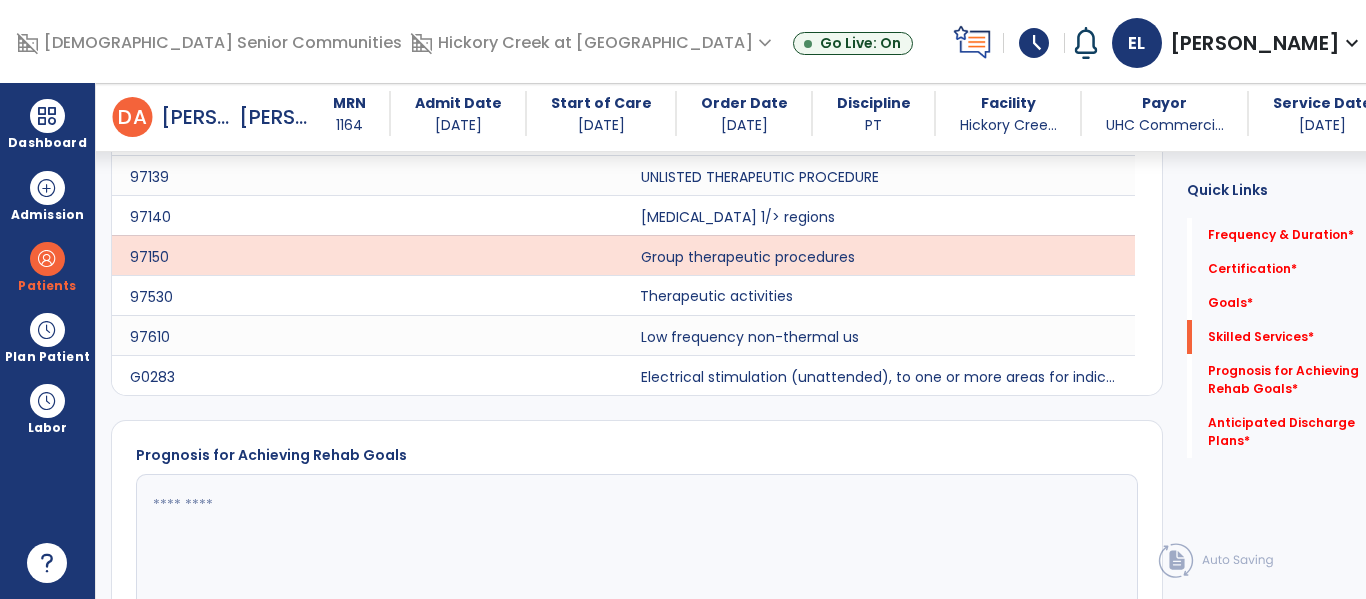 click on "Therapeutic activities" 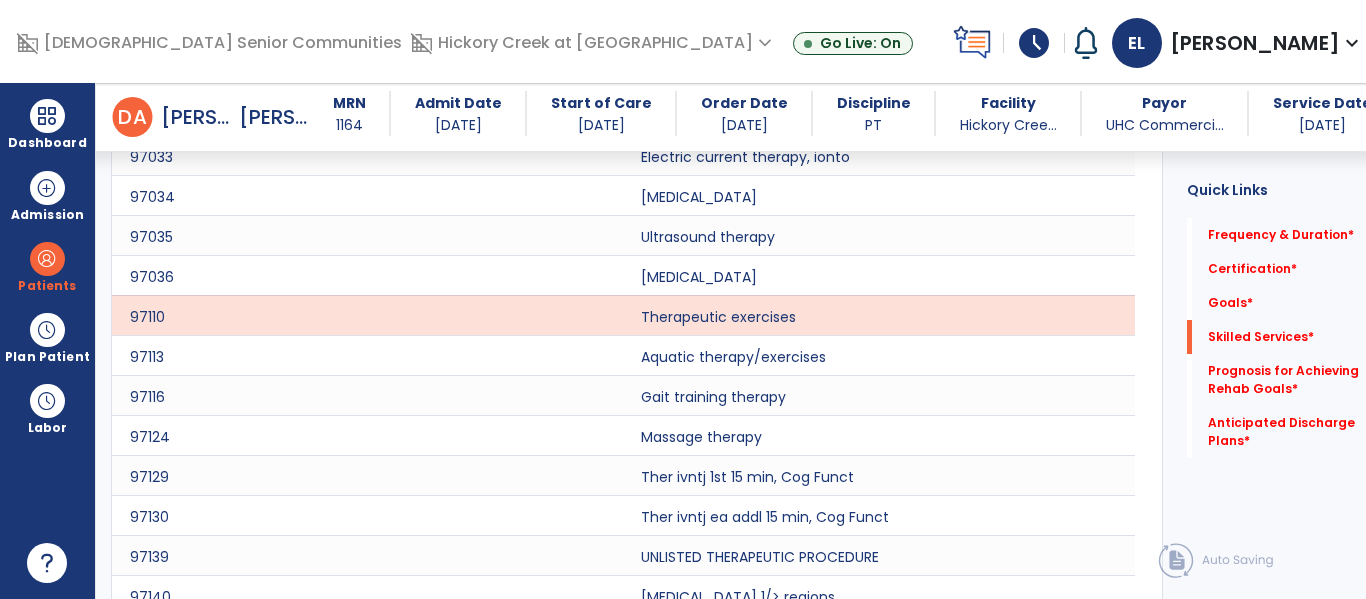 scroll, scrollTop: 1146, scrollLeft: 0, axis: vertical 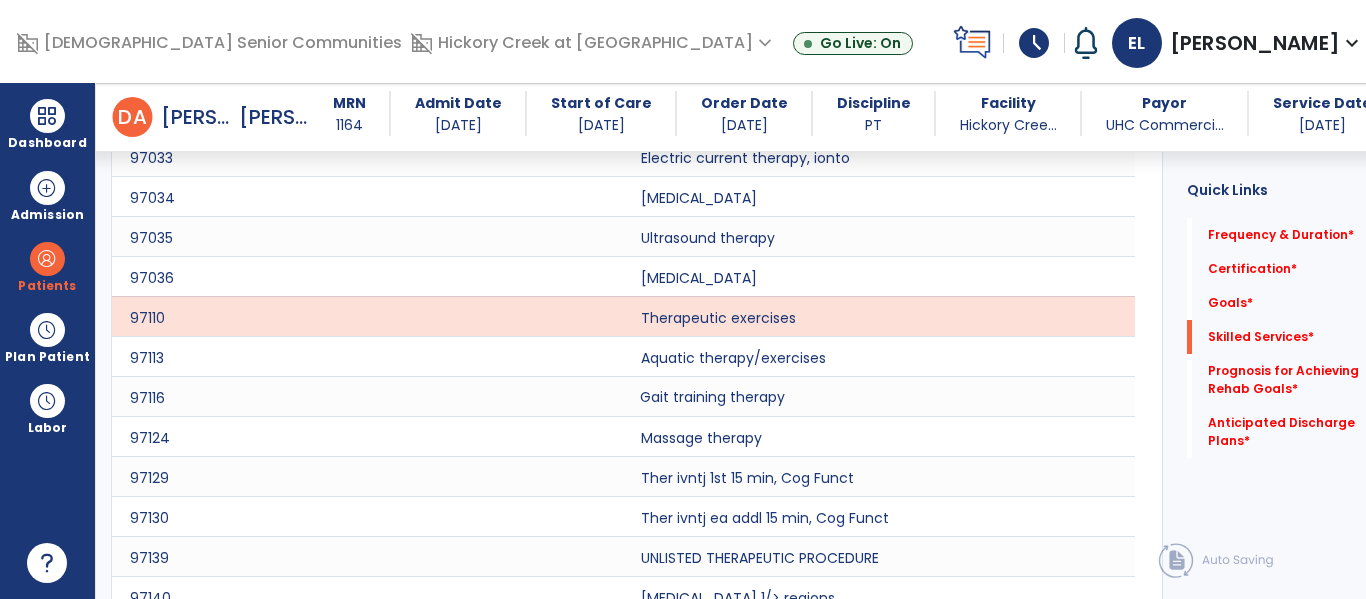 click on "Gait training therapy" 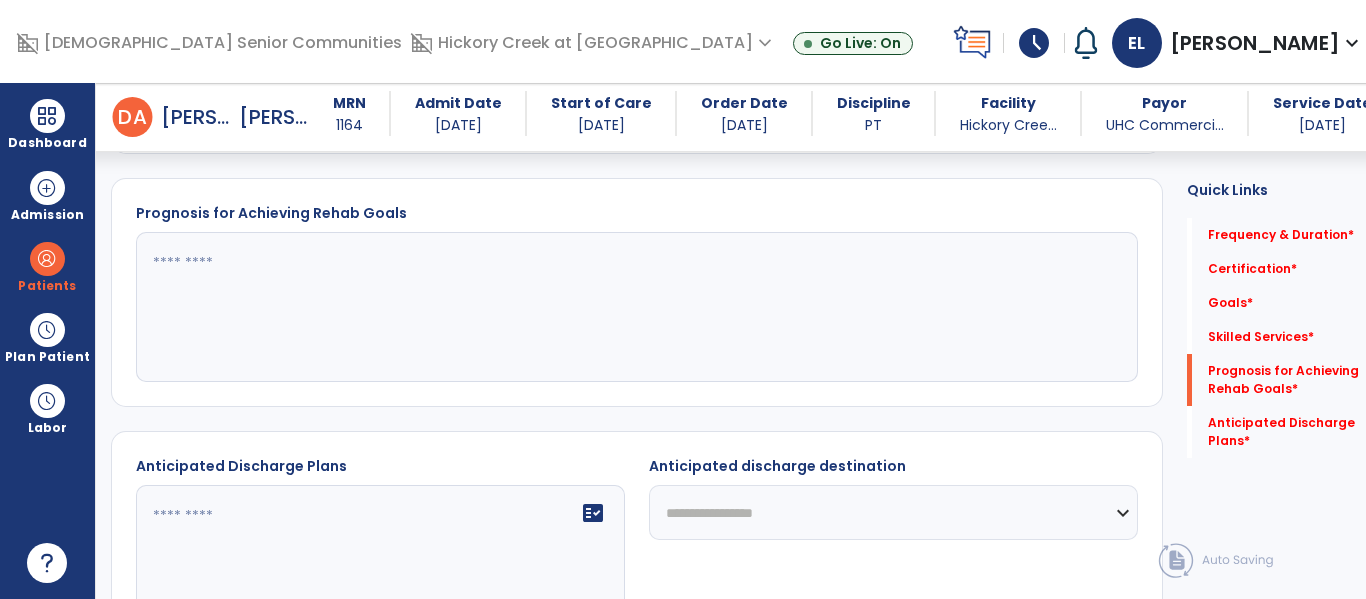 scroll, scrollTop: 1765, scrollLeft: 0, axis: vertical 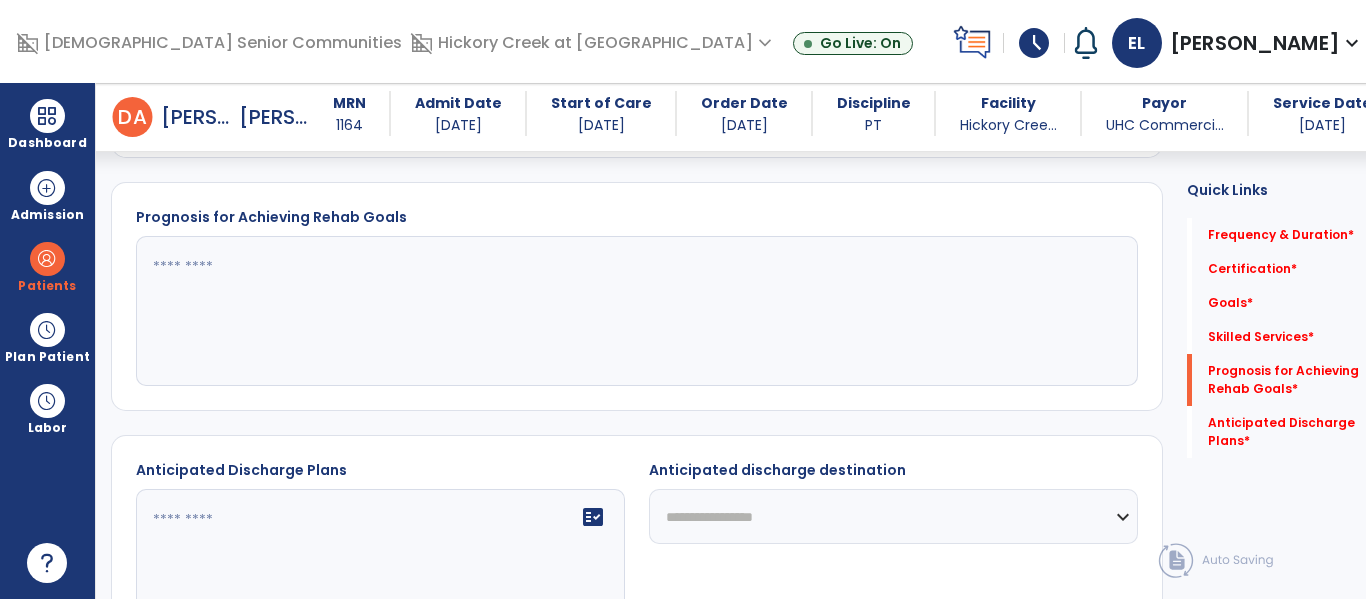 click 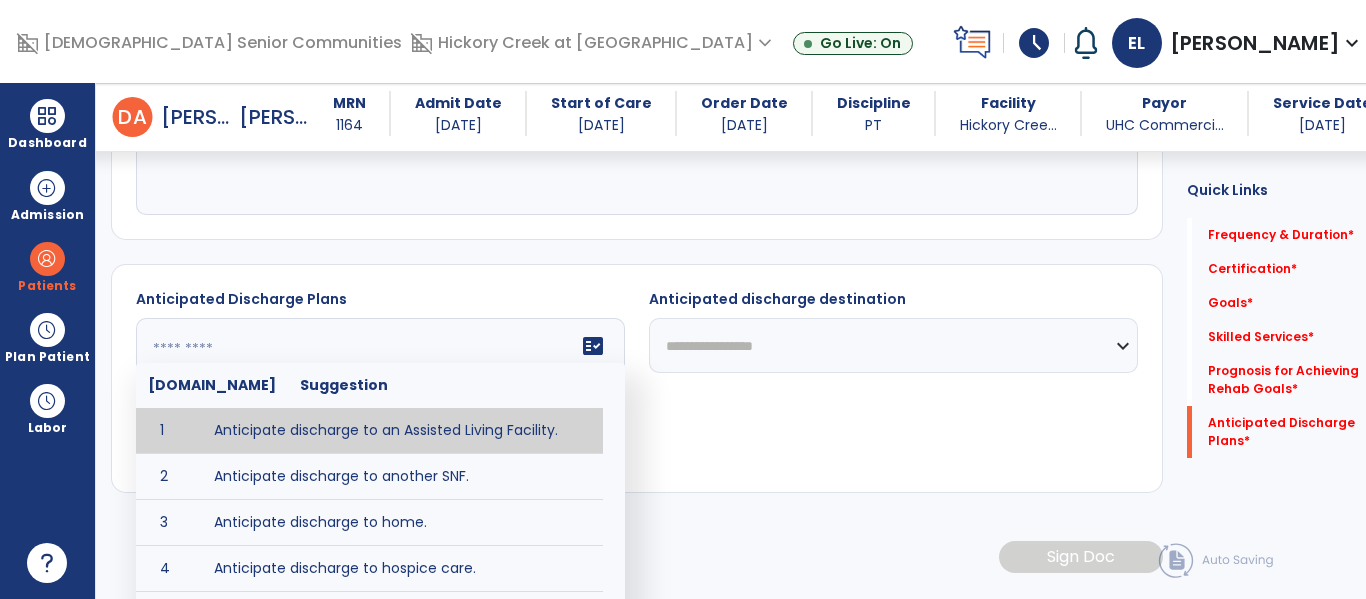 scroll, scrollTop: 1937, scrollLeft: 0, axis: vertical 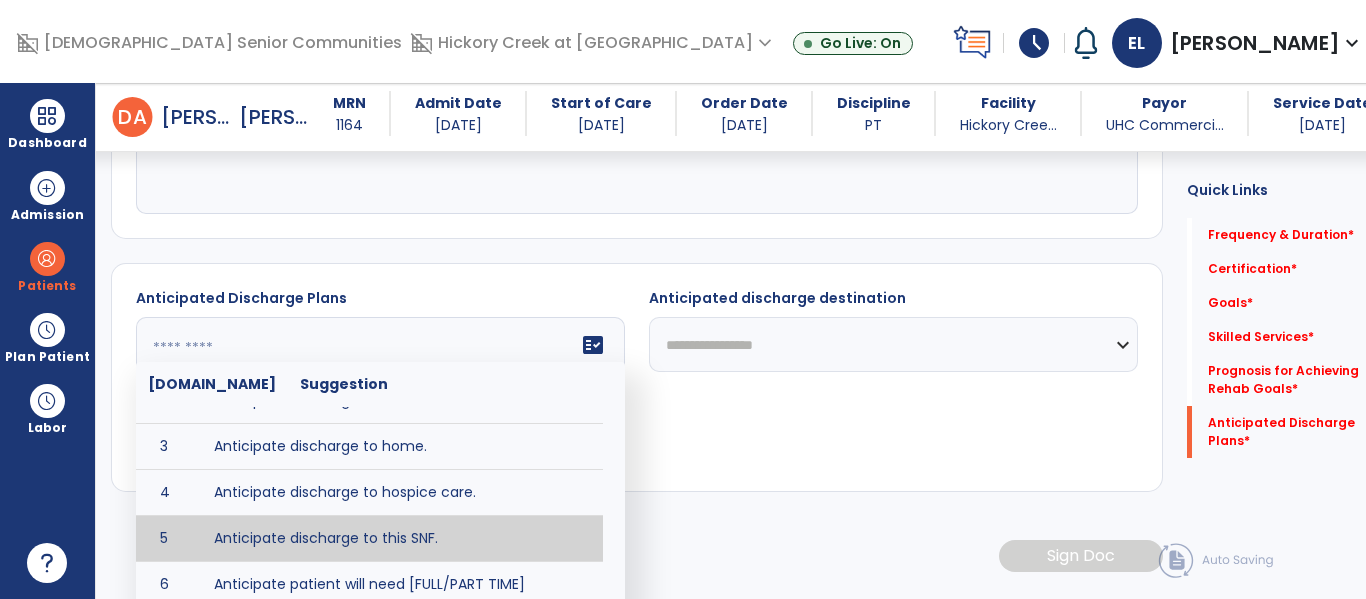 type on "**********" 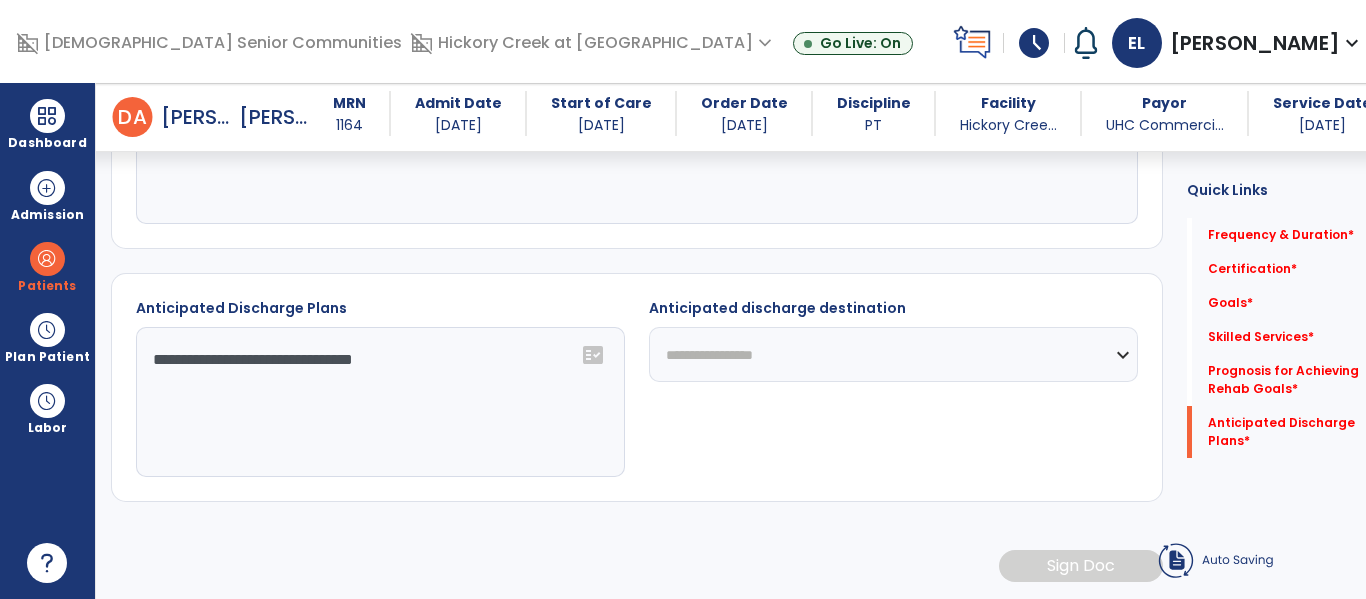 scroll, scrollTop: 1927, scrollLeft: 0, axis: vertical 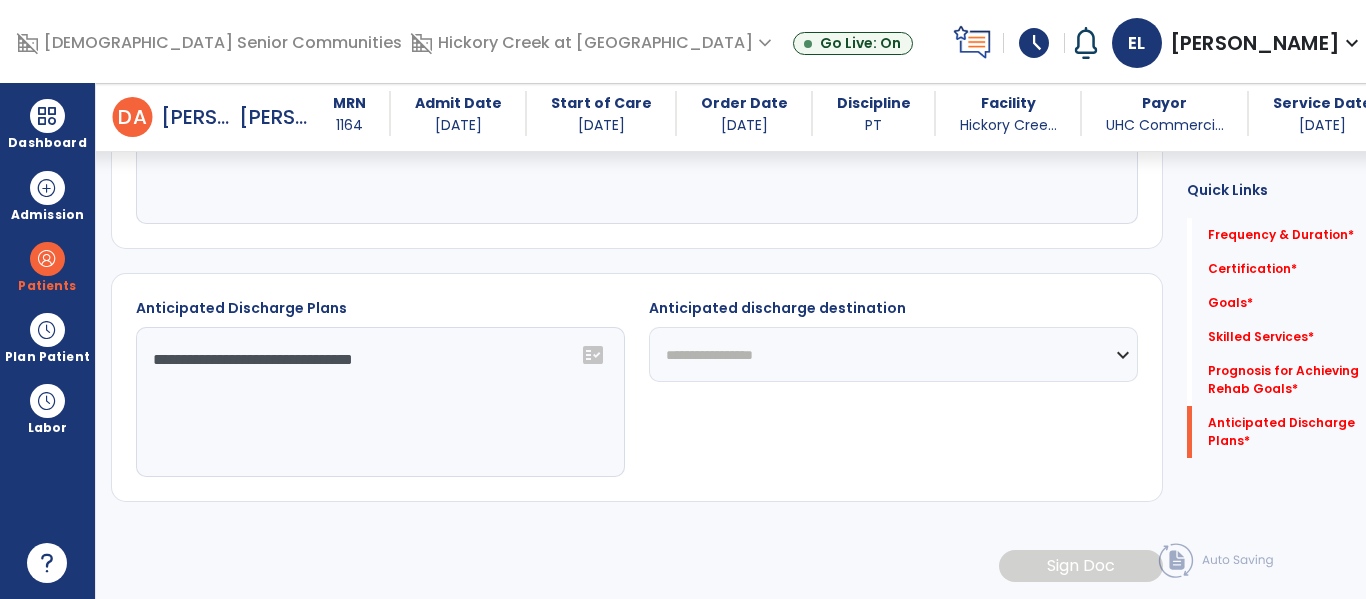 click on "**********" 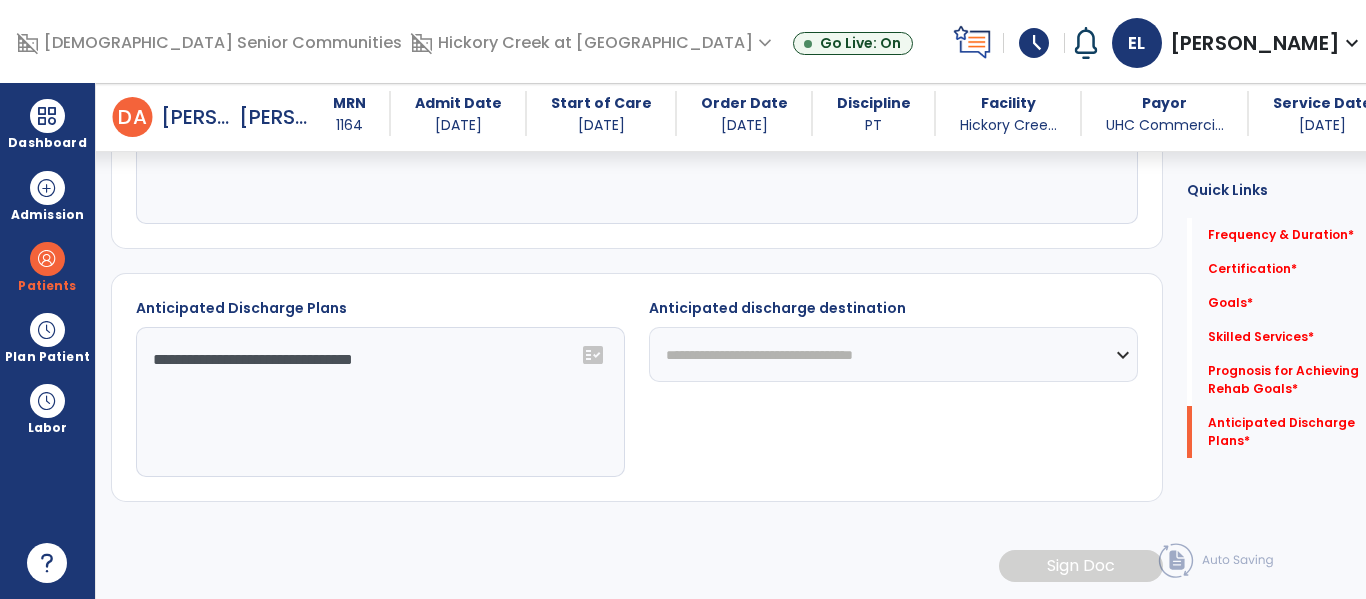 click on "**********" 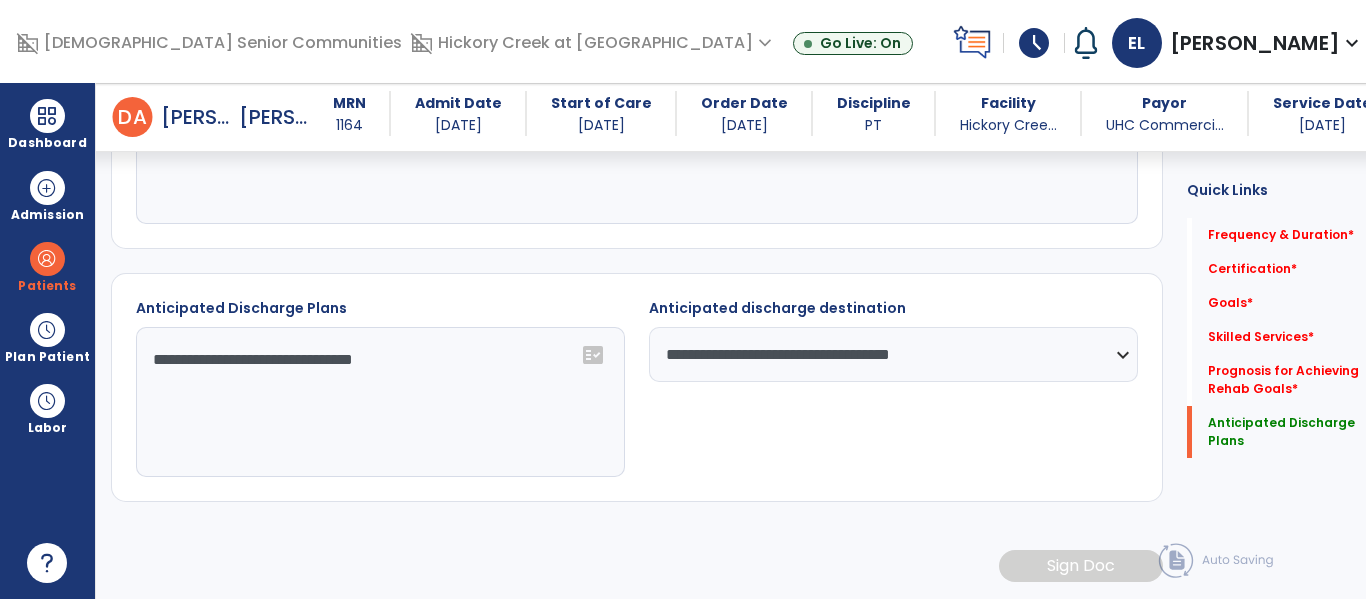 scroll, scrollTop: 1926, scrollLeft: 0, axis: vertical 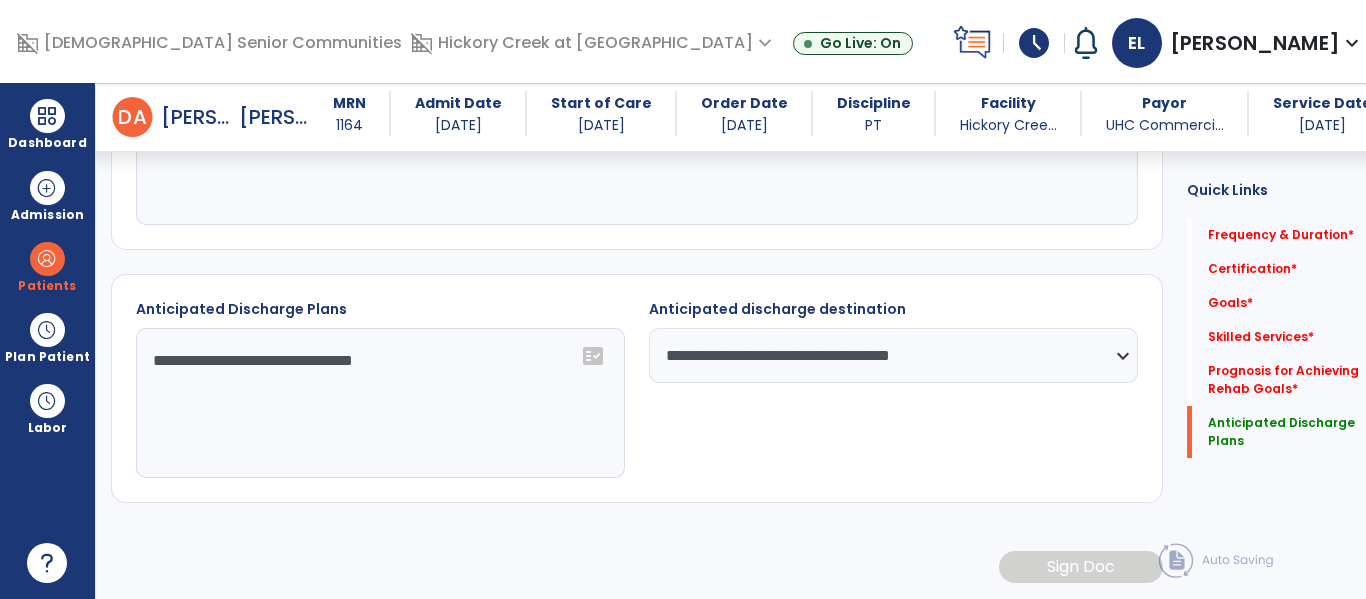 click on "**********" 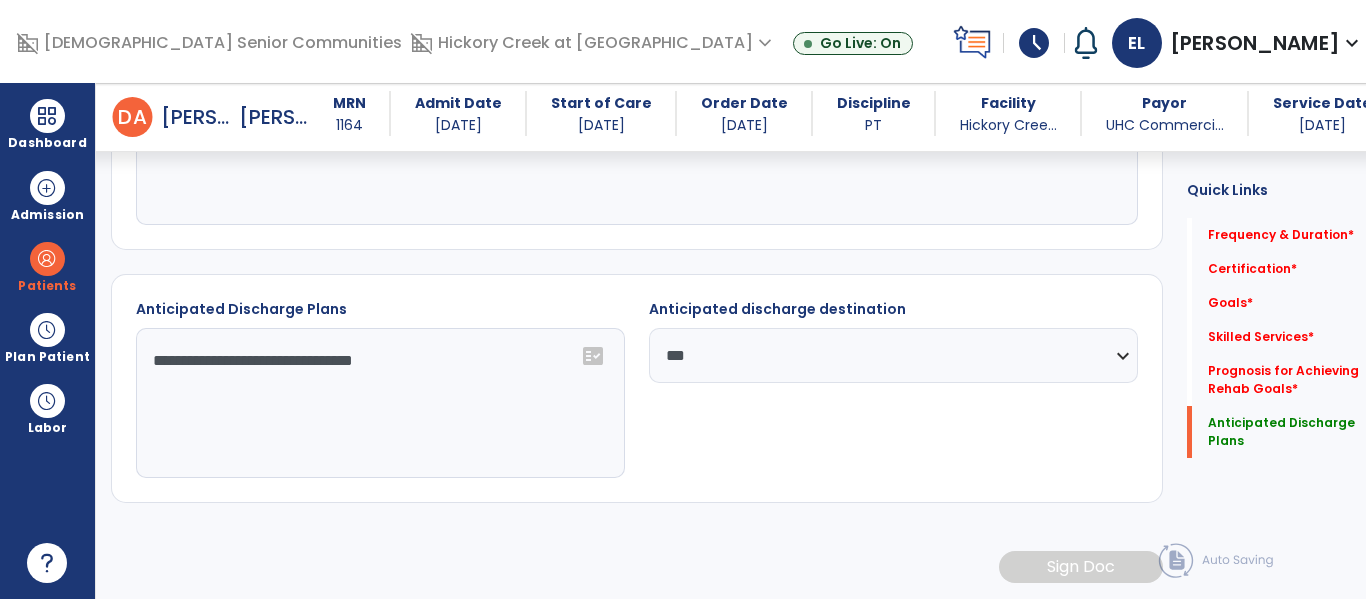 click on "**********" 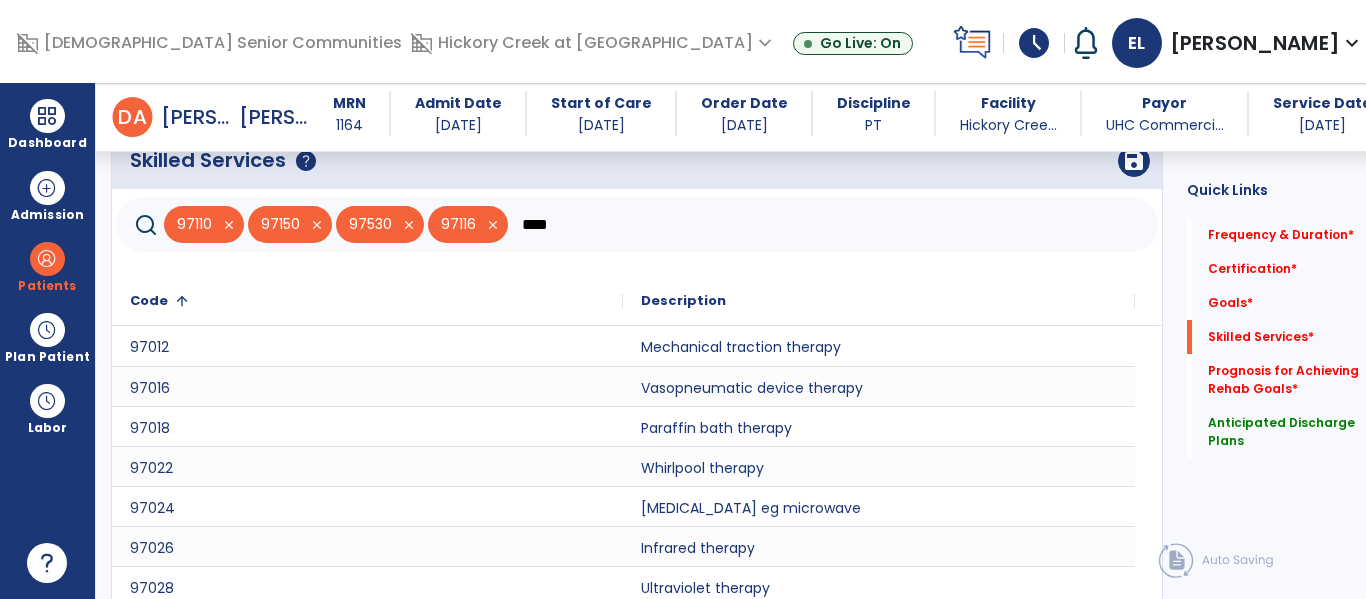scroll, scrollTop: 630, scrollLeft: 0, axis: vertical 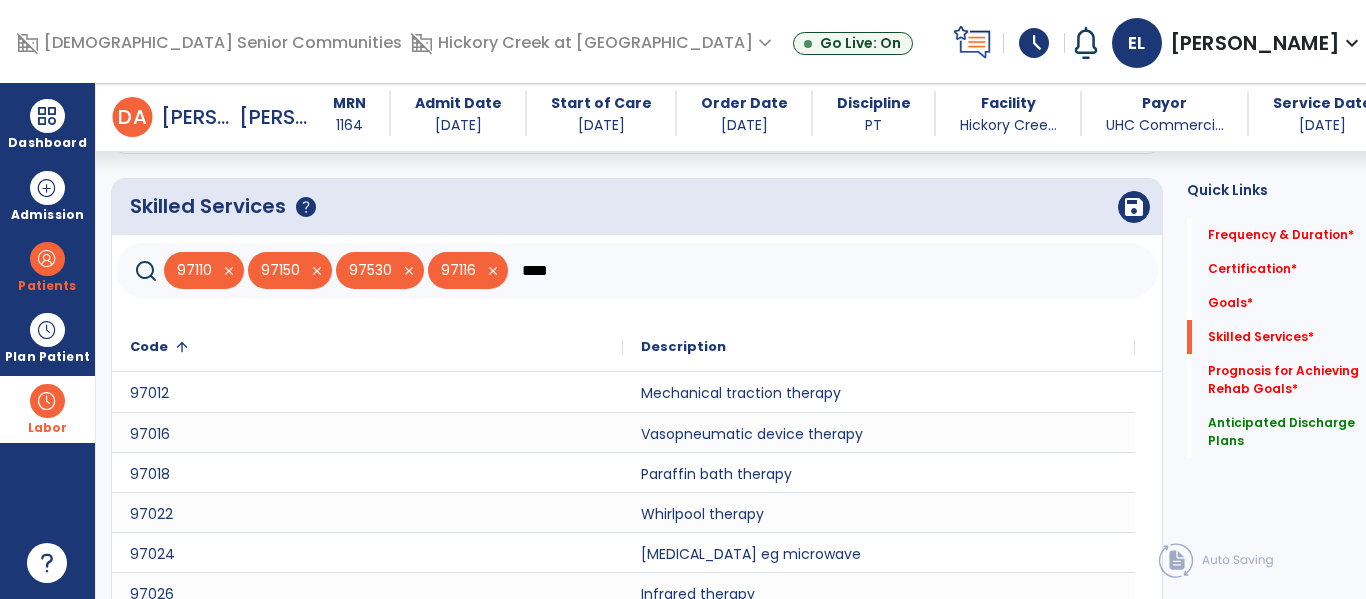 click on "Labor" at bounding box center [48, 428] 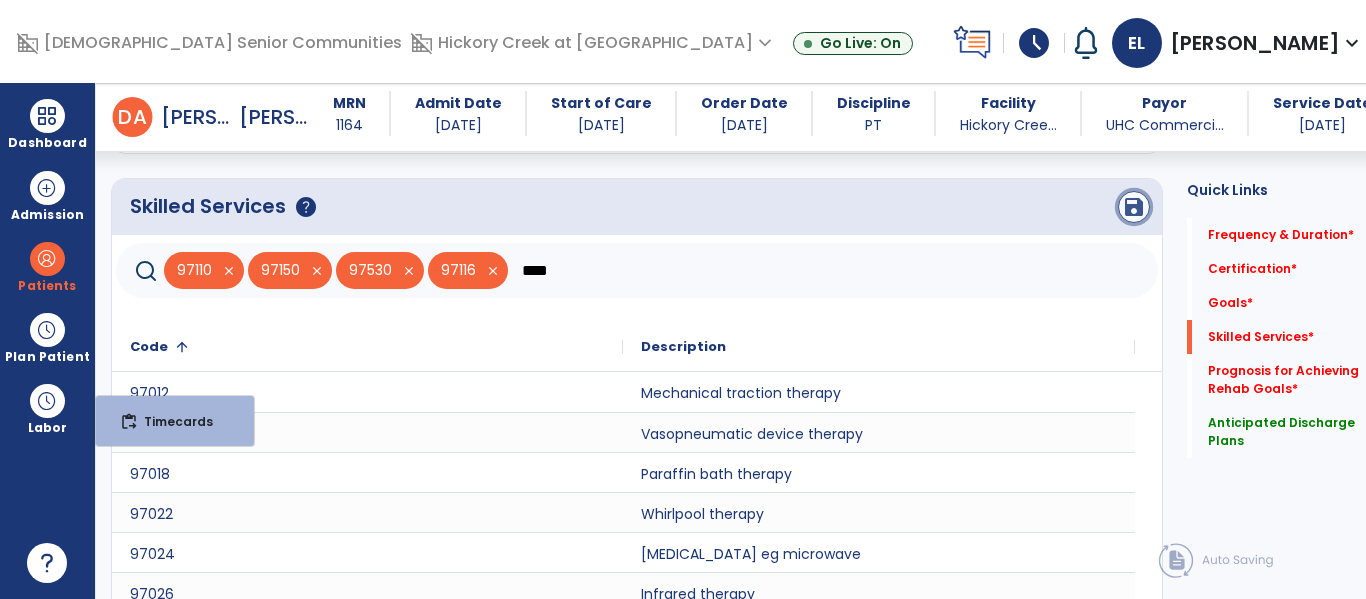 click on "save" 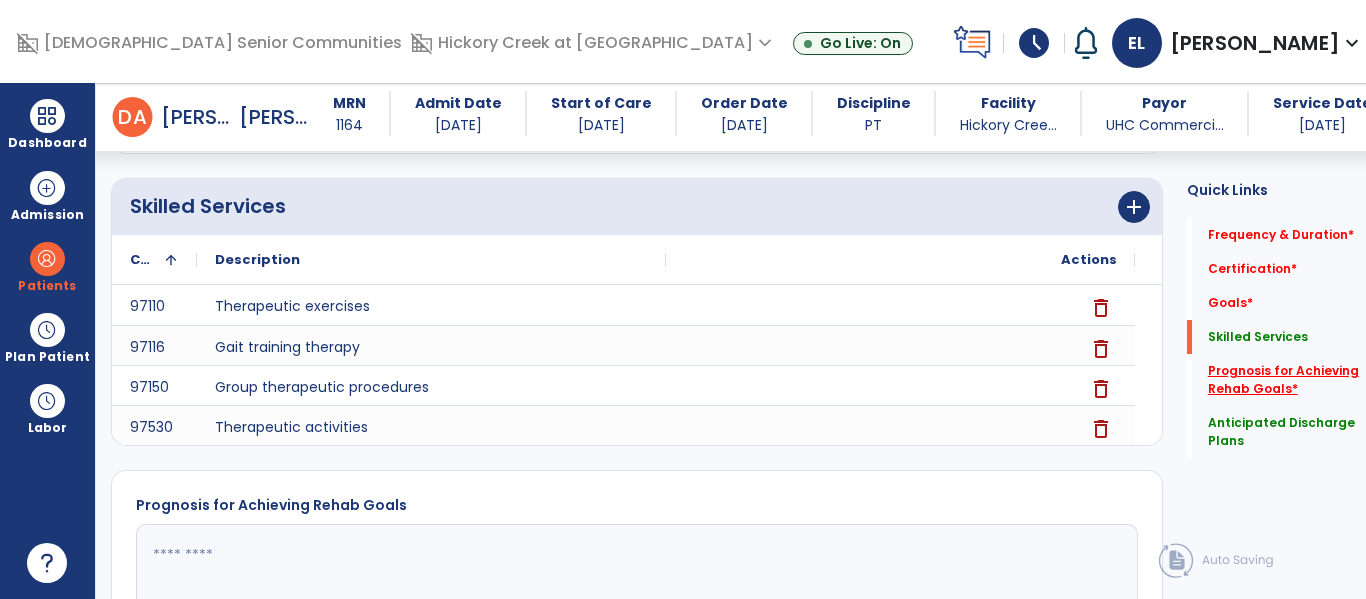 click on "Prognosis for Achieving Rehab Goals   *" 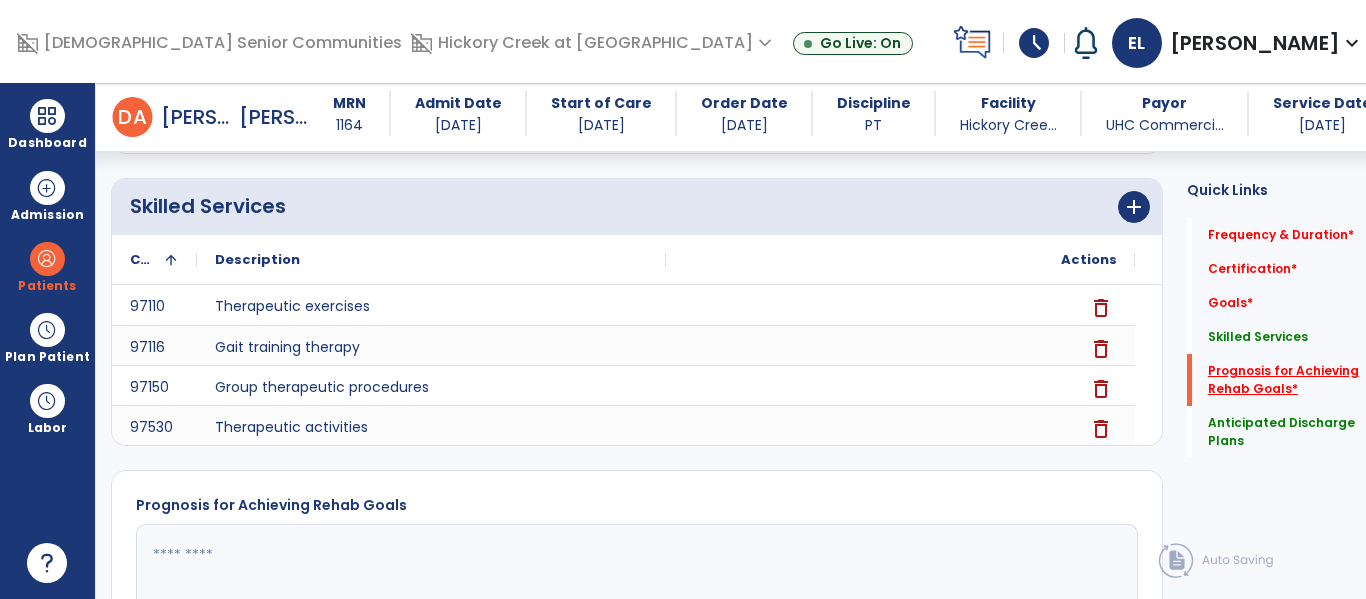scroll, scrollTop: 760, scrollLeft: 0, axis: vertical 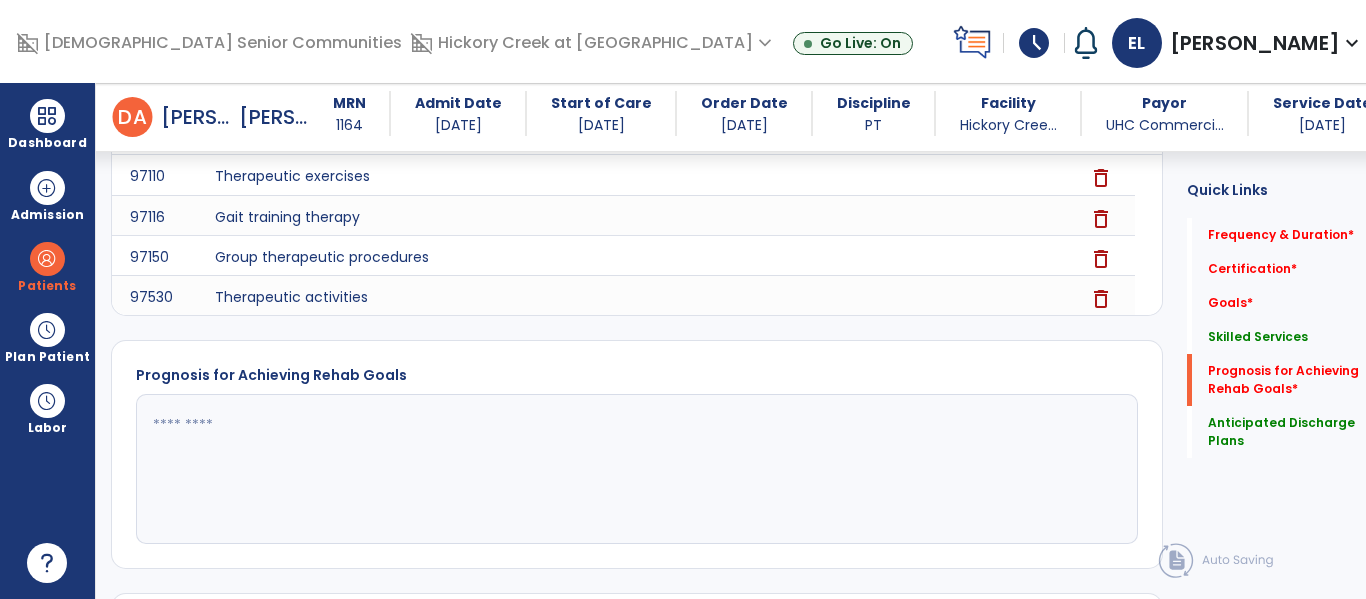 click 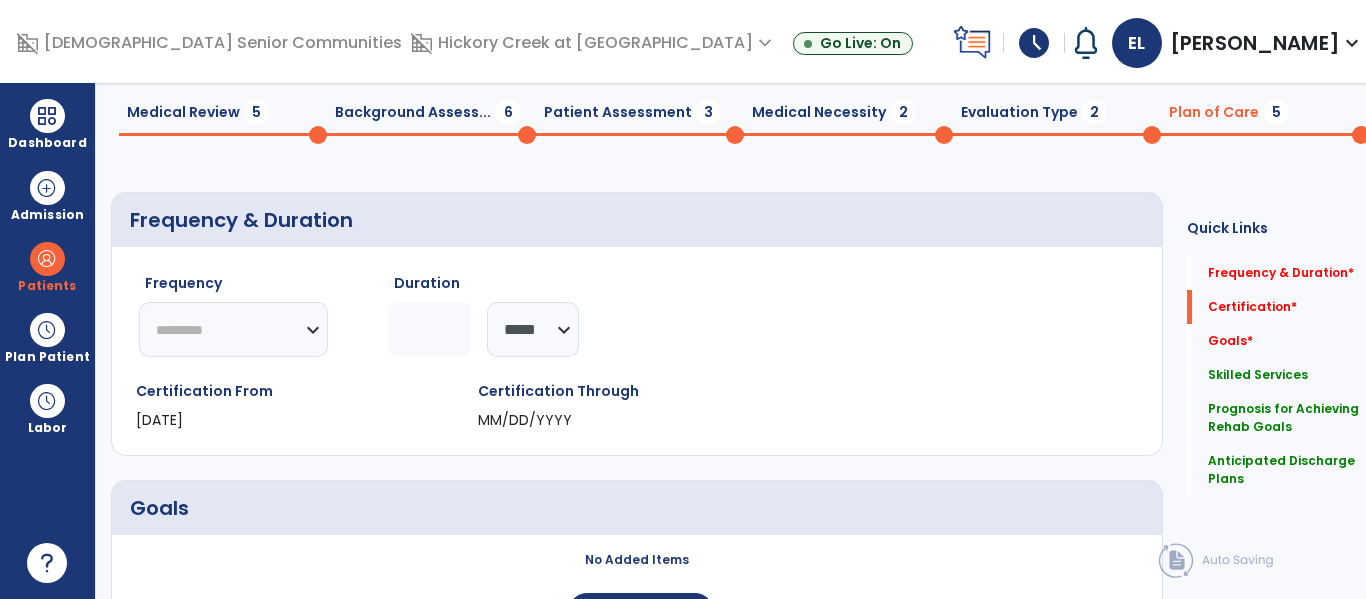 scroll, scrollTop: 0, scrollLeft: 0, axis: both 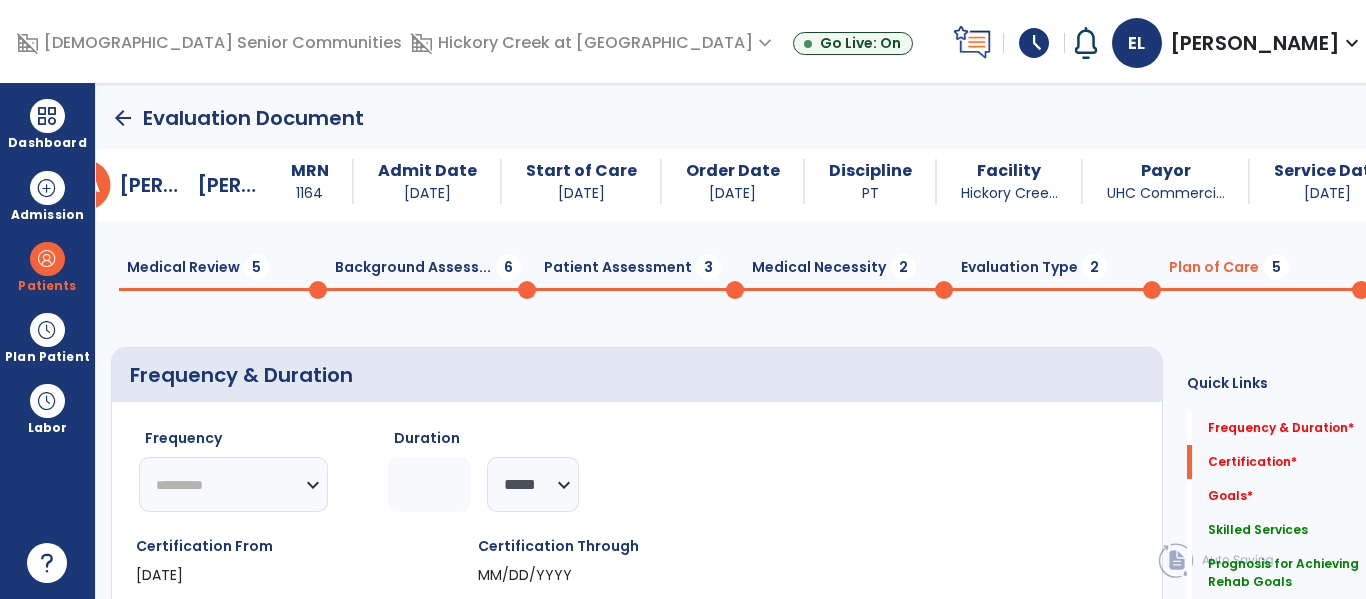 type on "*****" 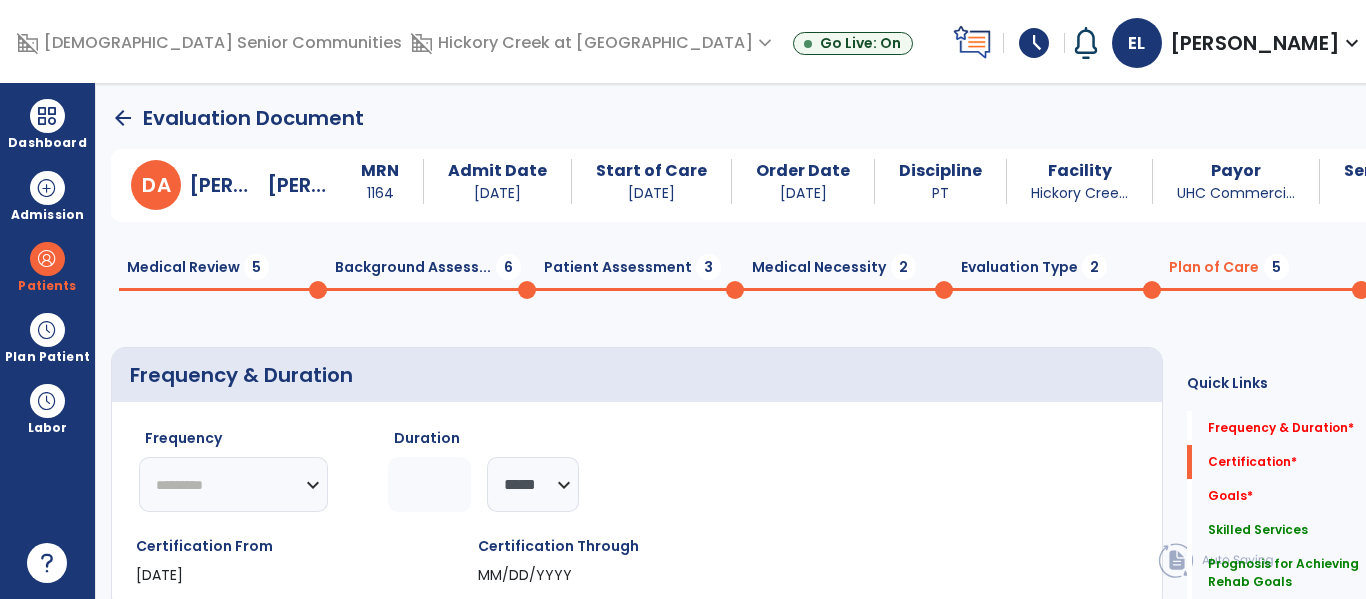 click on "Plan of Care  5" 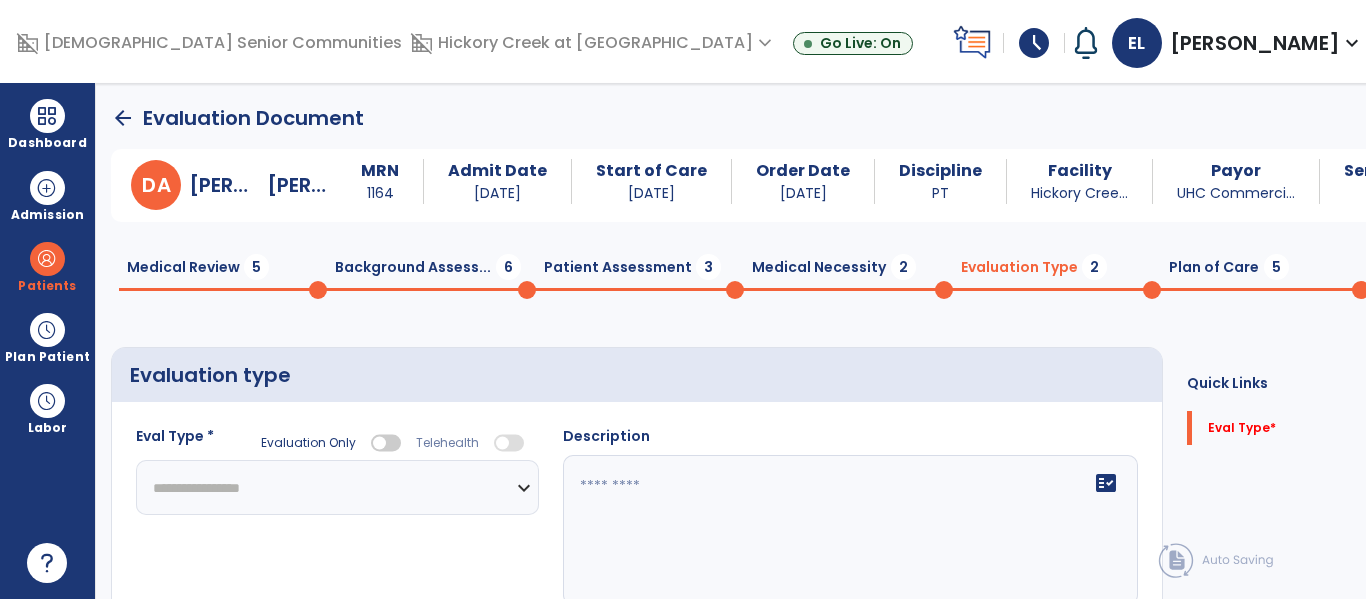 click on "Evaluation Type  2" 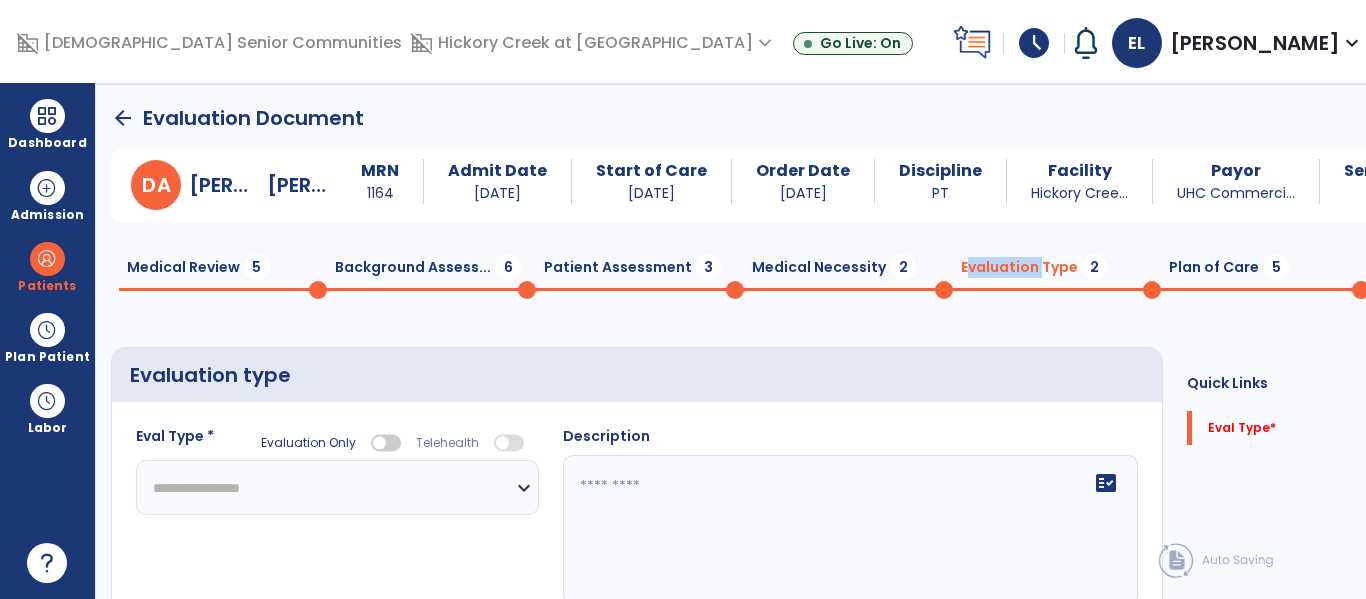 click on "Evaluation Type  2" 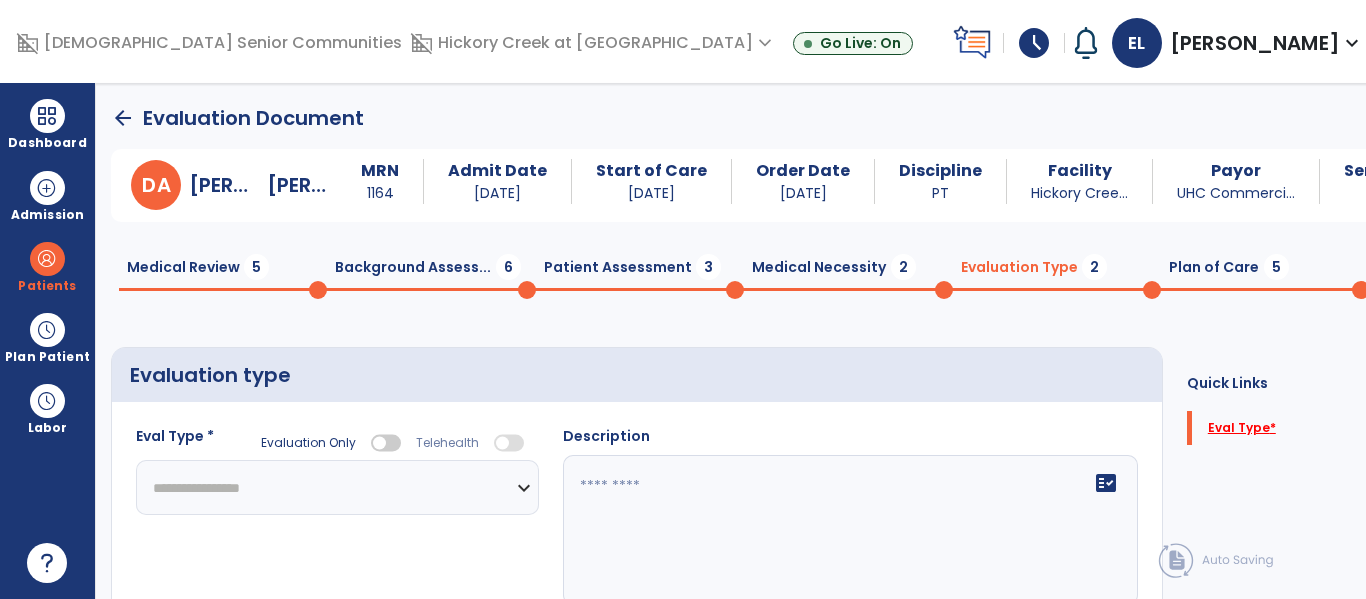 click on "Eval Type   *" 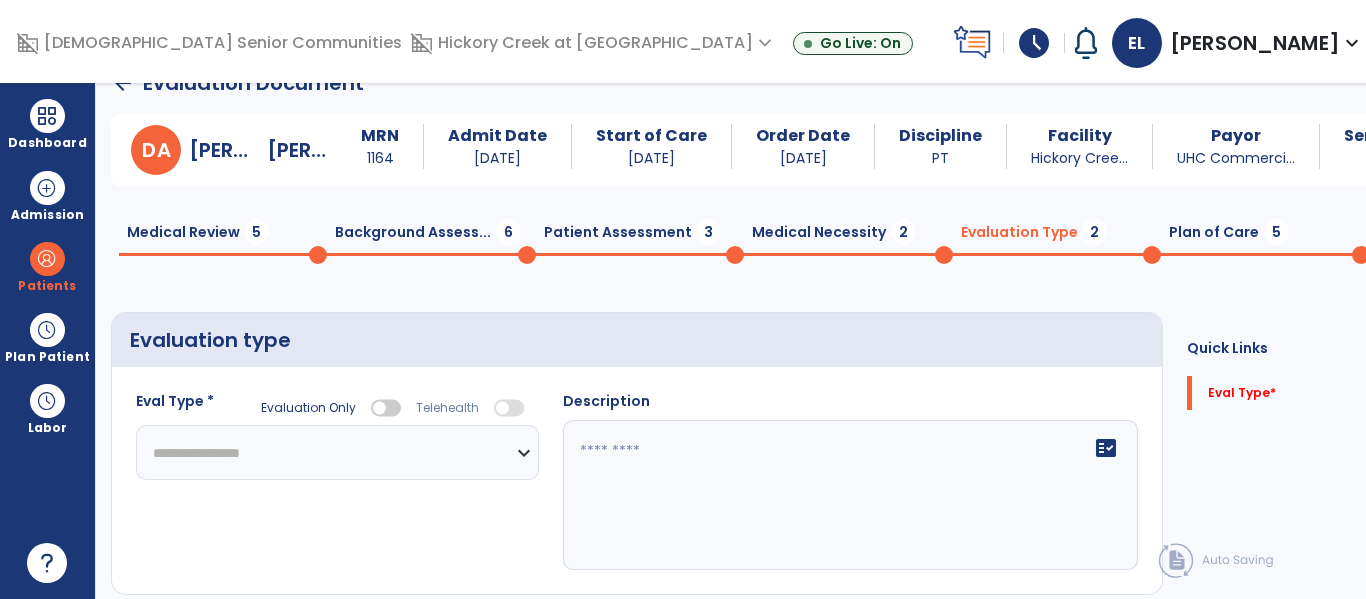 click on "**********" 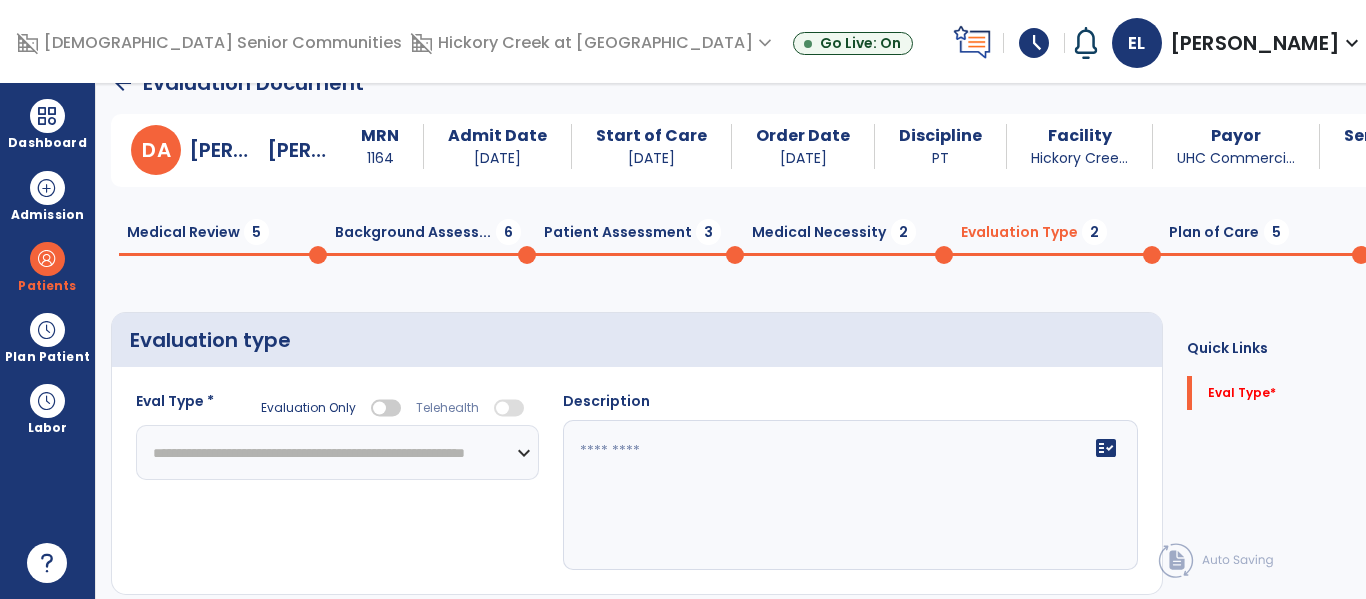 click on "**********" 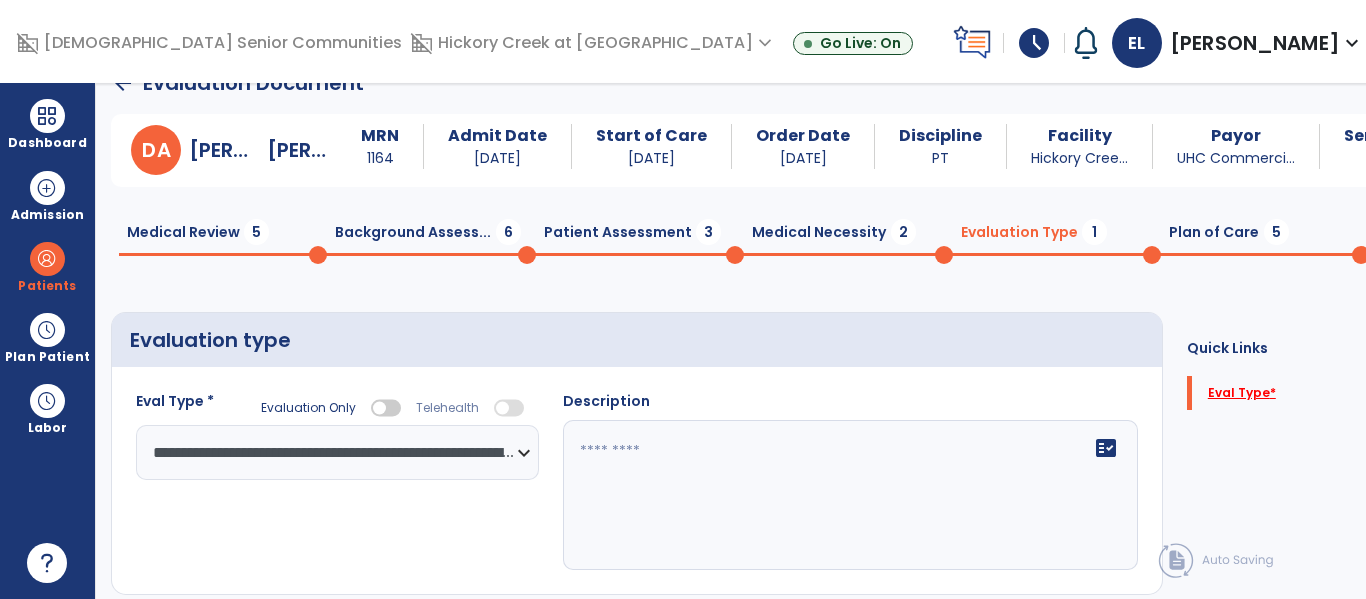 click on "Eval Type   *" 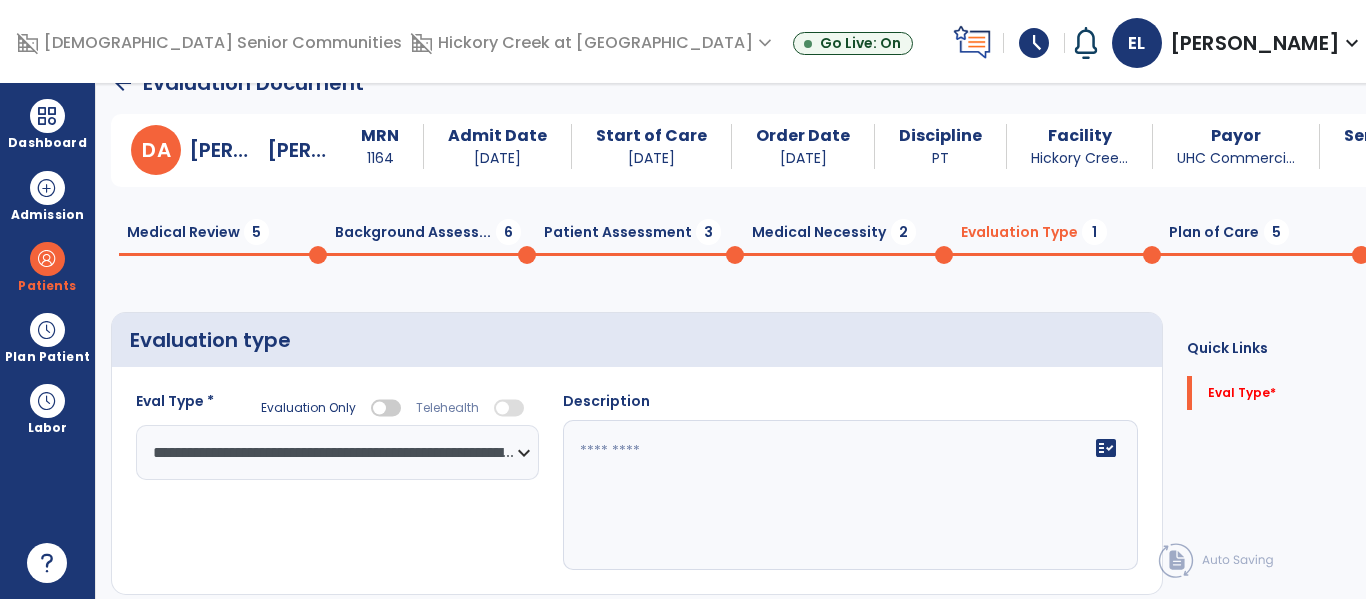 click on "fact_check" 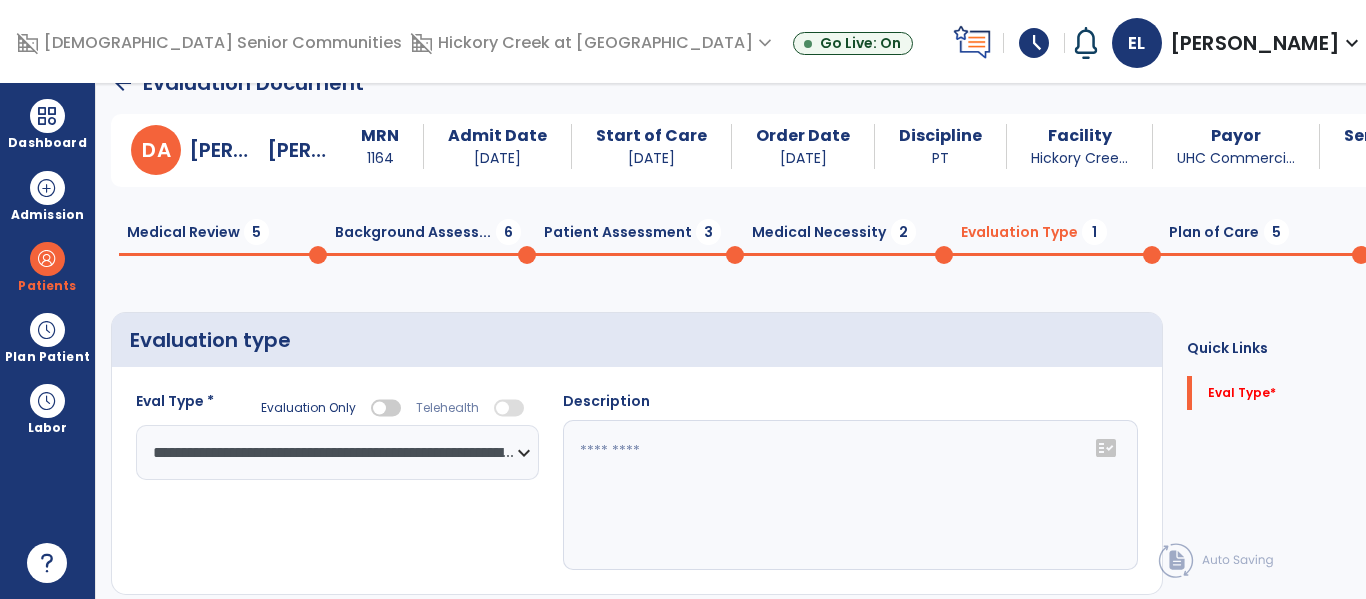 click 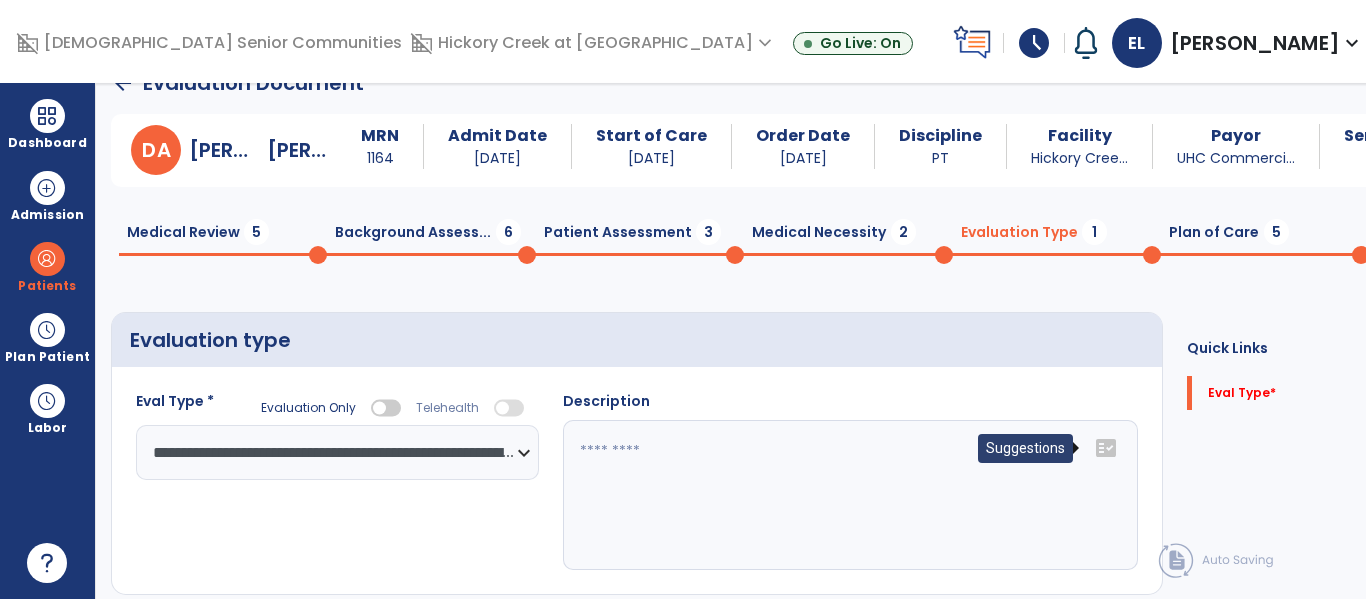 click on "fact_check" 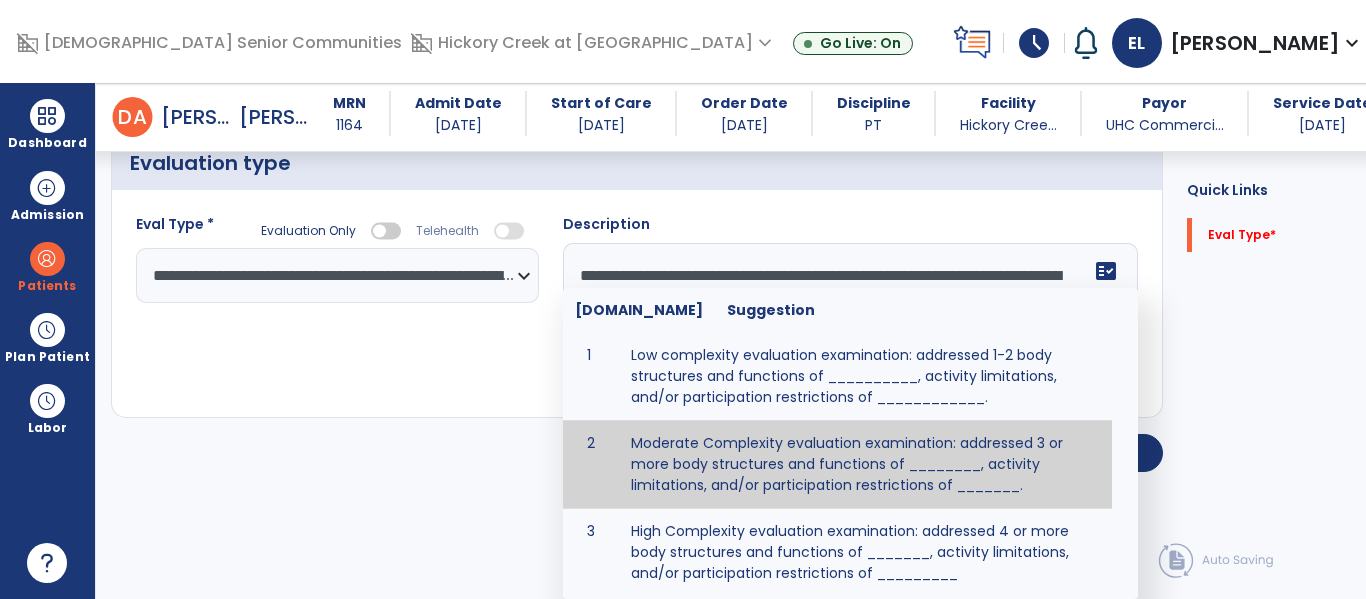 scroll, scrollTop: 83, scrollLeft: 0, axis: vertical 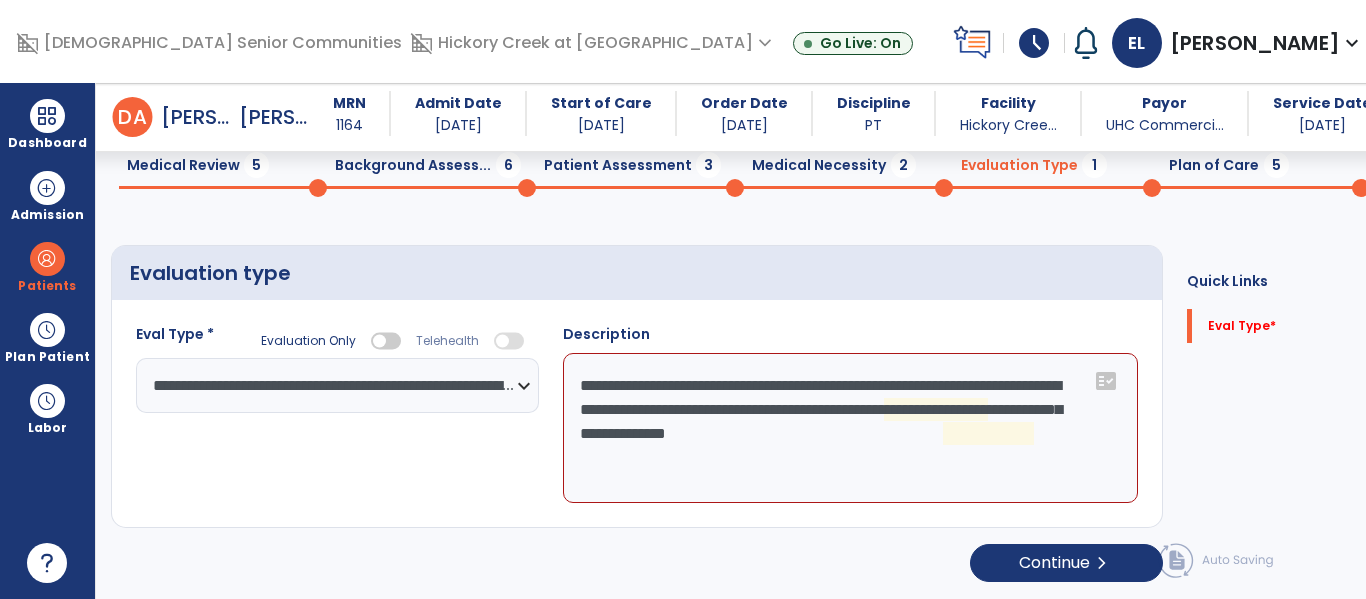 click on "**********" 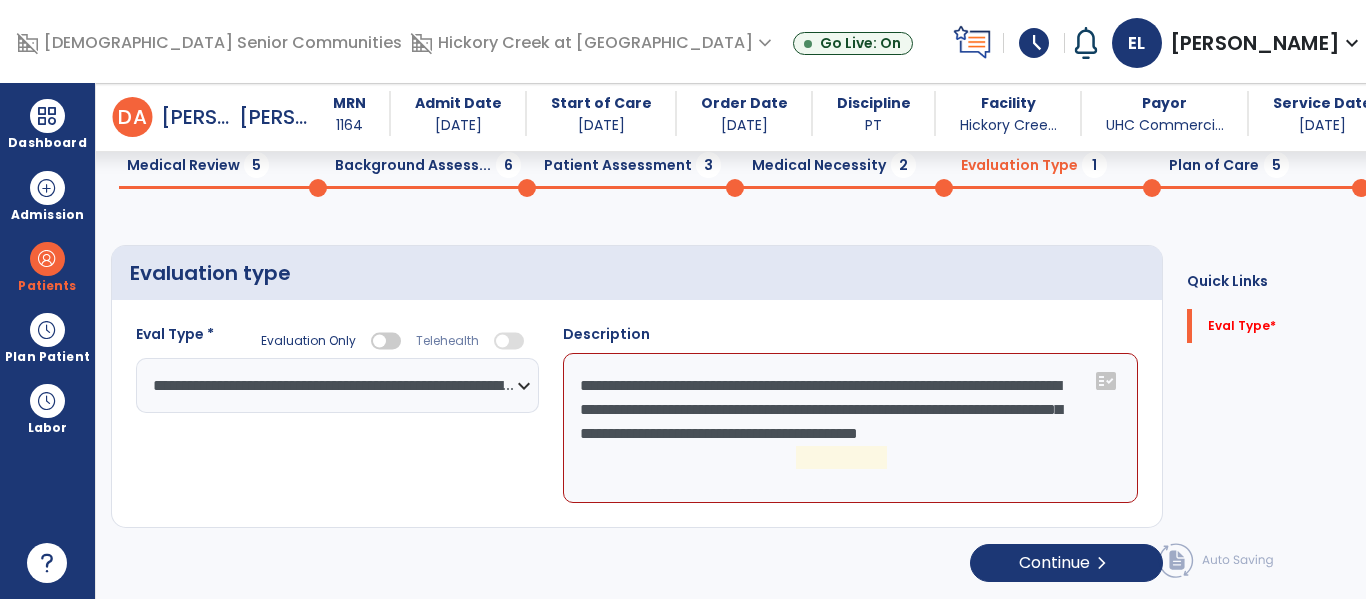 click on "**********" 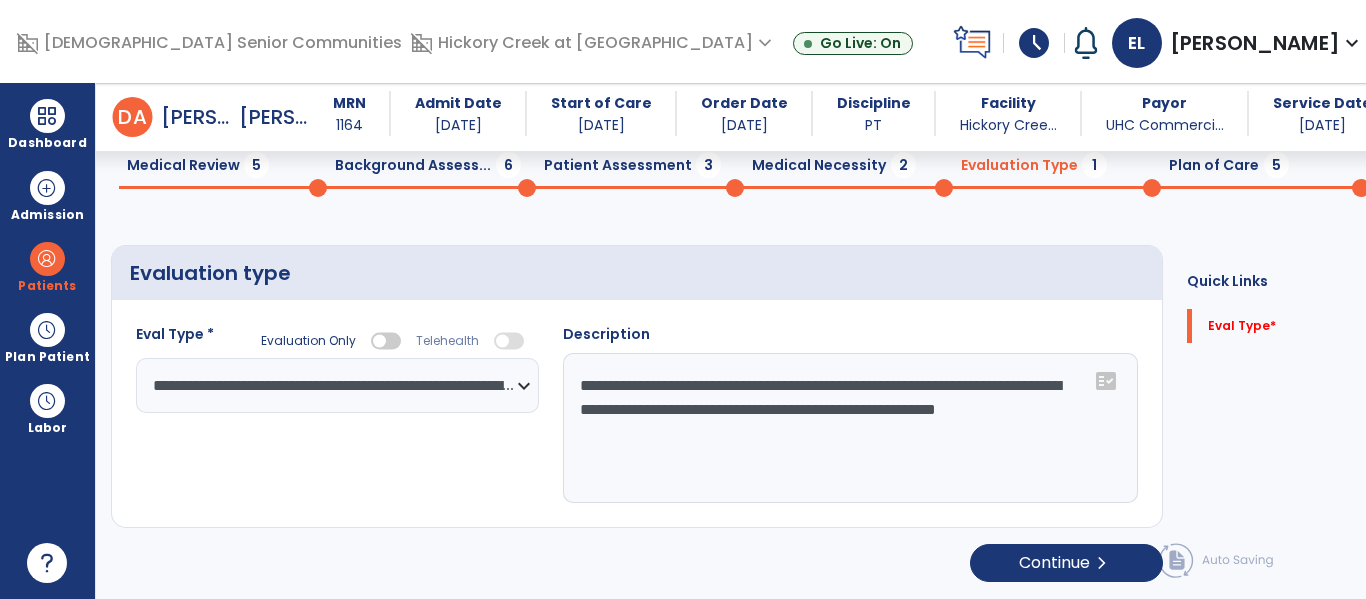 type on "**********" 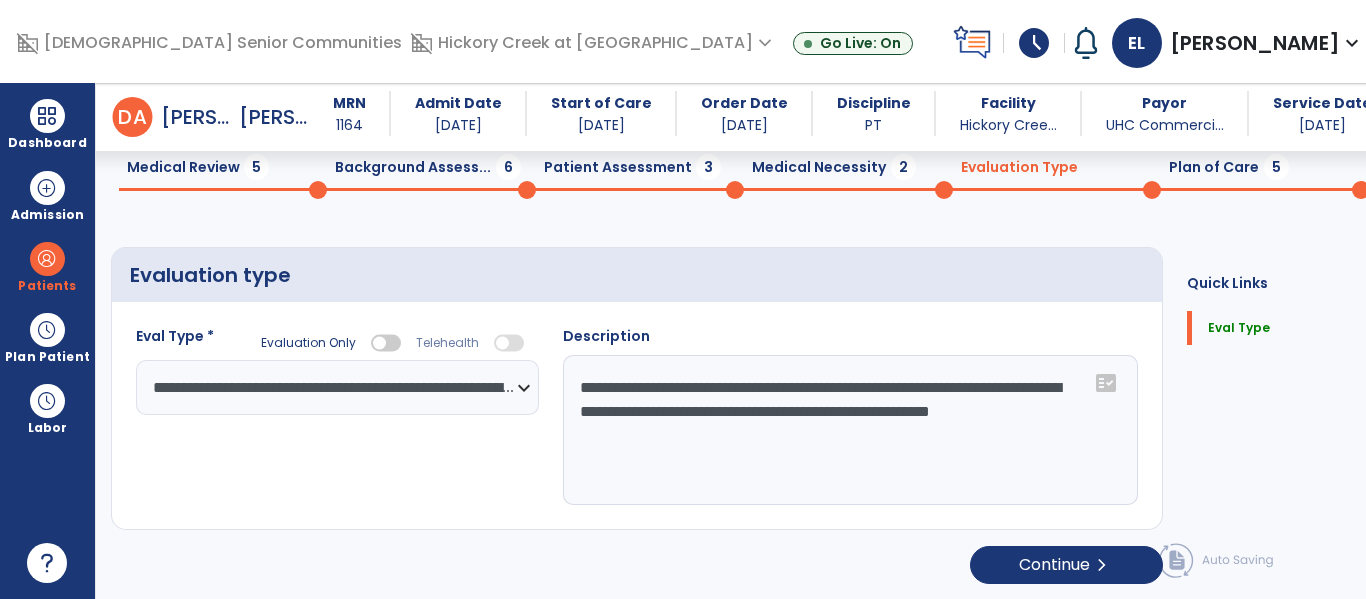 scroll, scrollTop: 83, scrollLeft: 0, axis: vertical 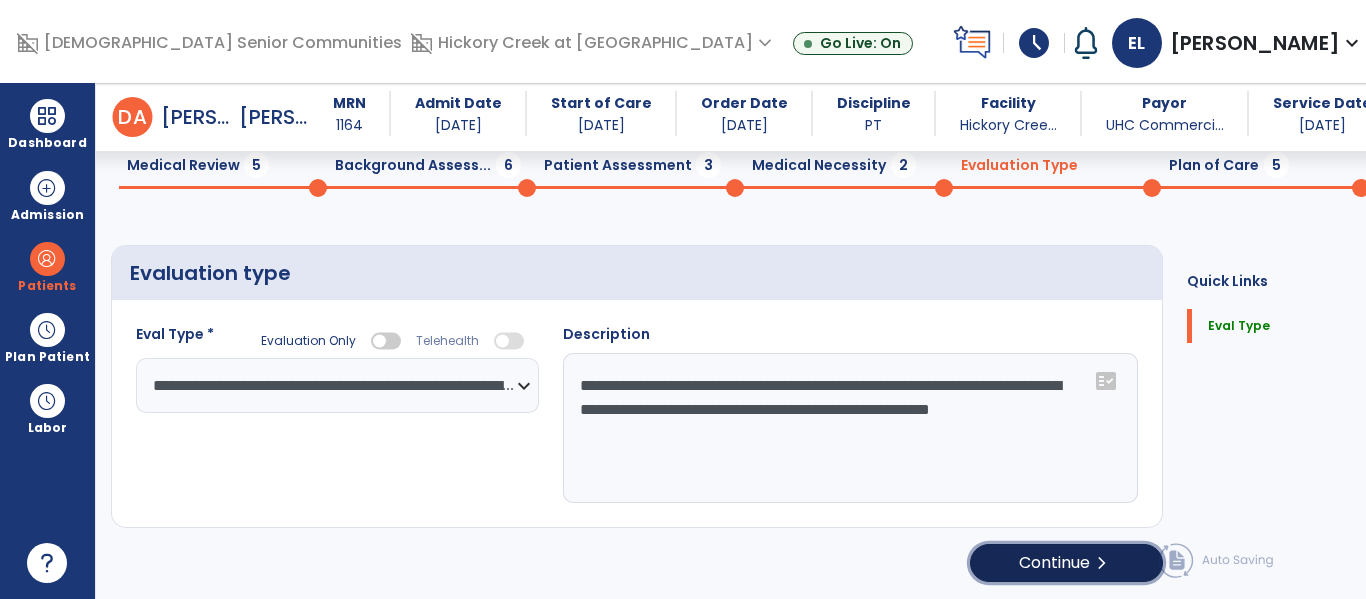 click on "Continue  chevron_right" 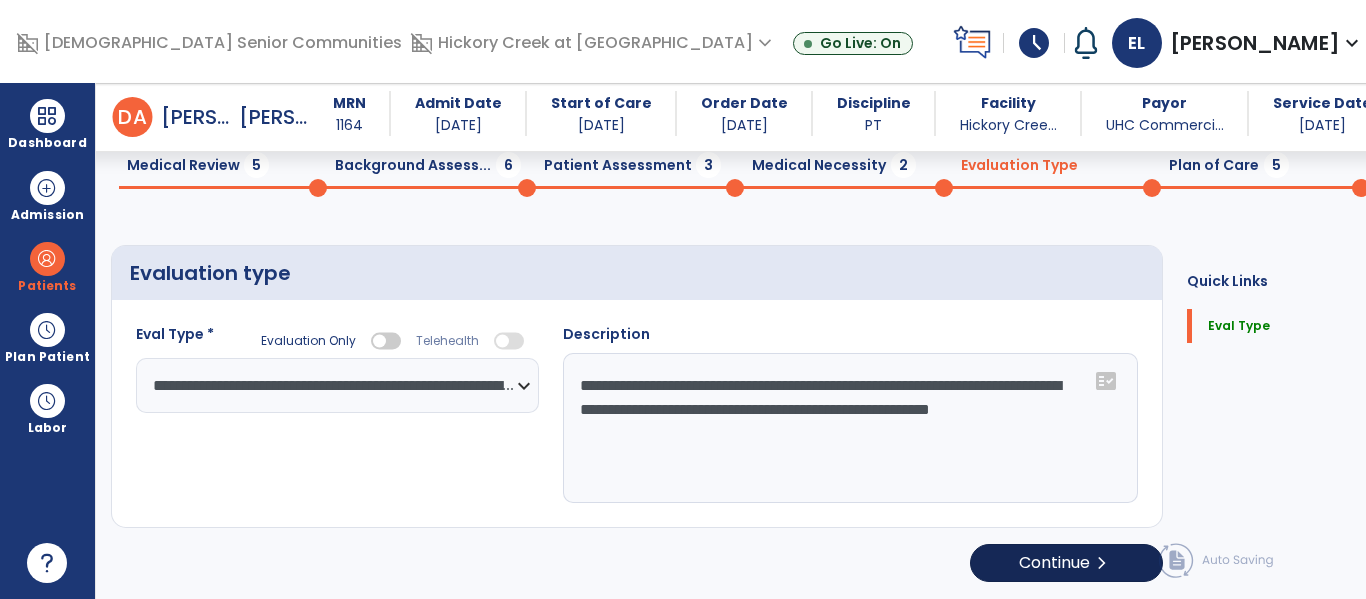 select on "*****" 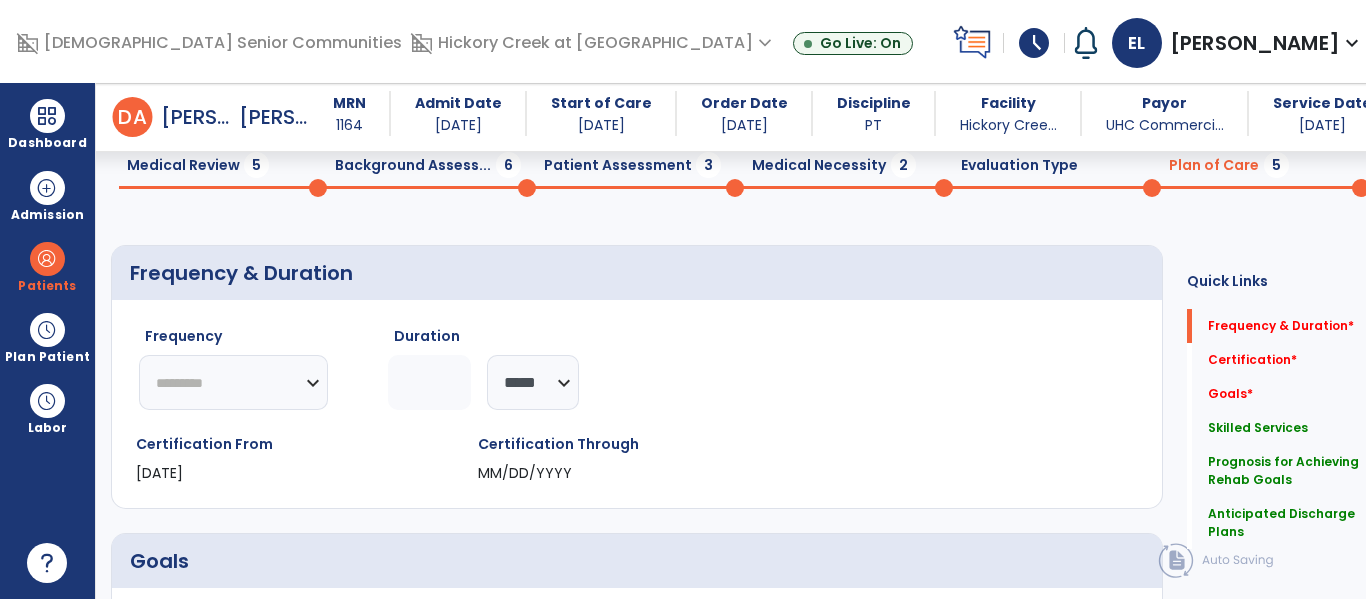 scroll, scrollTop: 0, scrollLeft: 0, axis: both 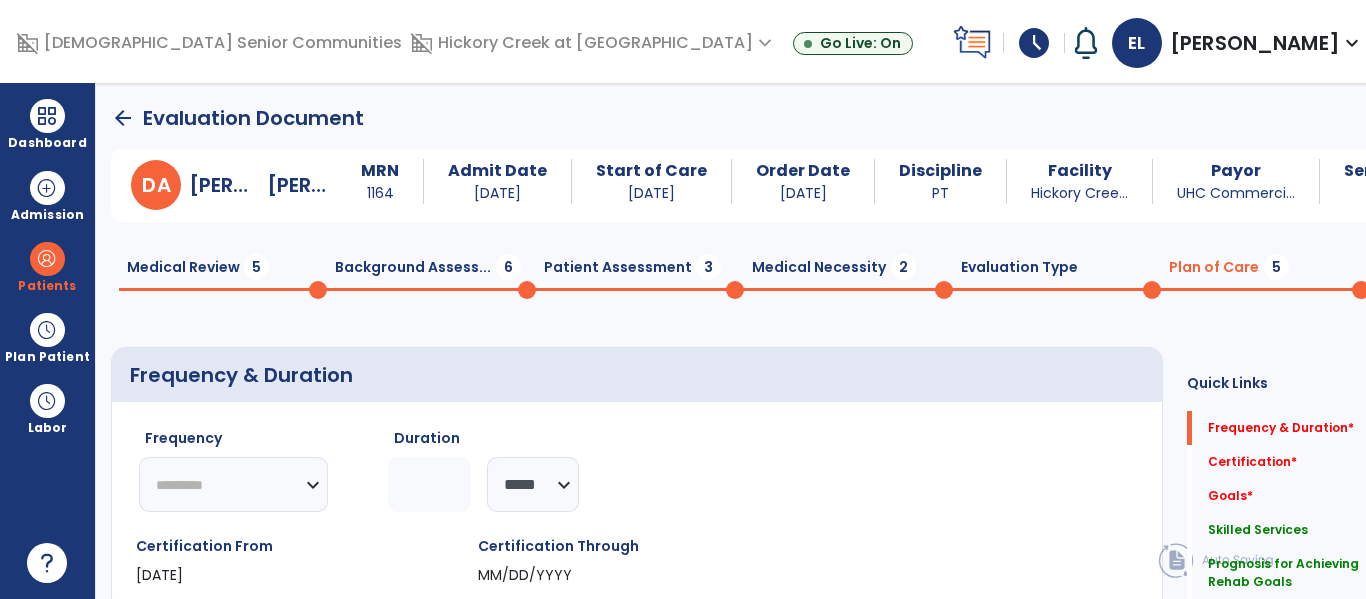 click on "Evaluation Type  0" 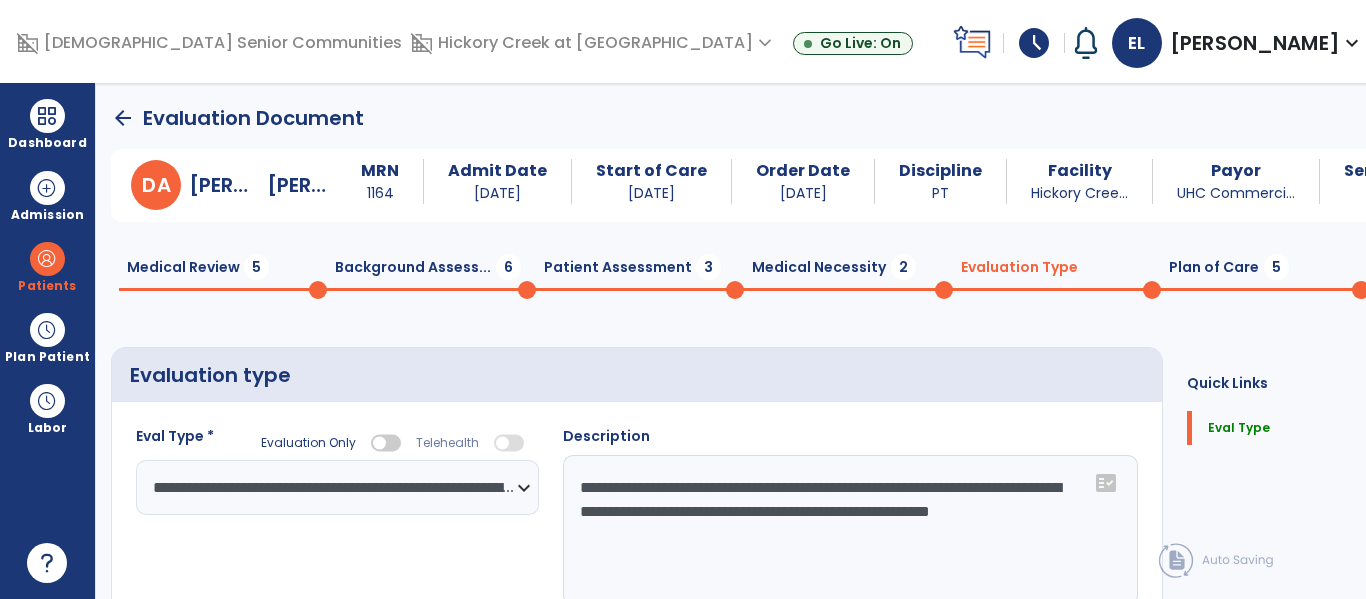 click on "Medical Necessity  2" 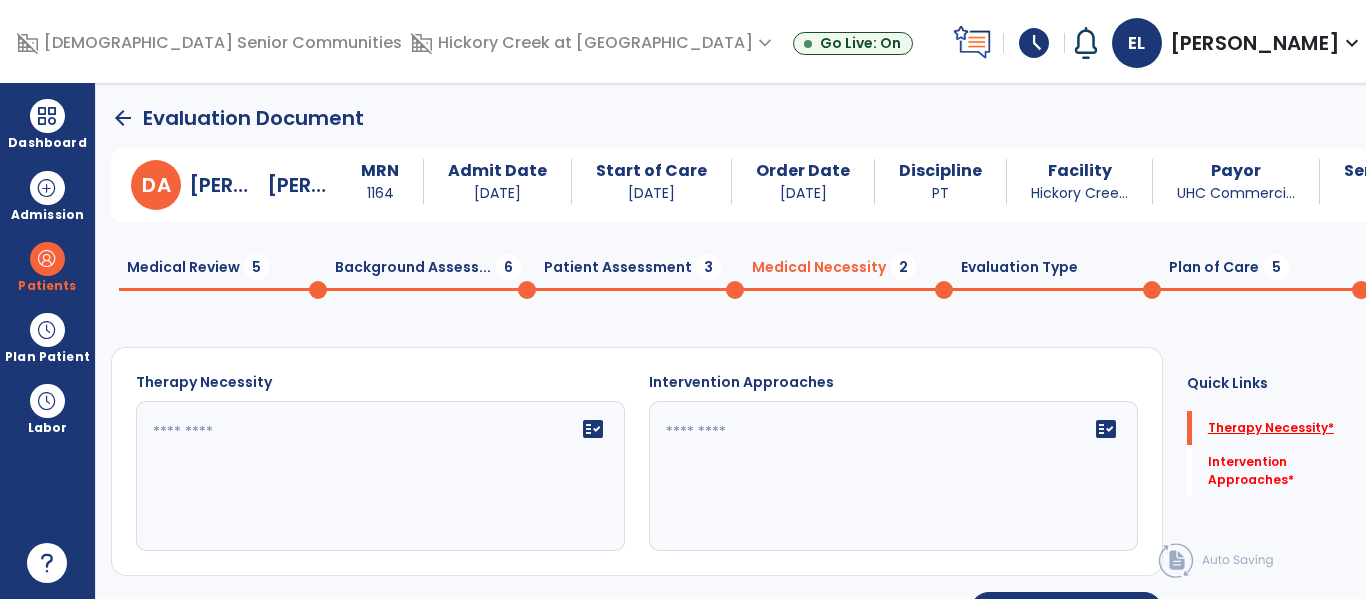 click on "Therapy Necessity   *" 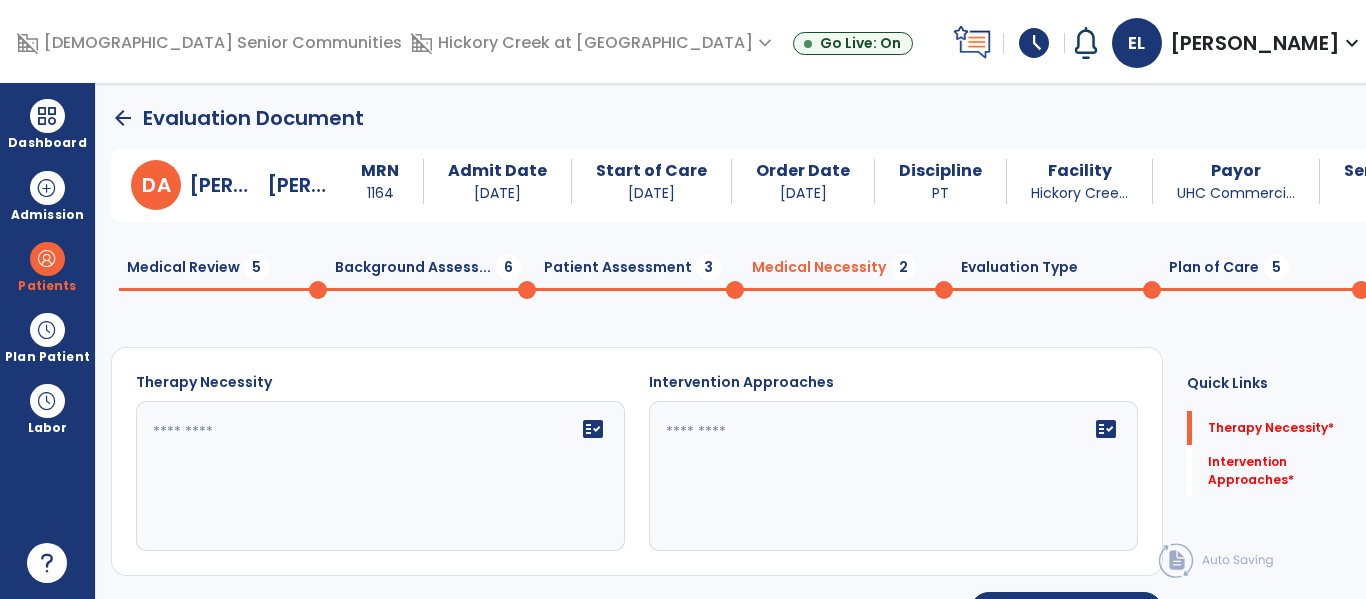 scroll, scrollTop: 47, scrollLeft: 0, axis: vertical 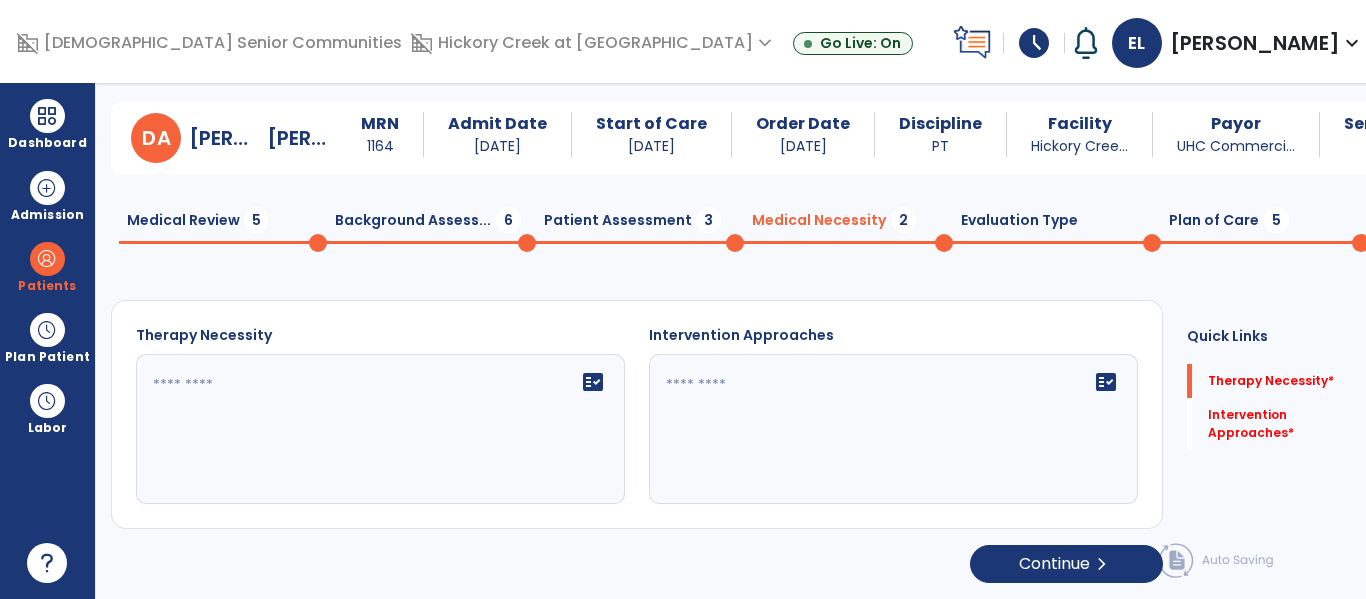 click on "fact_check" 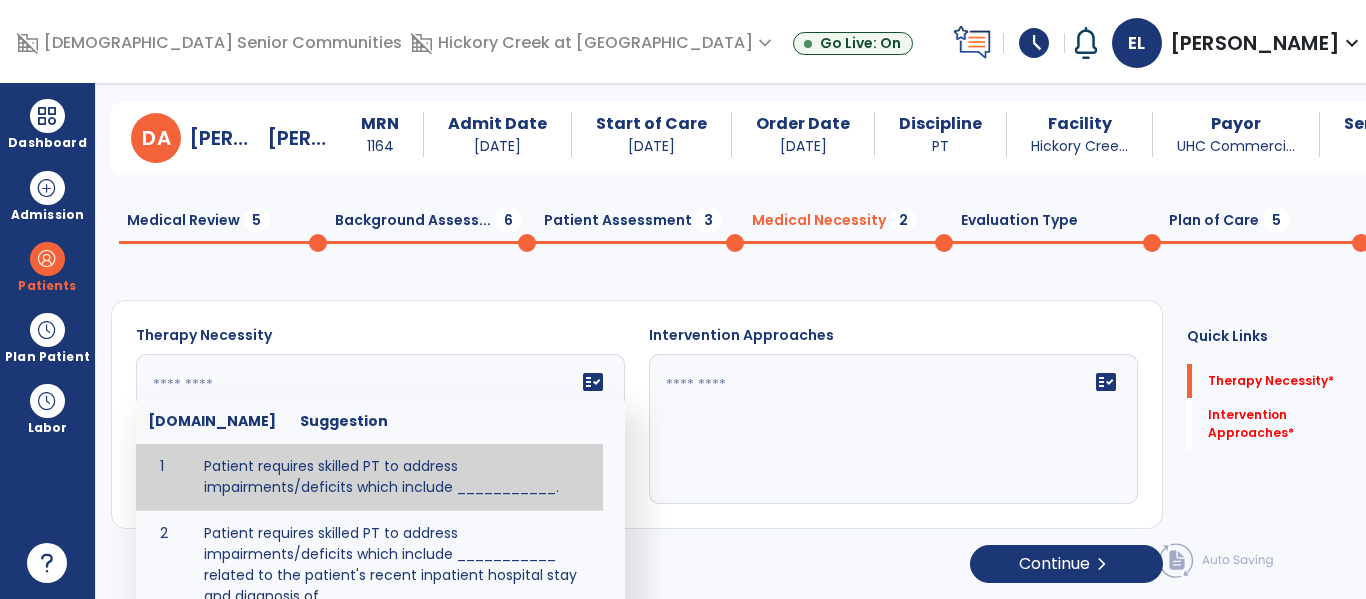 click 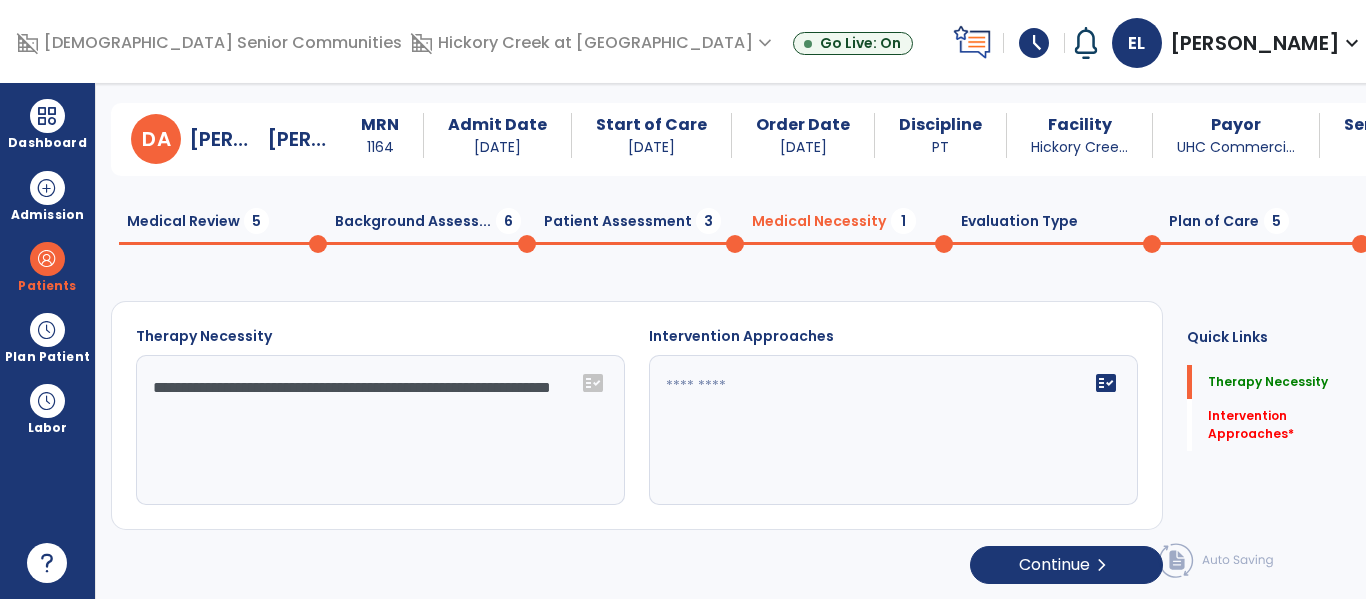 scroll, scrollTop: 47, scrollLeft: 0, axis: vertical 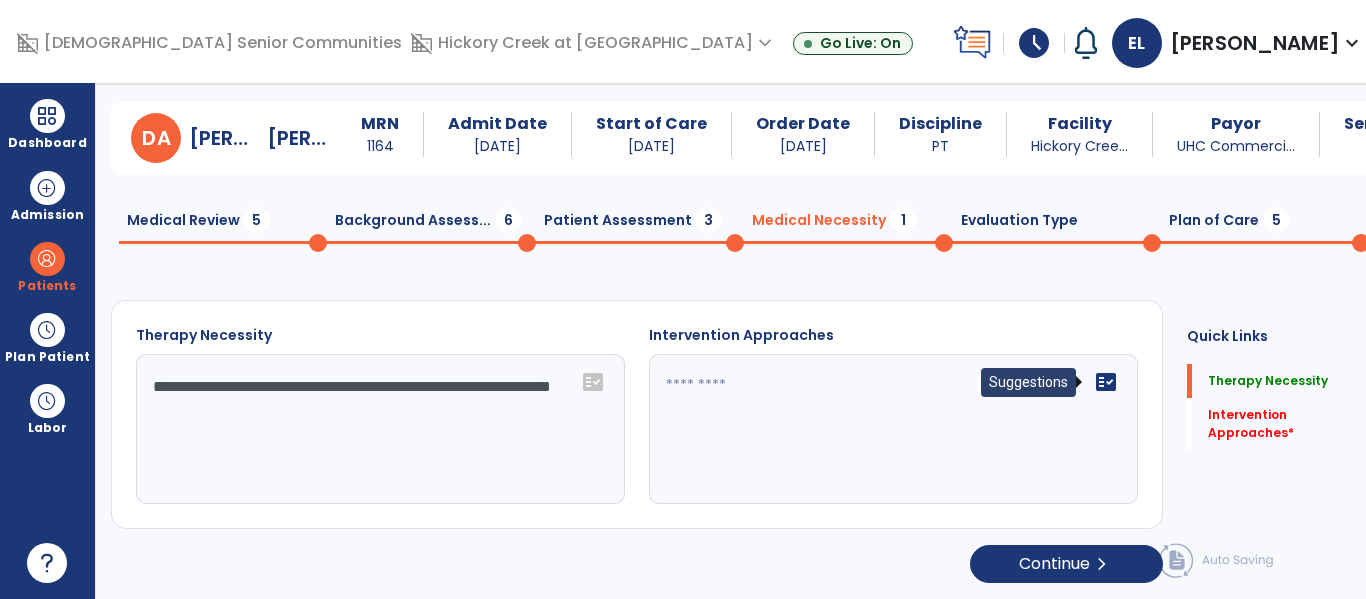type on "**********" 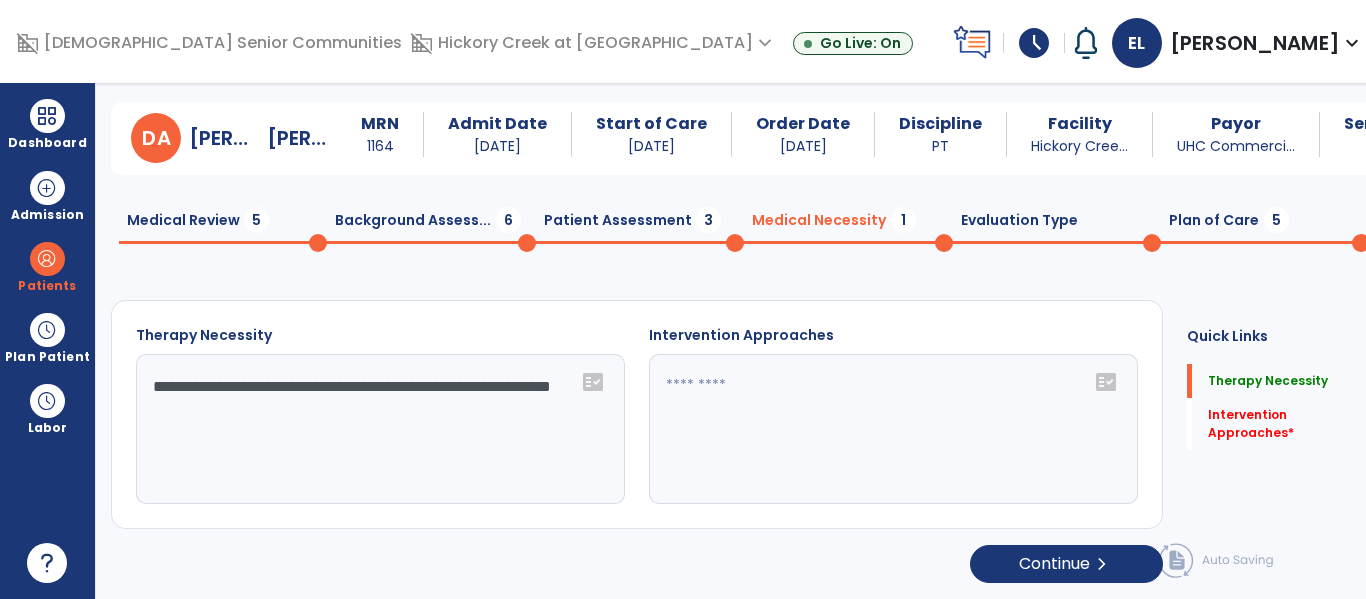 click on "fact_check" 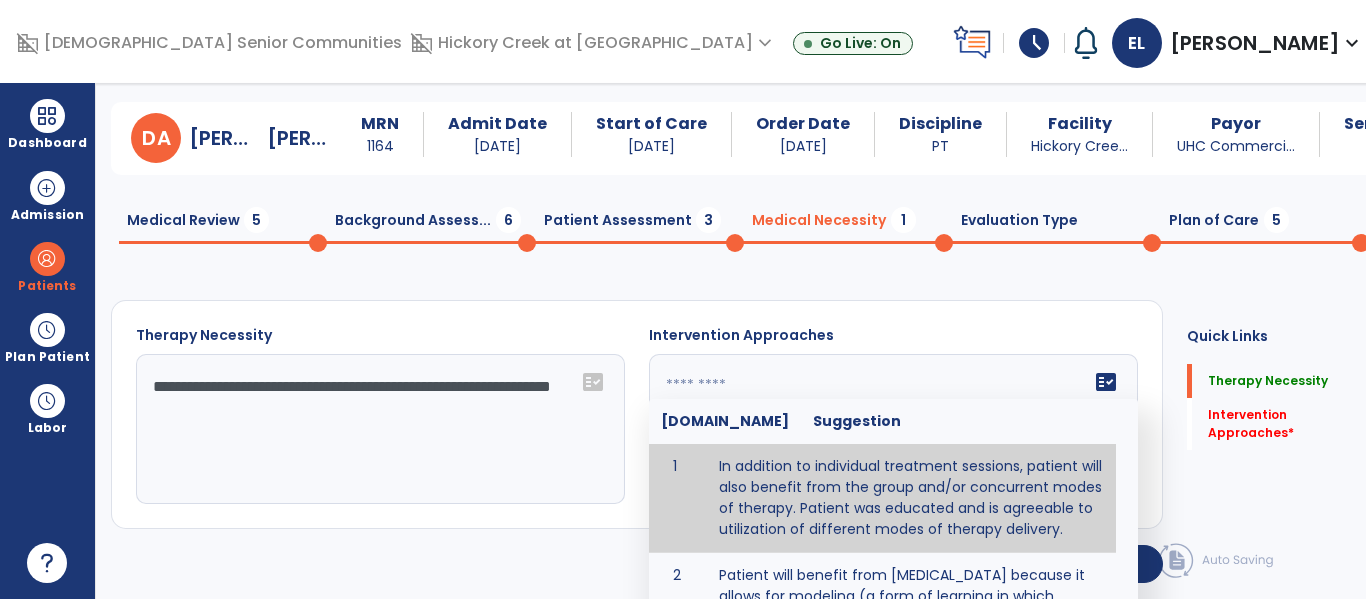 click on "fact_check" 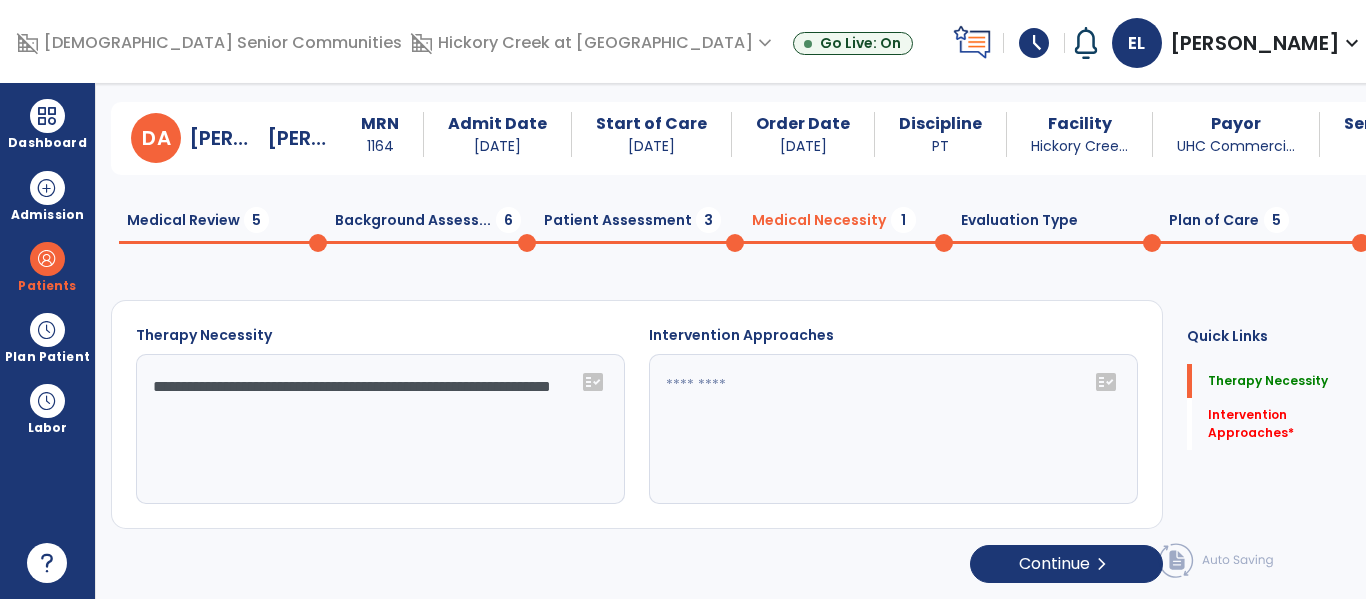 click on "Plan Patient  event_note  Planner  content_paste_go  Scheduler  content_paste_go  Whiteboard" at bounding box center (47, 337) 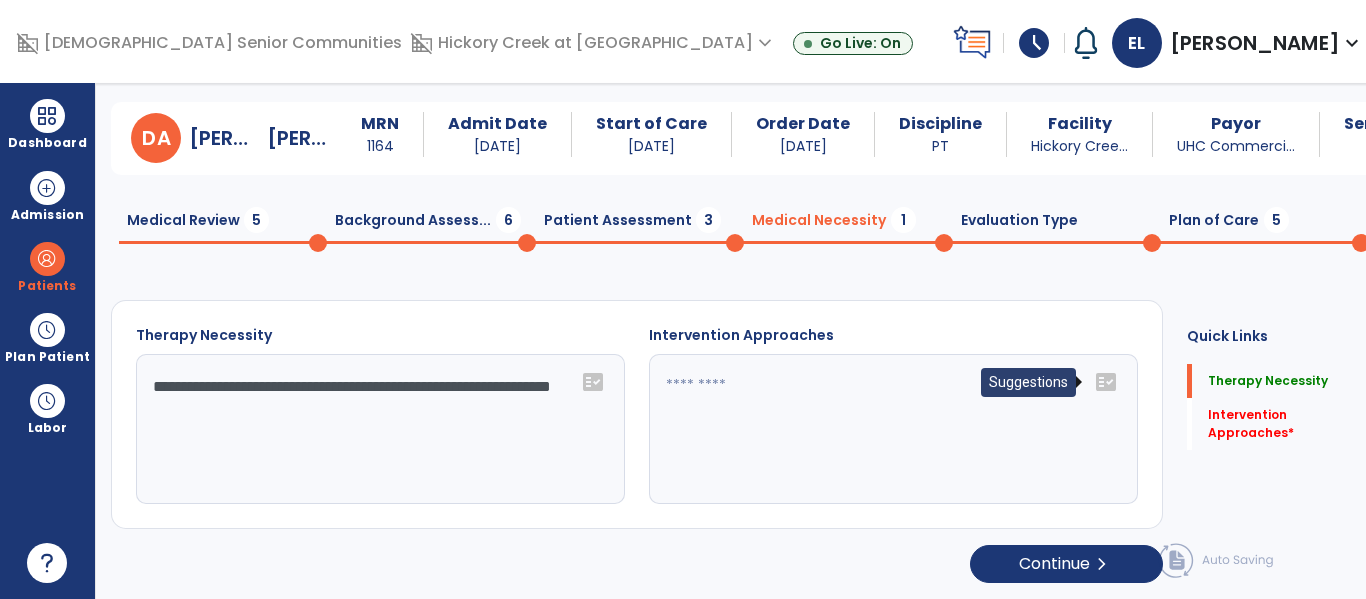 click on "fact_check" 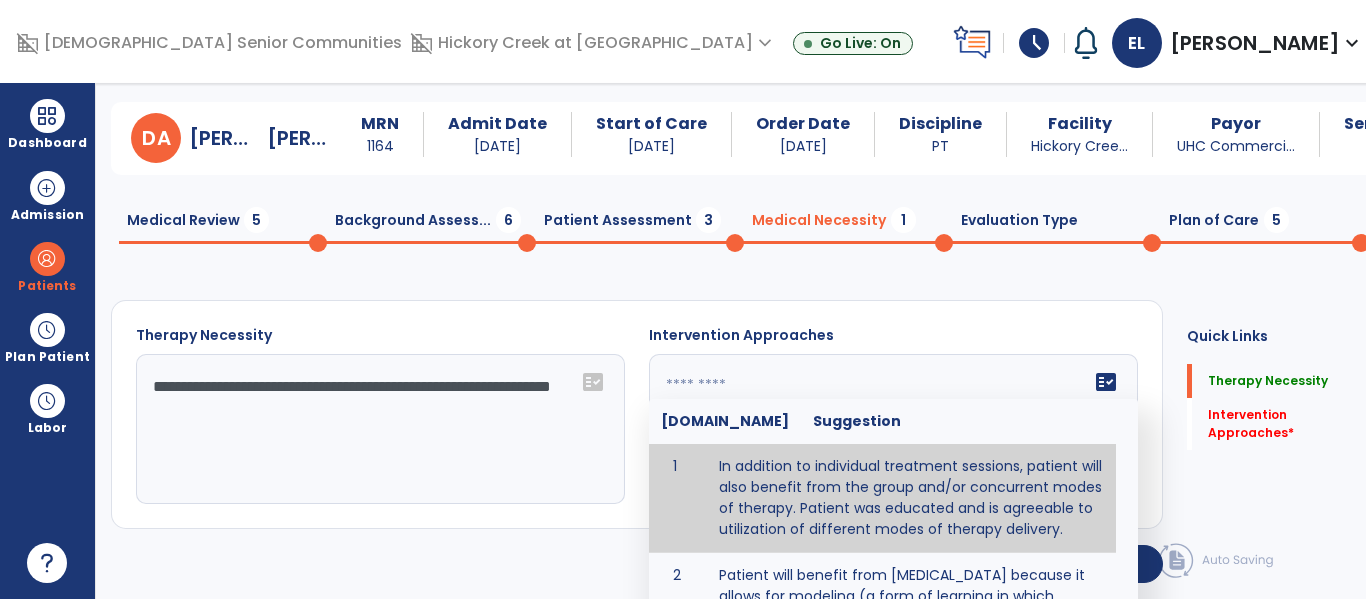 scroll, scrollTop: 70, scrollLeft: 0, axis: vertical 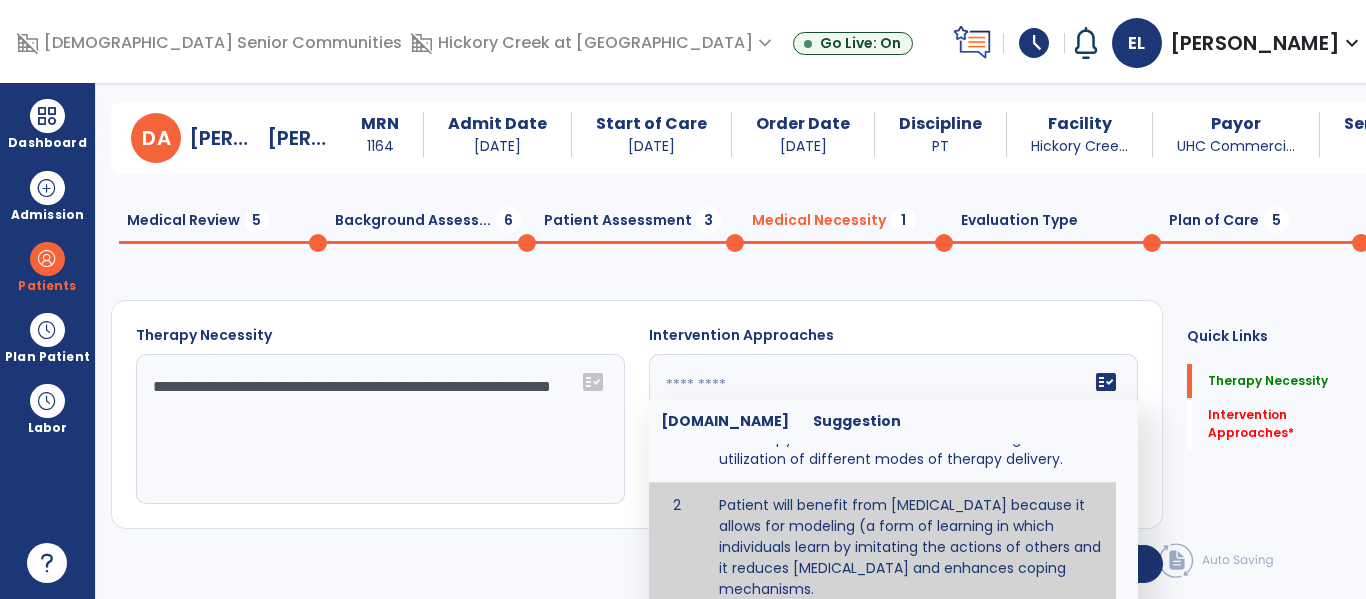 type on "**********" 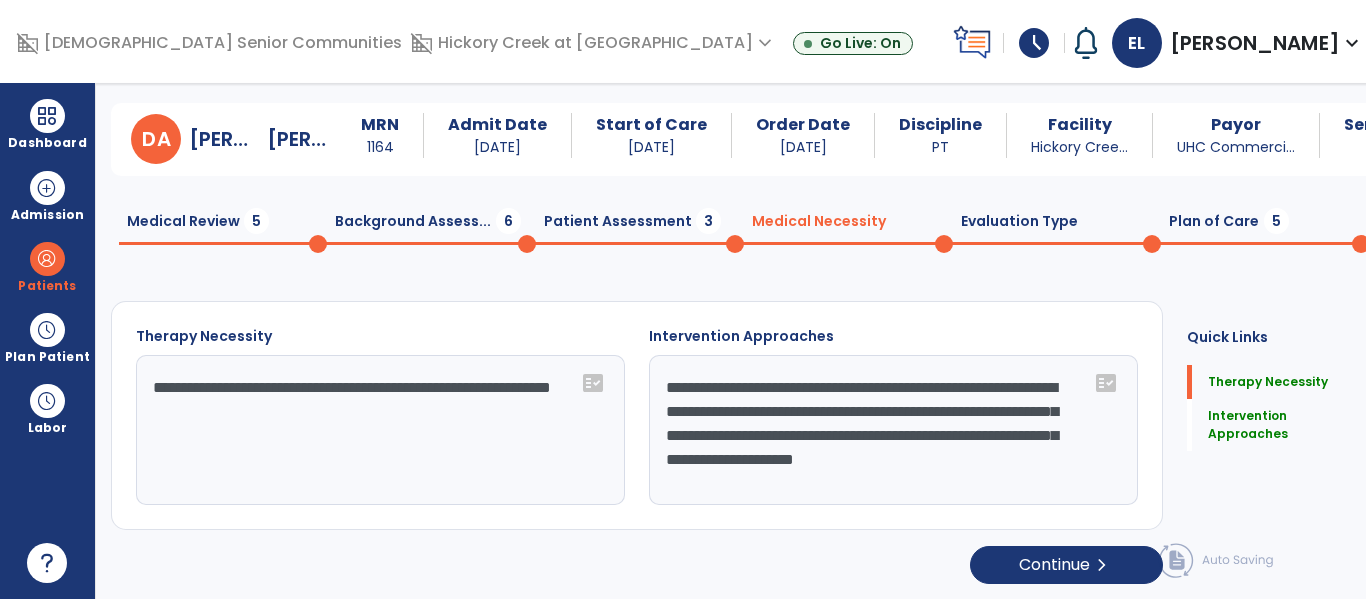 scroll, scrollTop: 0, scrollLeft: 0, axis: both 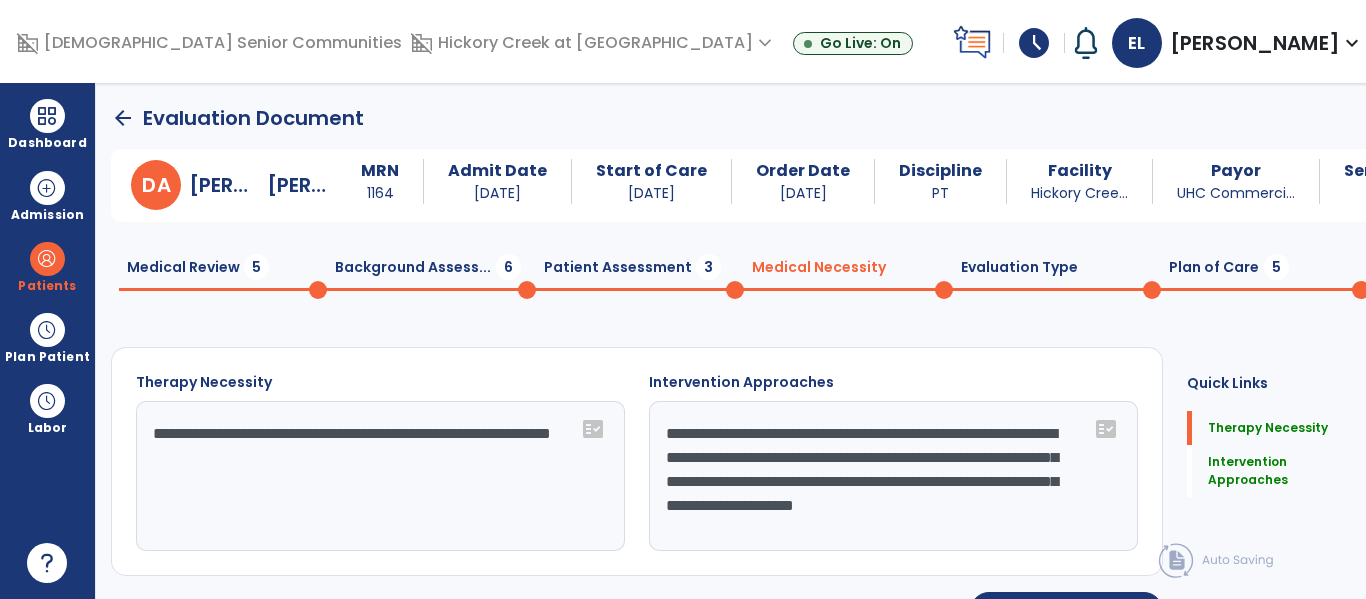 click on "Patient Assessment  3" 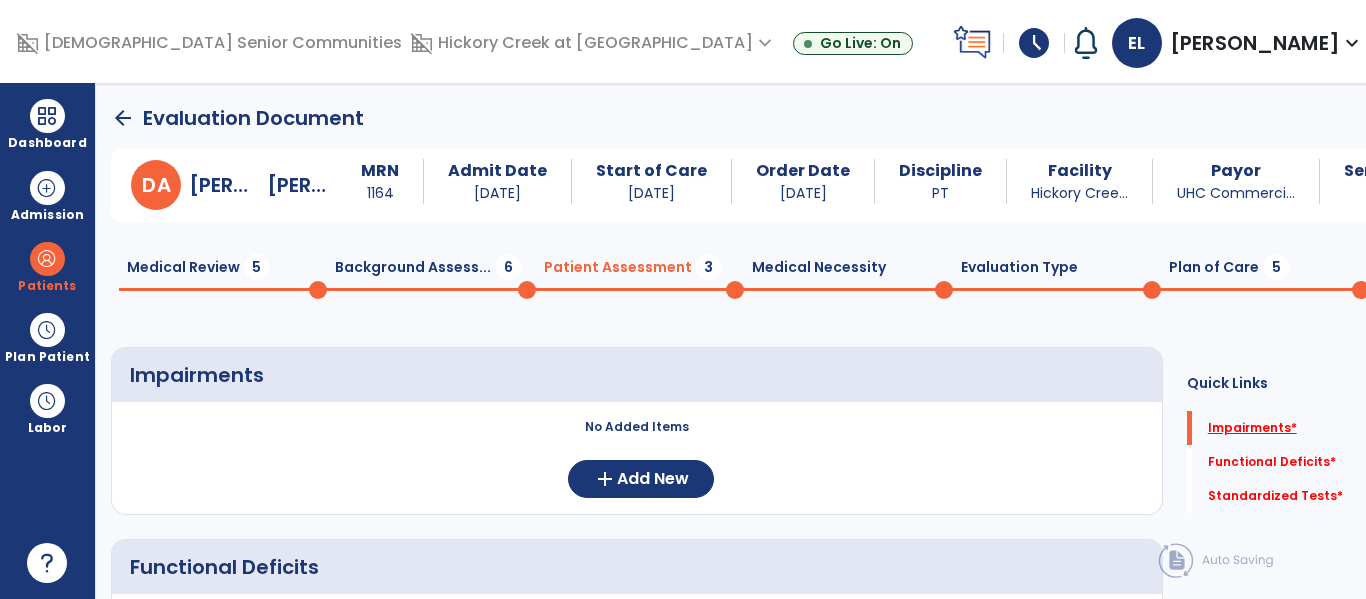 click on "Impairments   *" 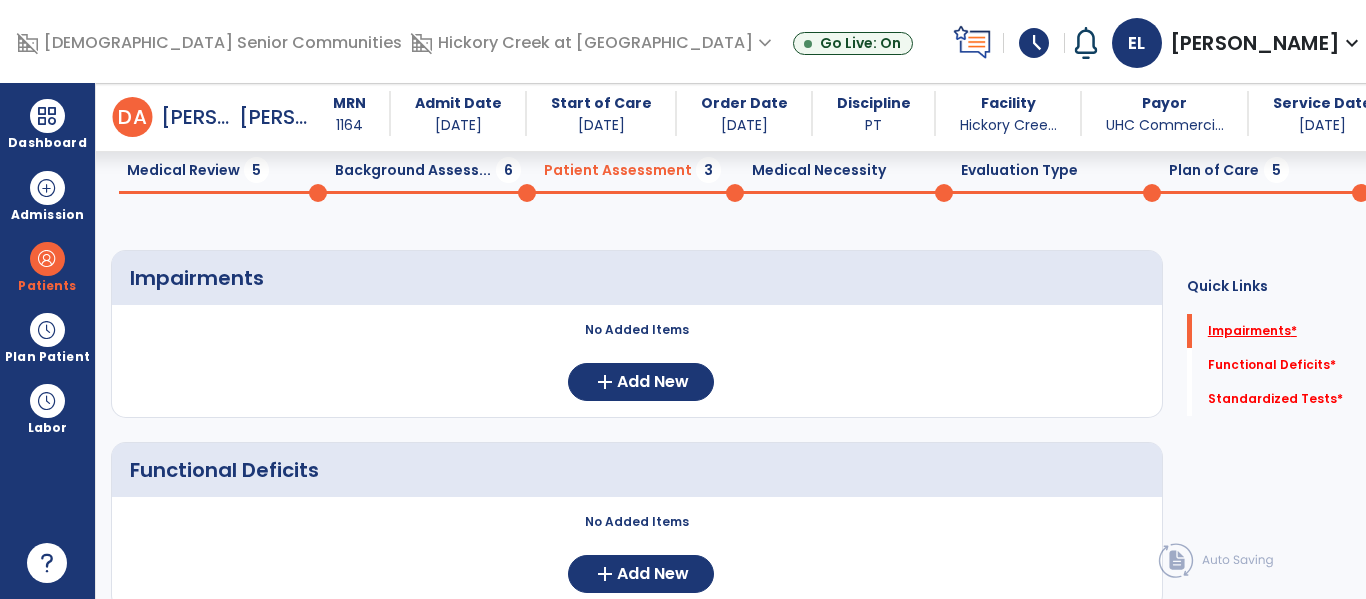 scroll, scrollTop: 91, scrollLeft: 0, axis: vertical 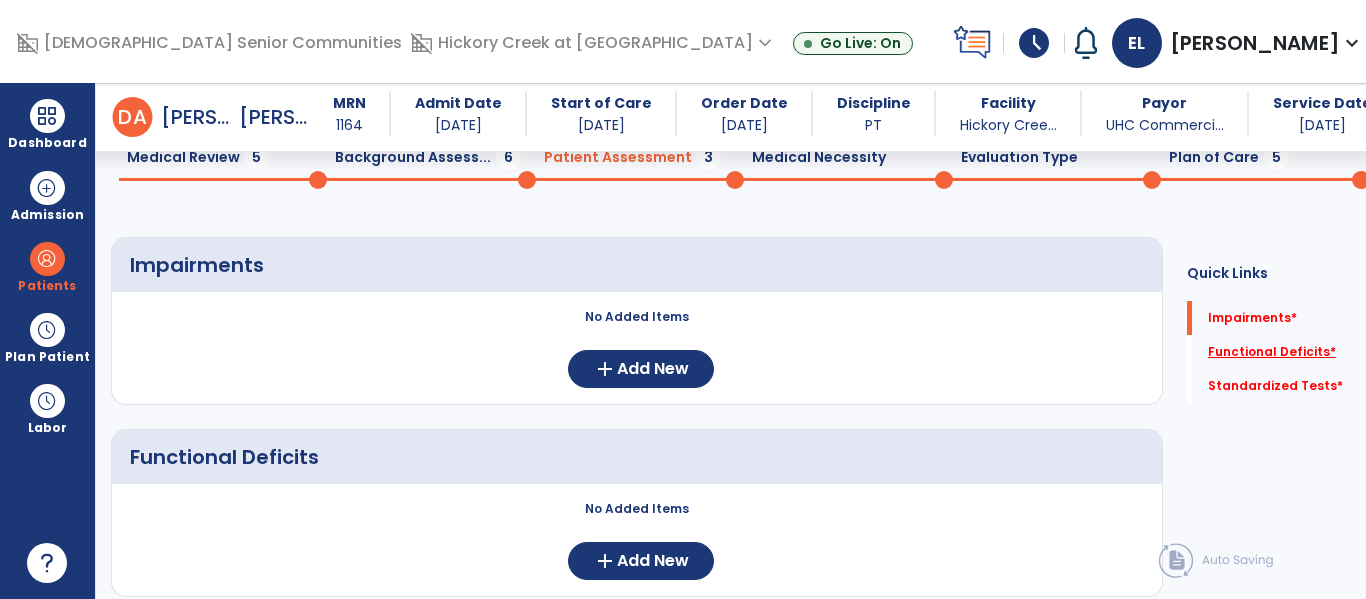 click on "*" 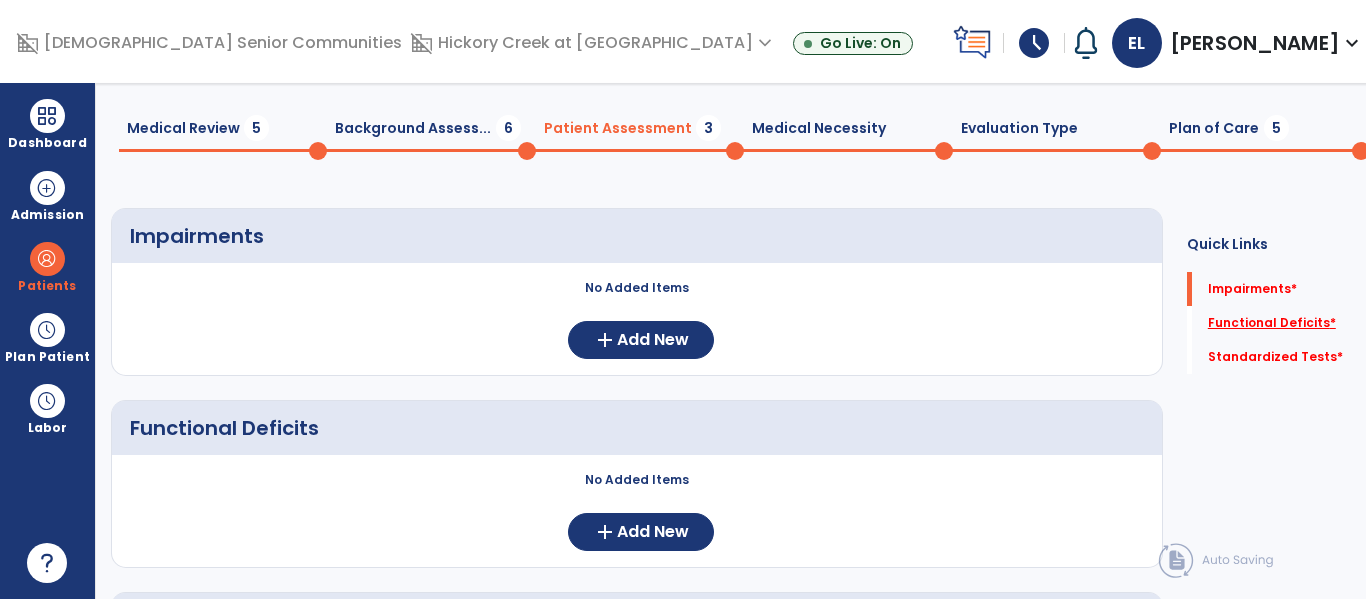 scroll, scrollTop: 0, scrollLeft: 0, axis: both 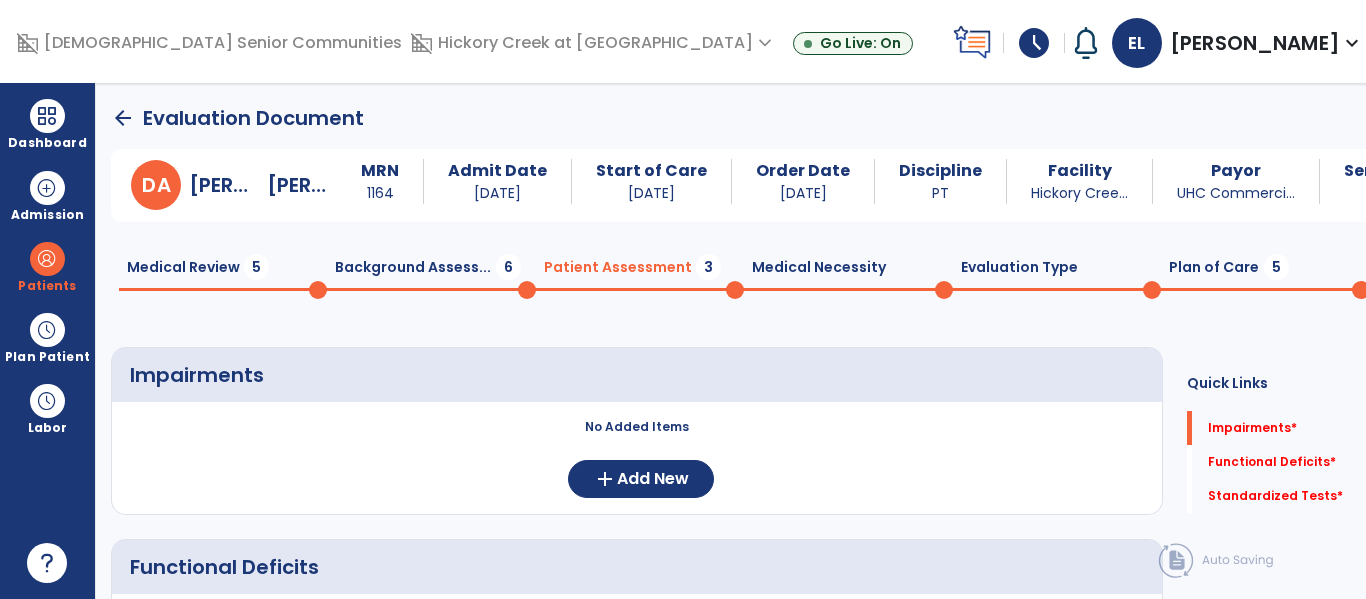 click on "Background Assess...  6" 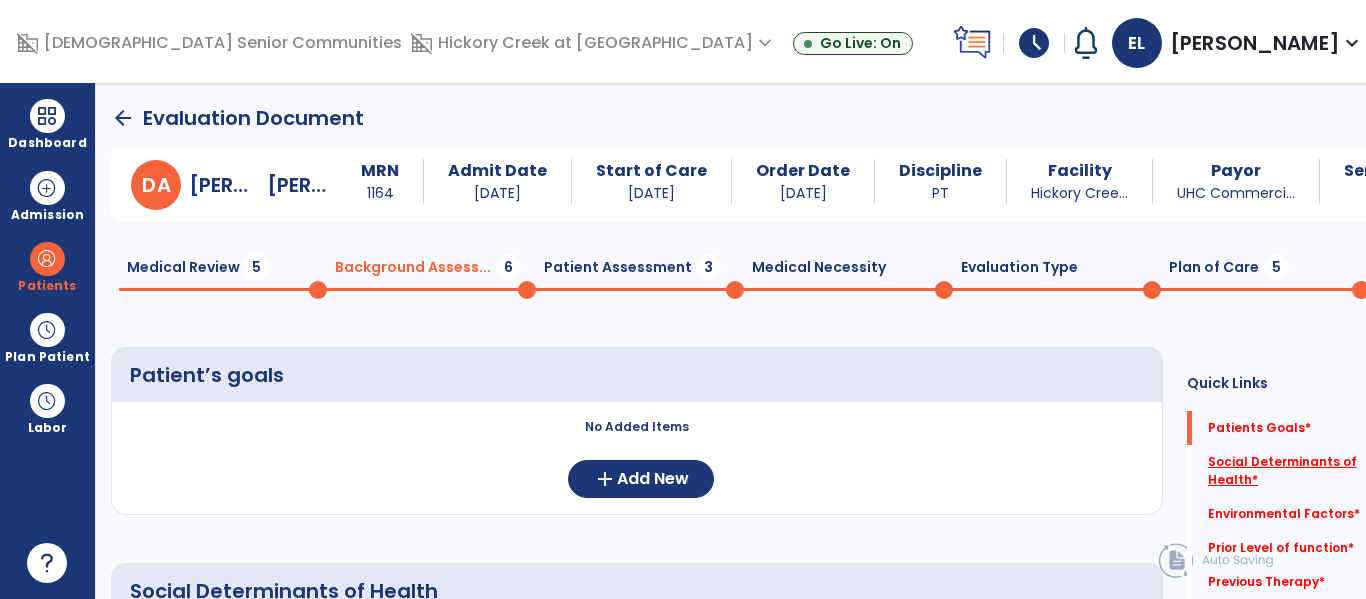click on "Social Determinants of Health   *" 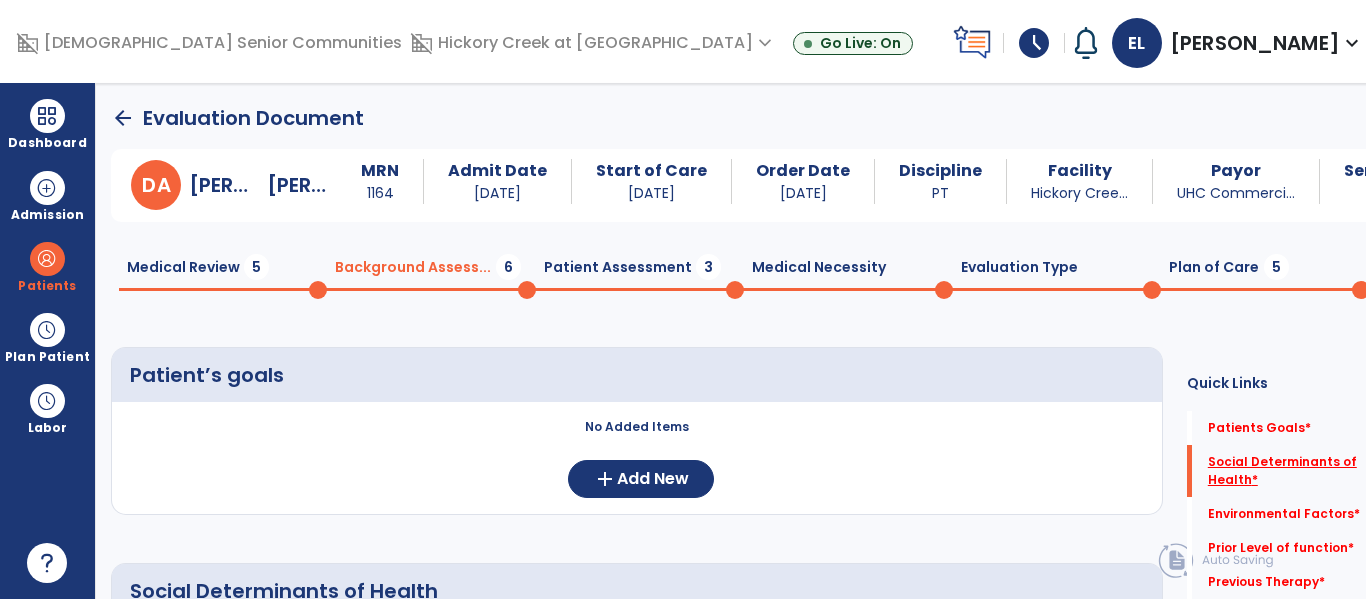 click on "Social Determinants of Health   *" 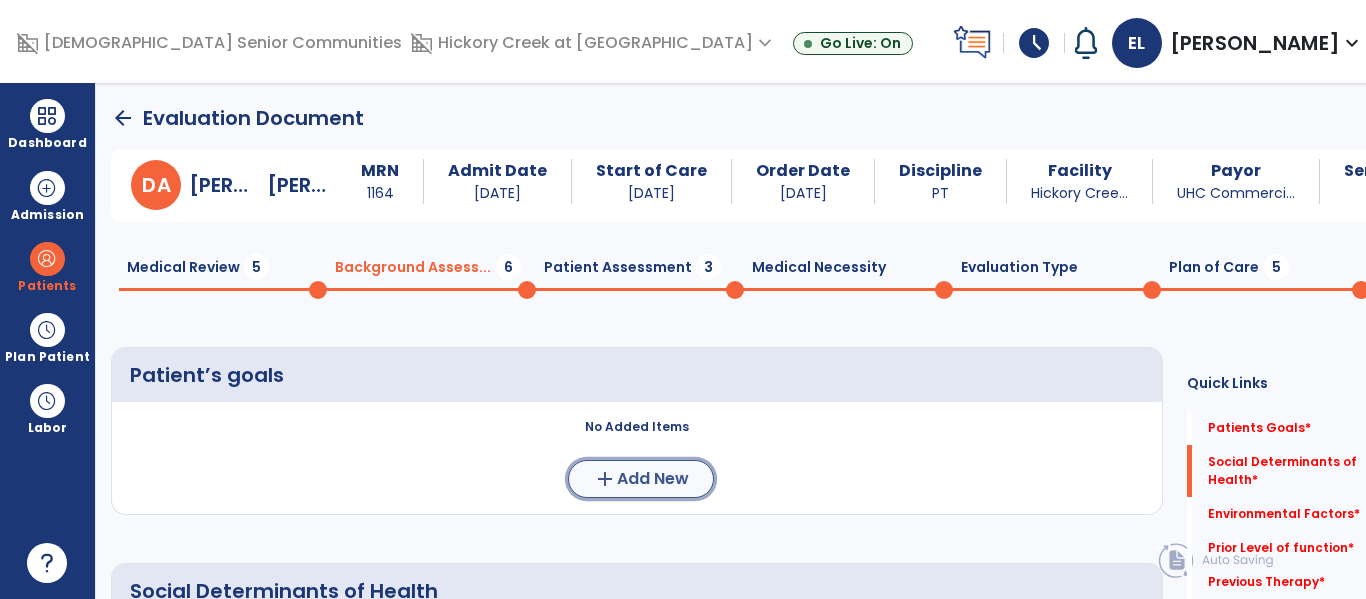 click on "add  Add New" 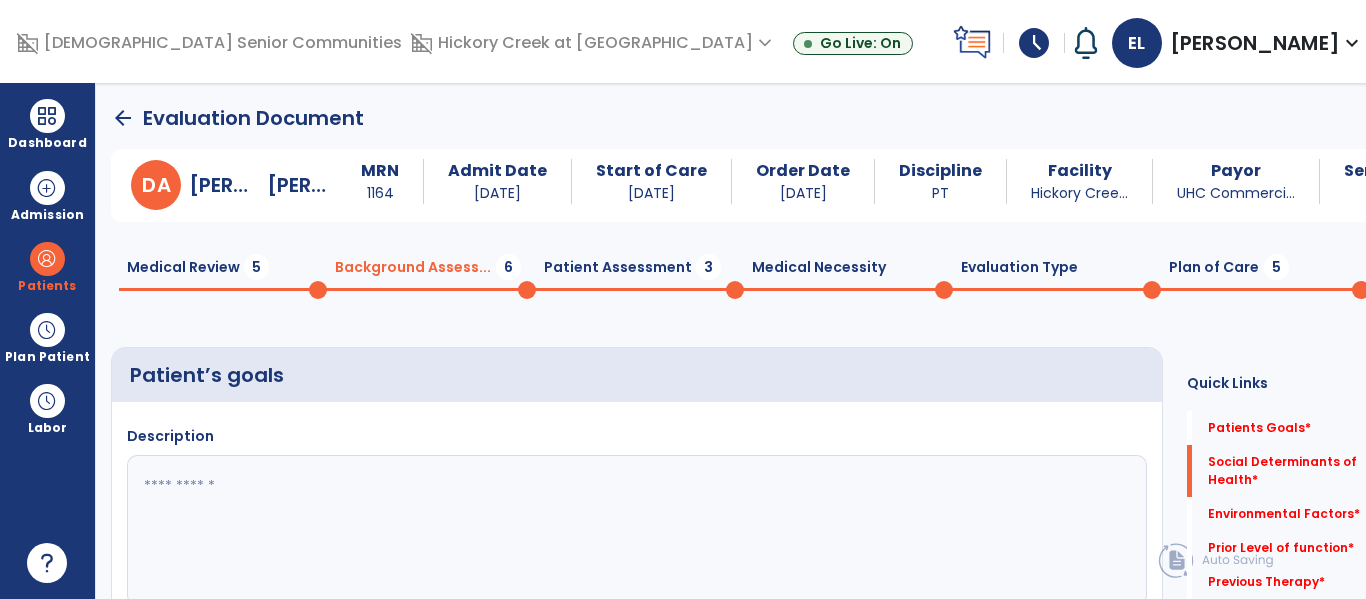 click 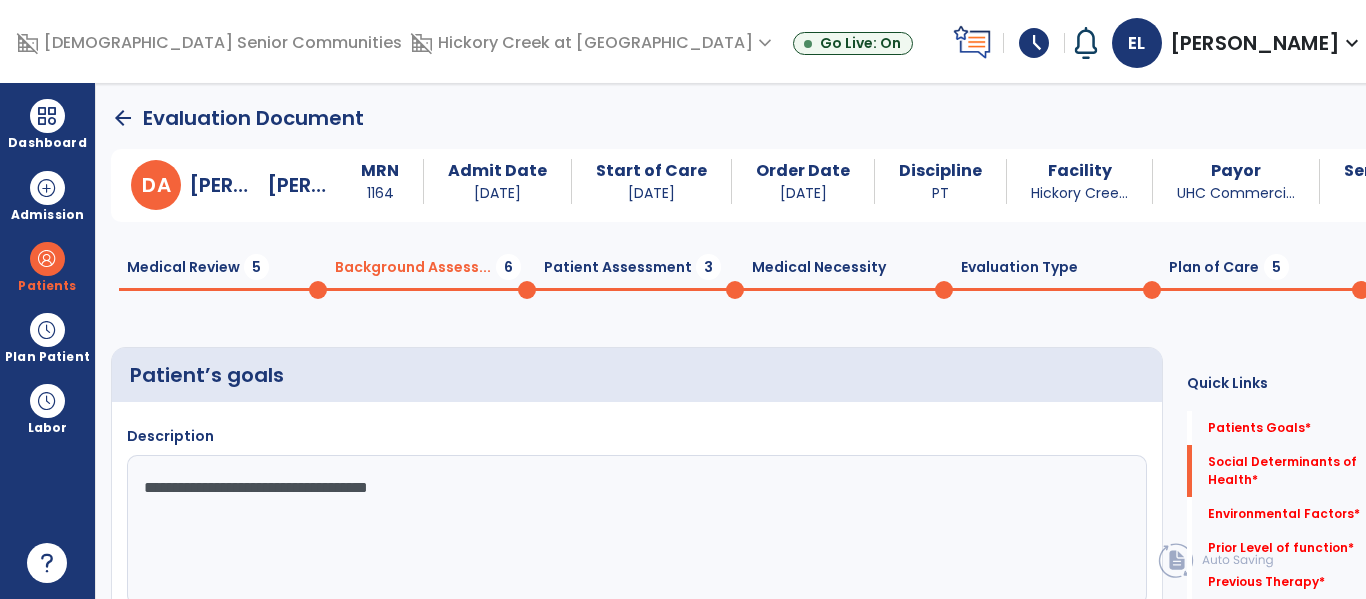 type on "**********" 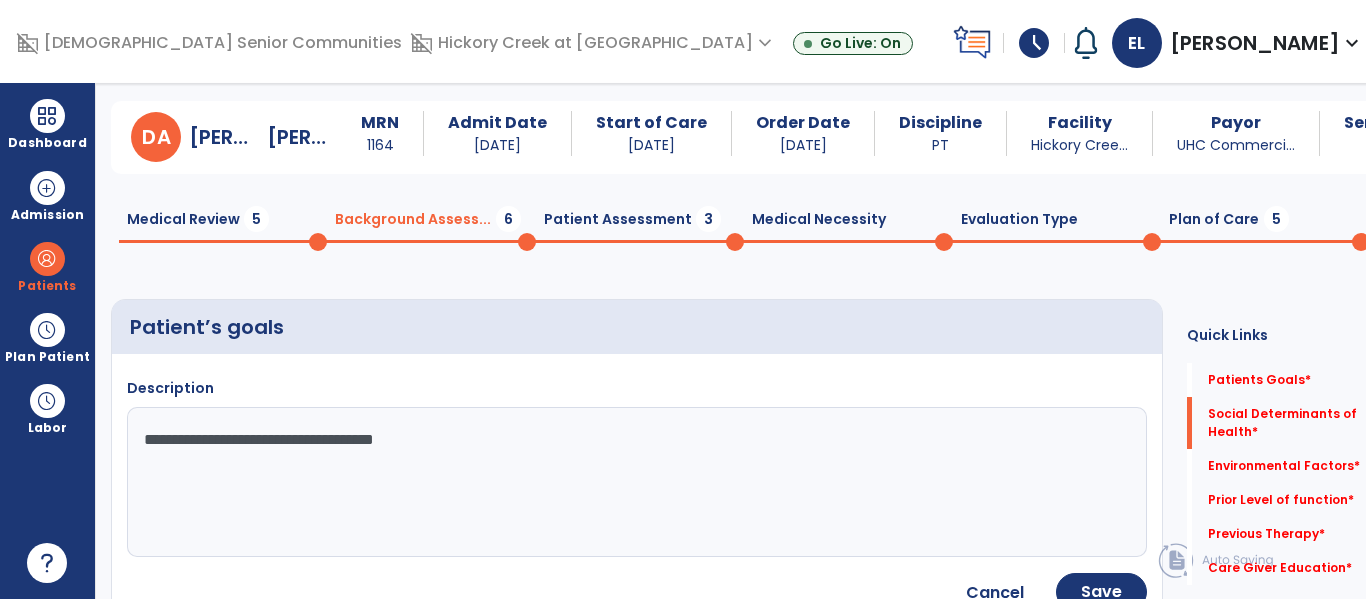 scroll, scrollTop: 50, scrollLeft: 0, axis: vertical 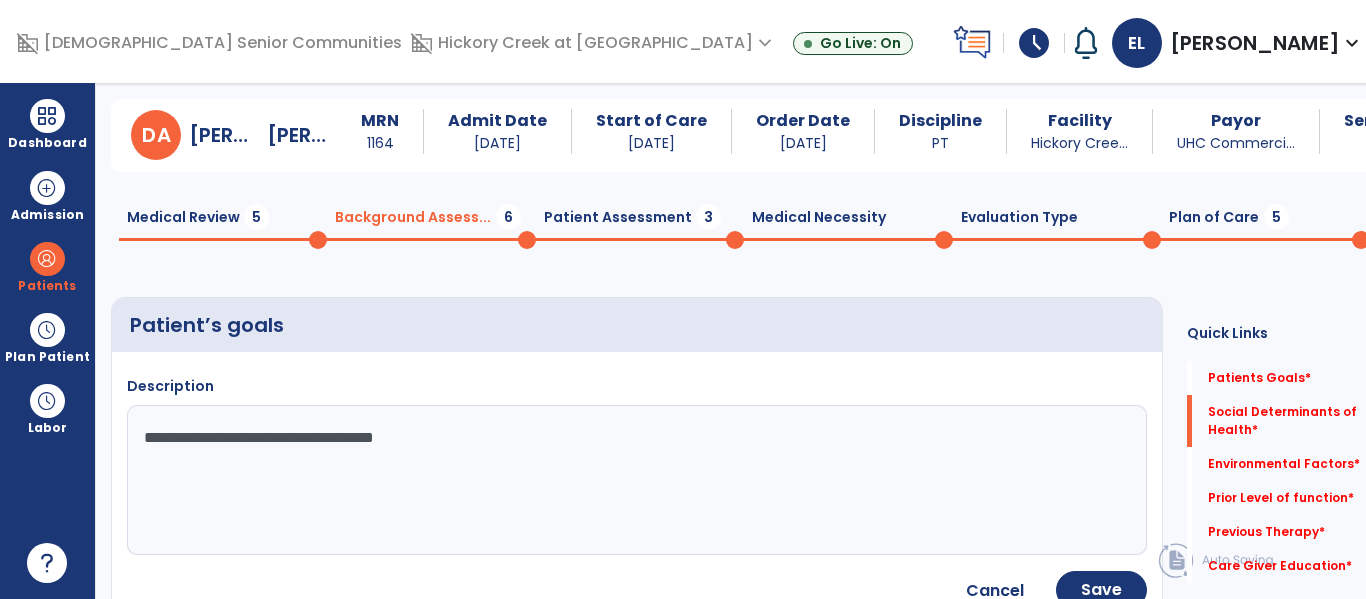 click on "**********" 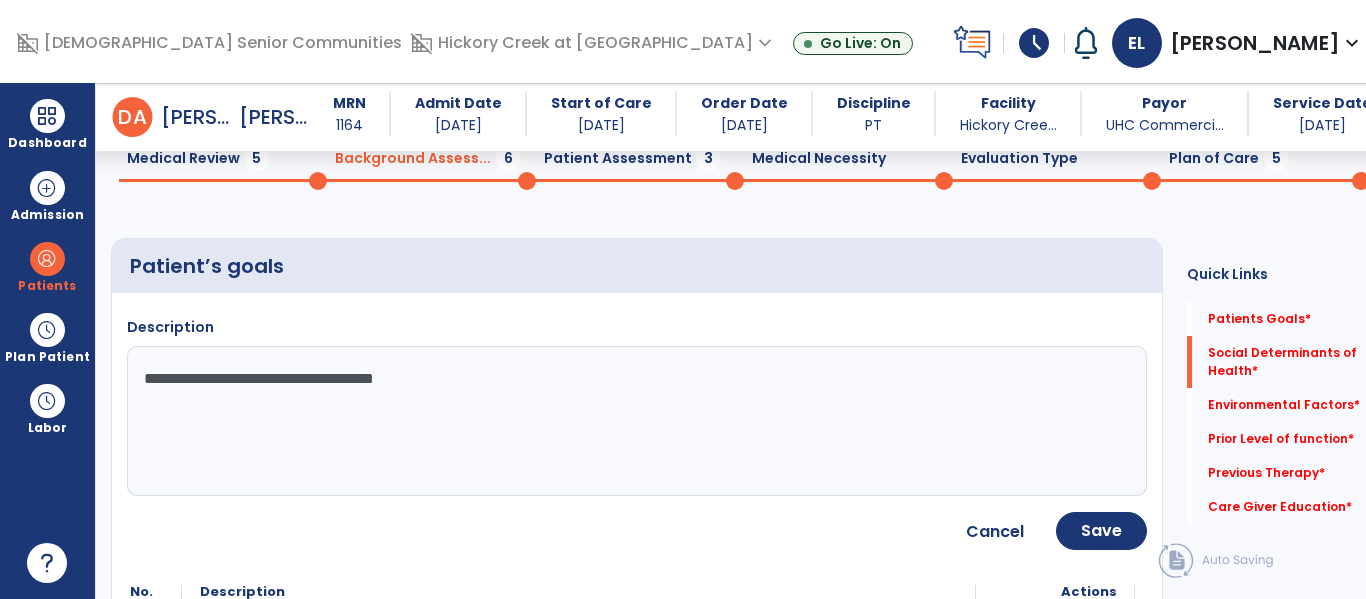 scroll, scrollTop: 103, scrollLeft: 0, axis: vertical 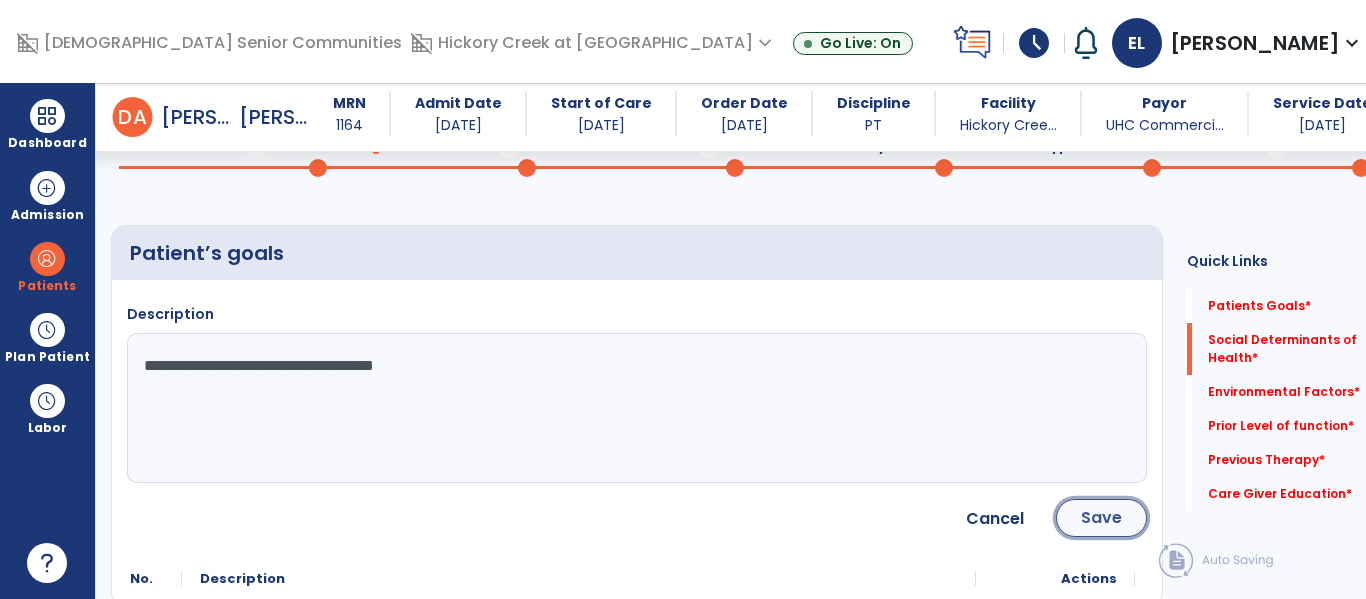 click on "Save" 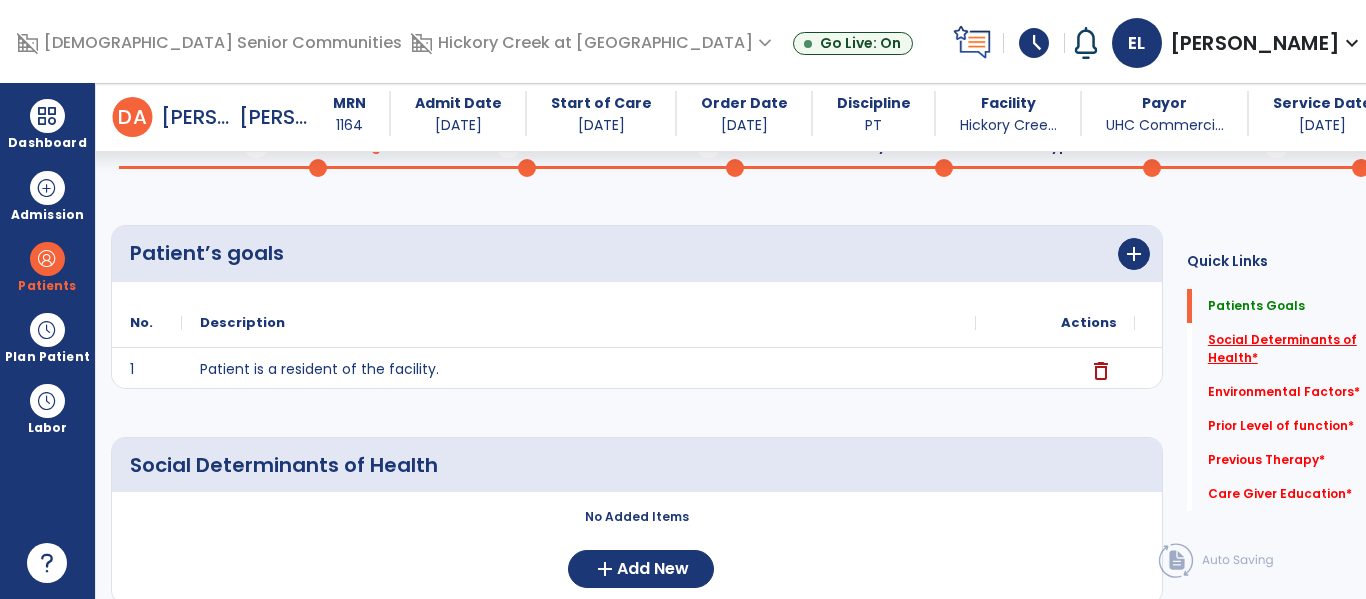 click on "Social Determinants of Health   *" 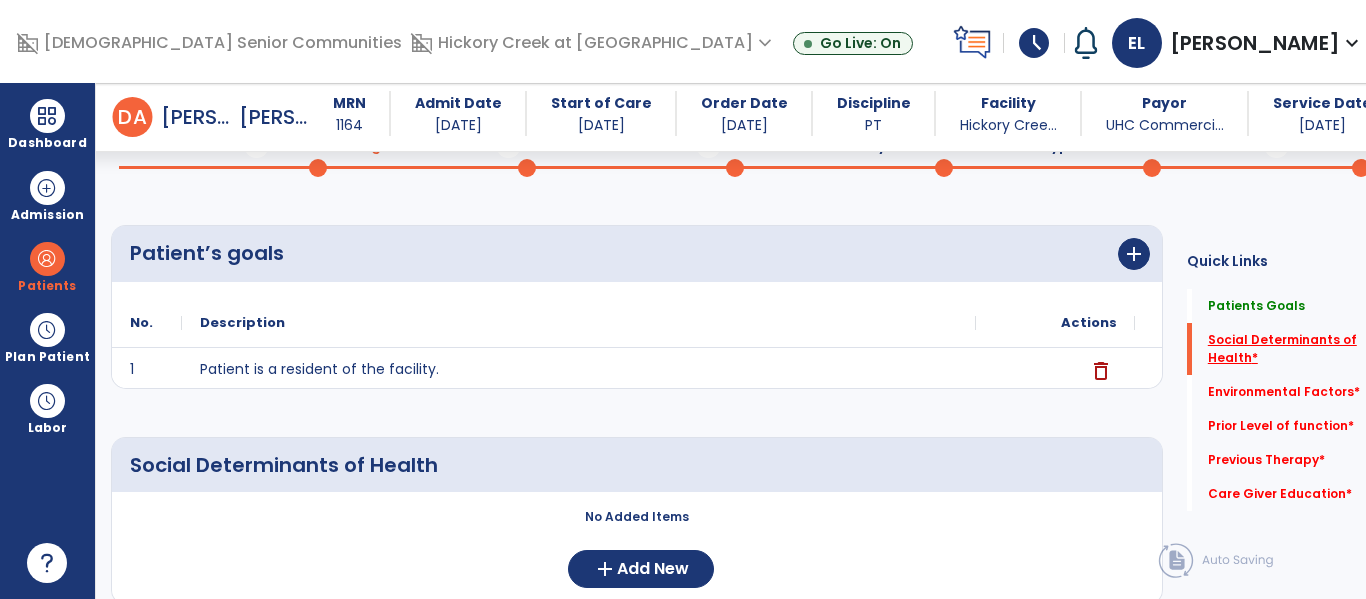click on "*" 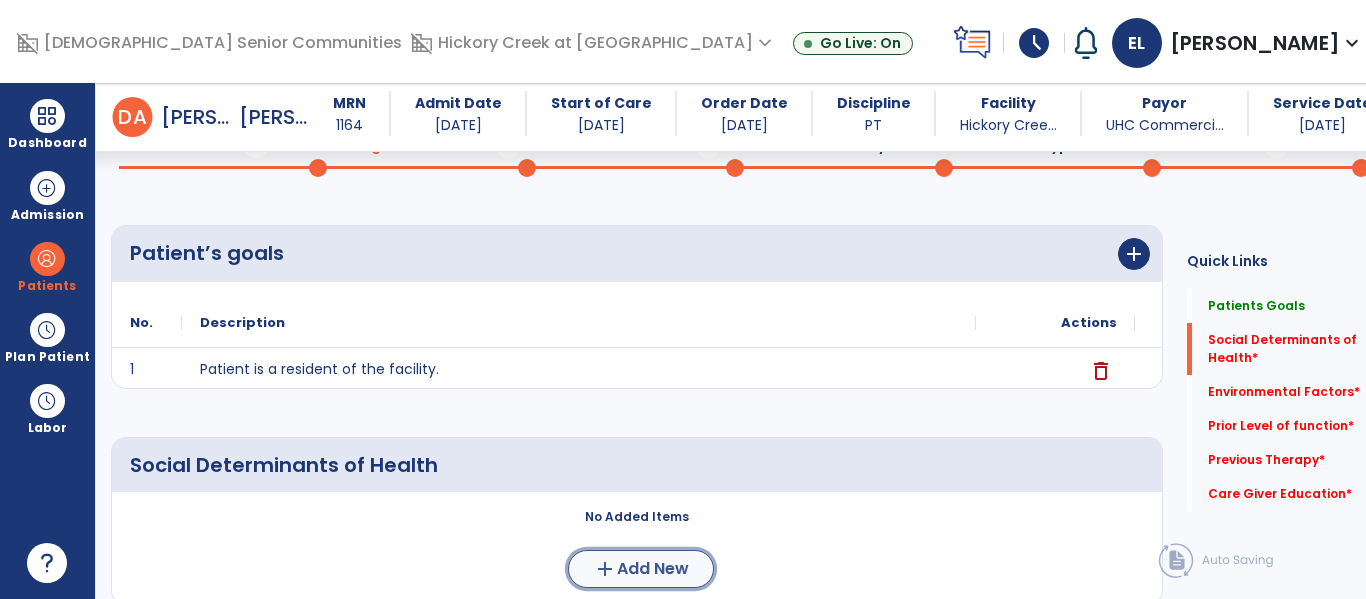 click on "add  Add New" 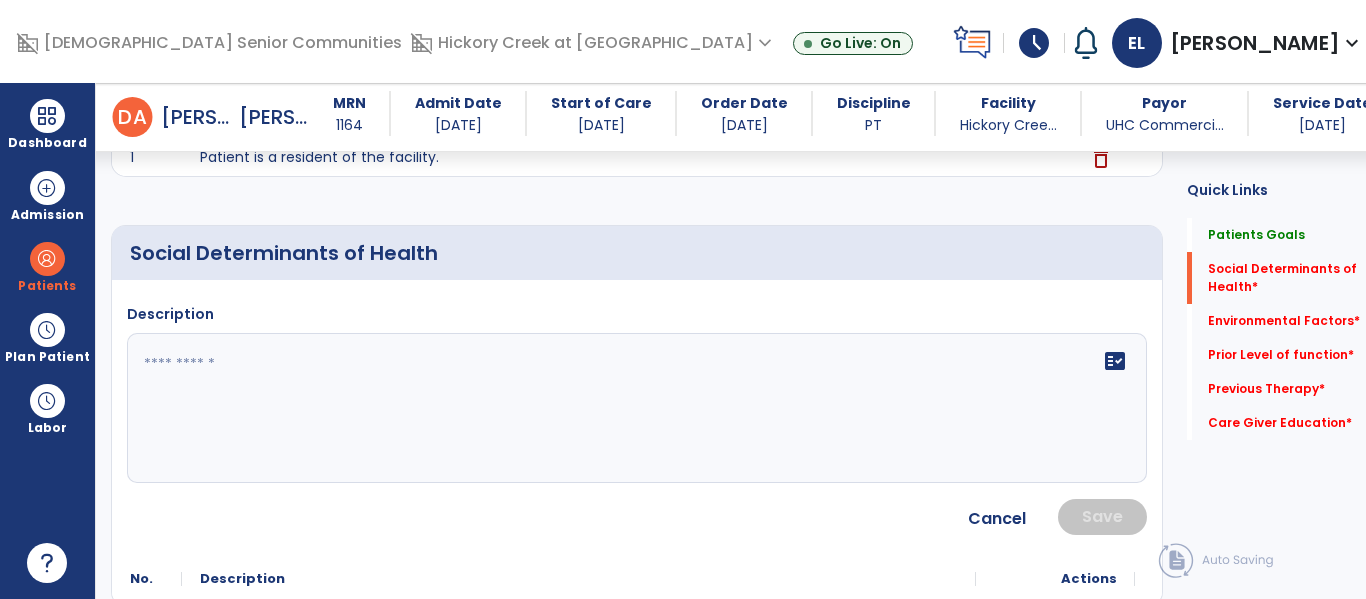 scroll, scrollTop: 316, scrollLeft: 0, axis: vertical 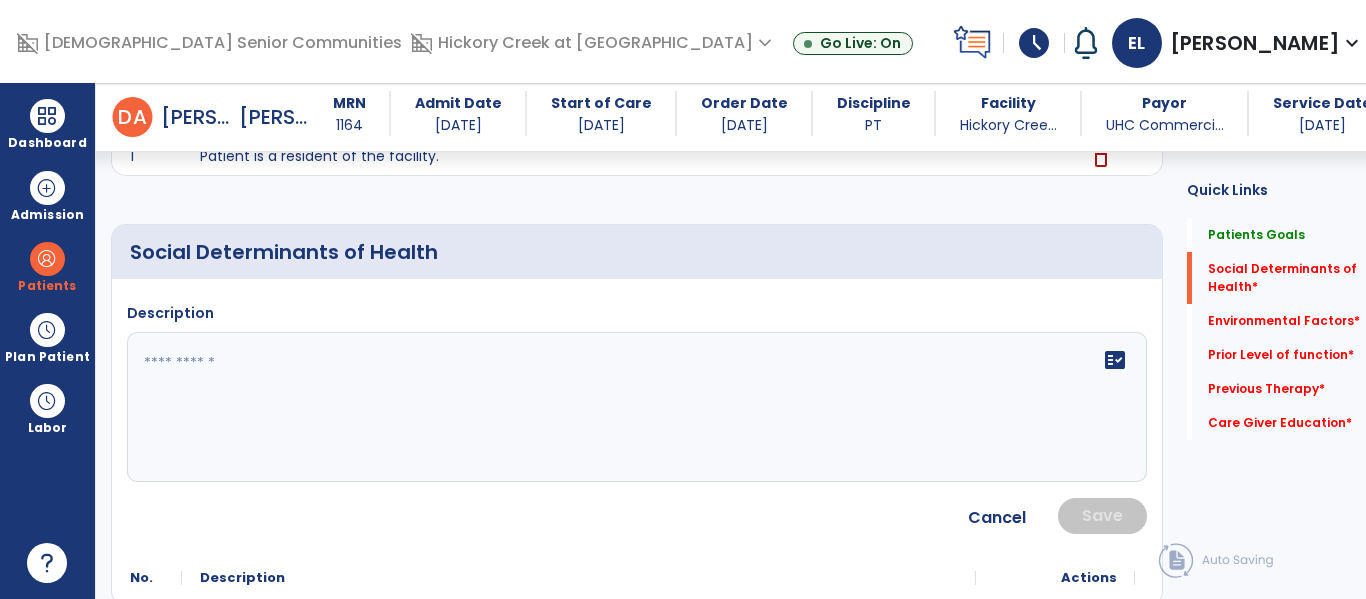 click on "fact_check" 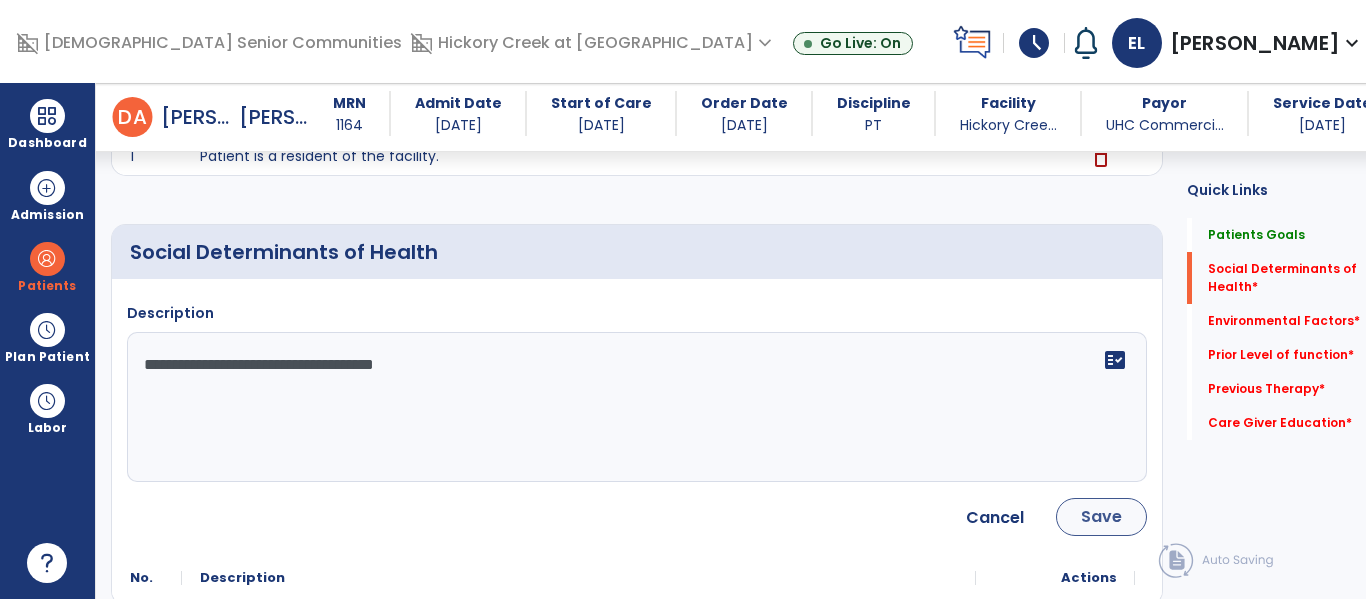 type on "**********" 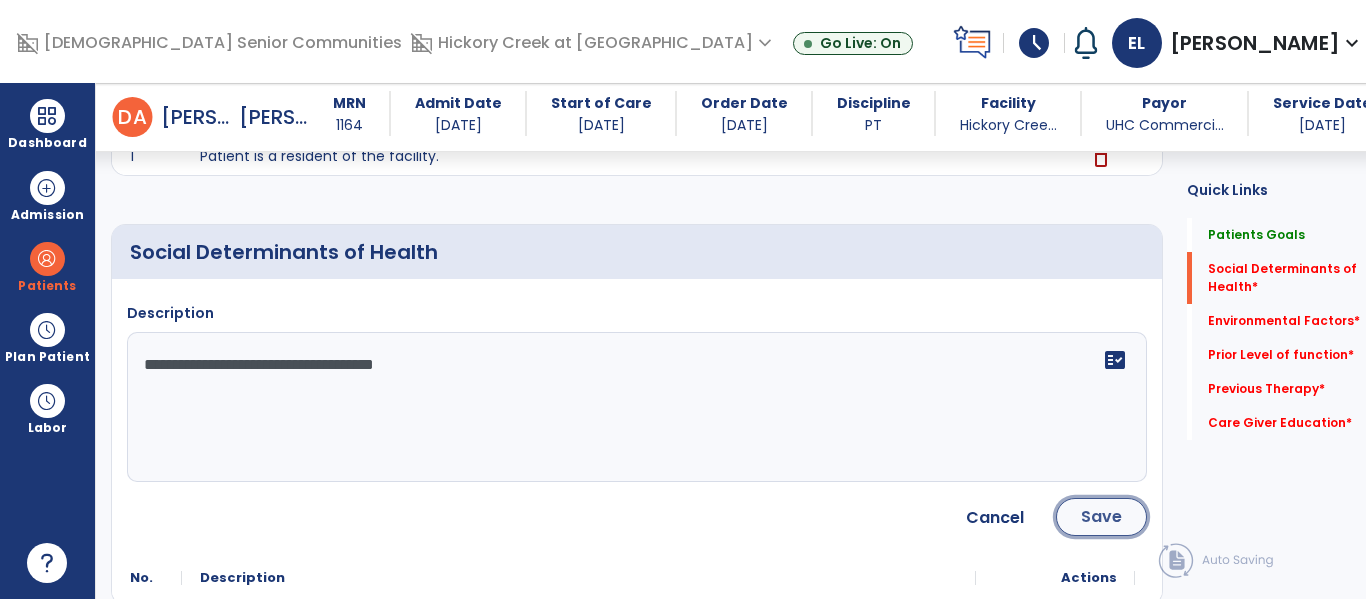 click on "Save" 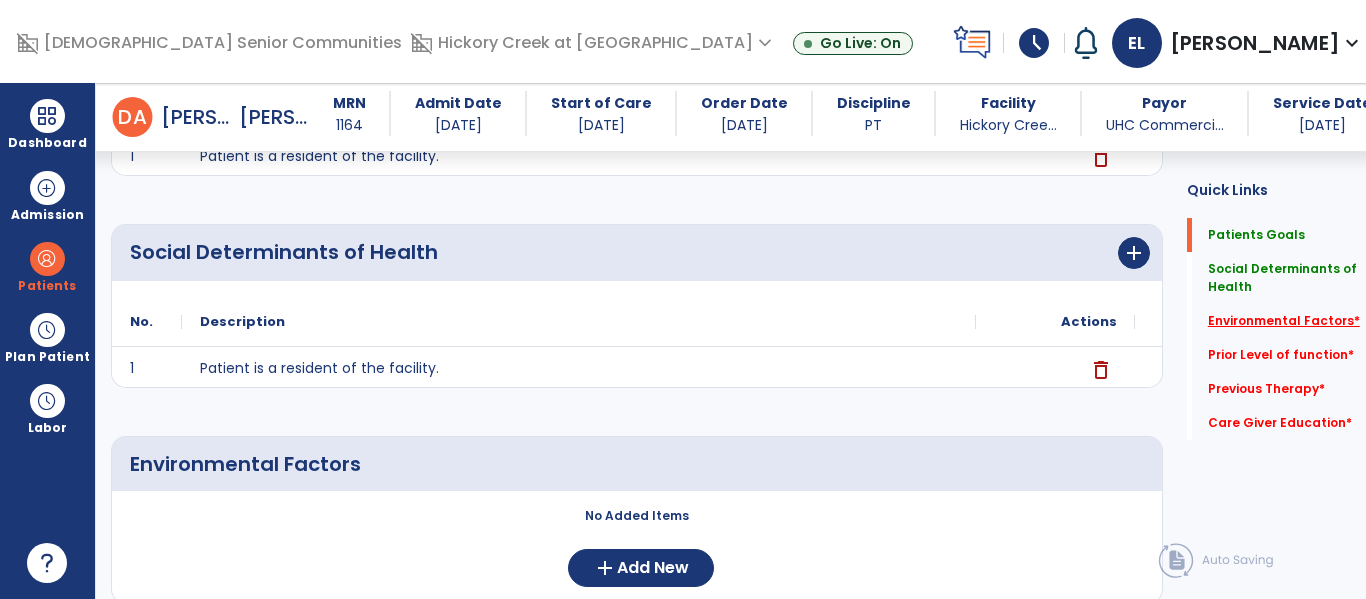 click on "Environmental Factors   *" 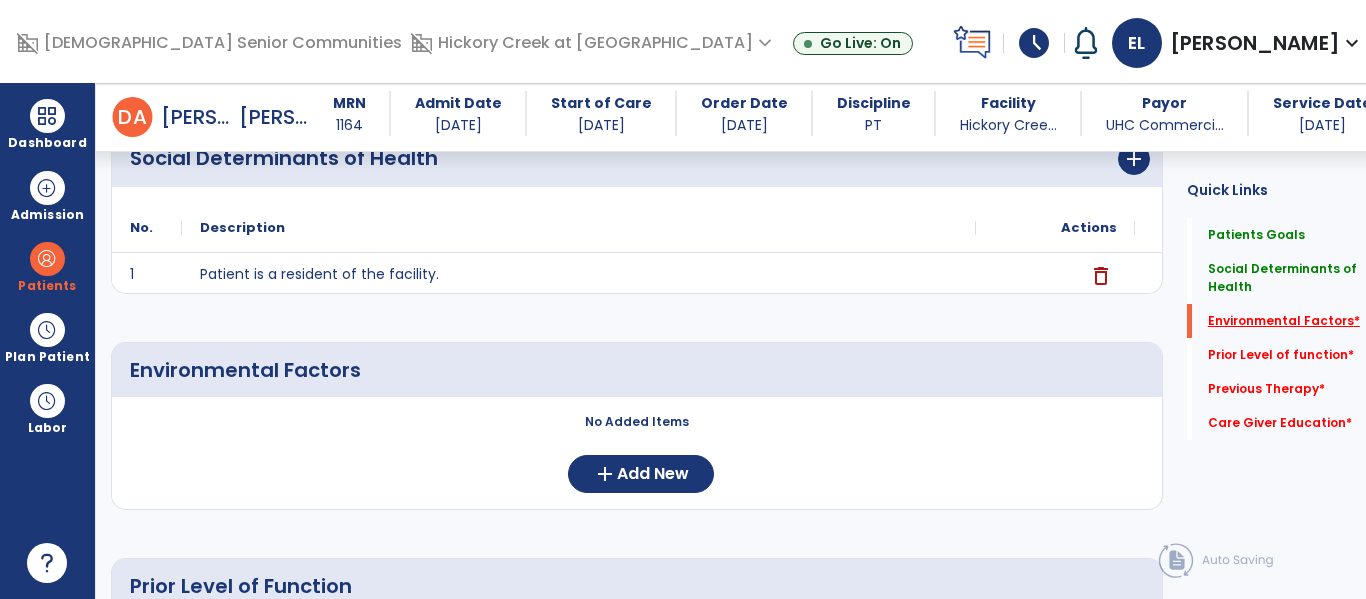 scroll, scrollTop: 472, scrollLeft: 0, axis: vertical 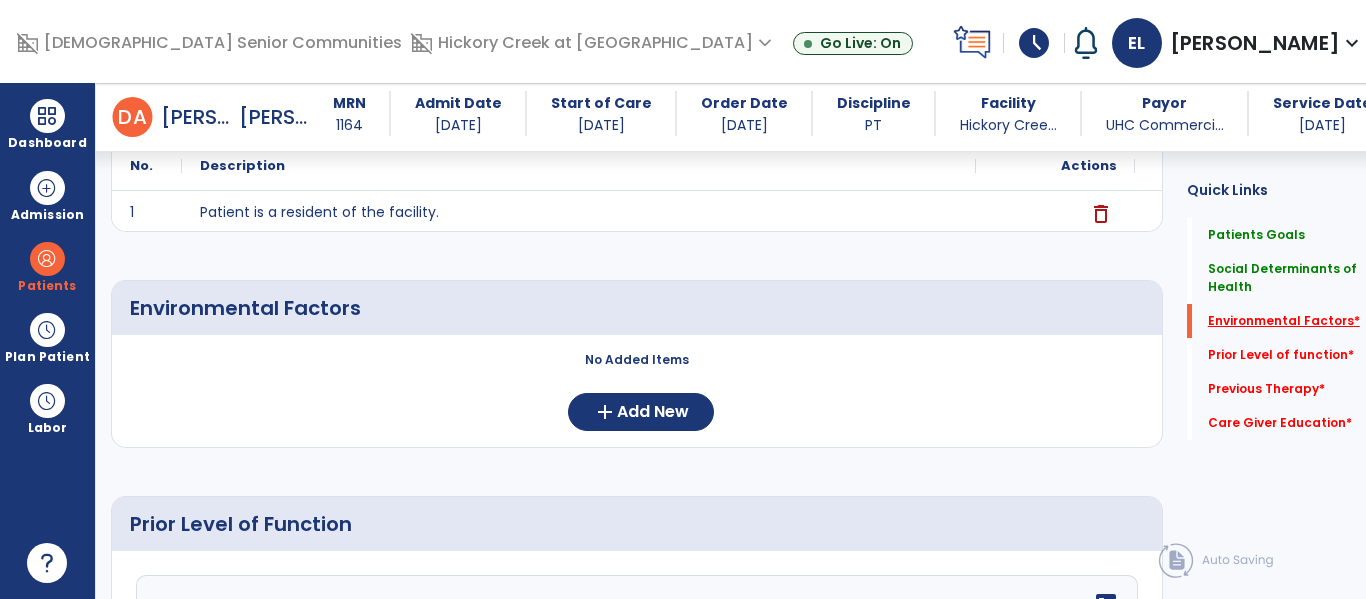 click on "Environmental Factors   *" 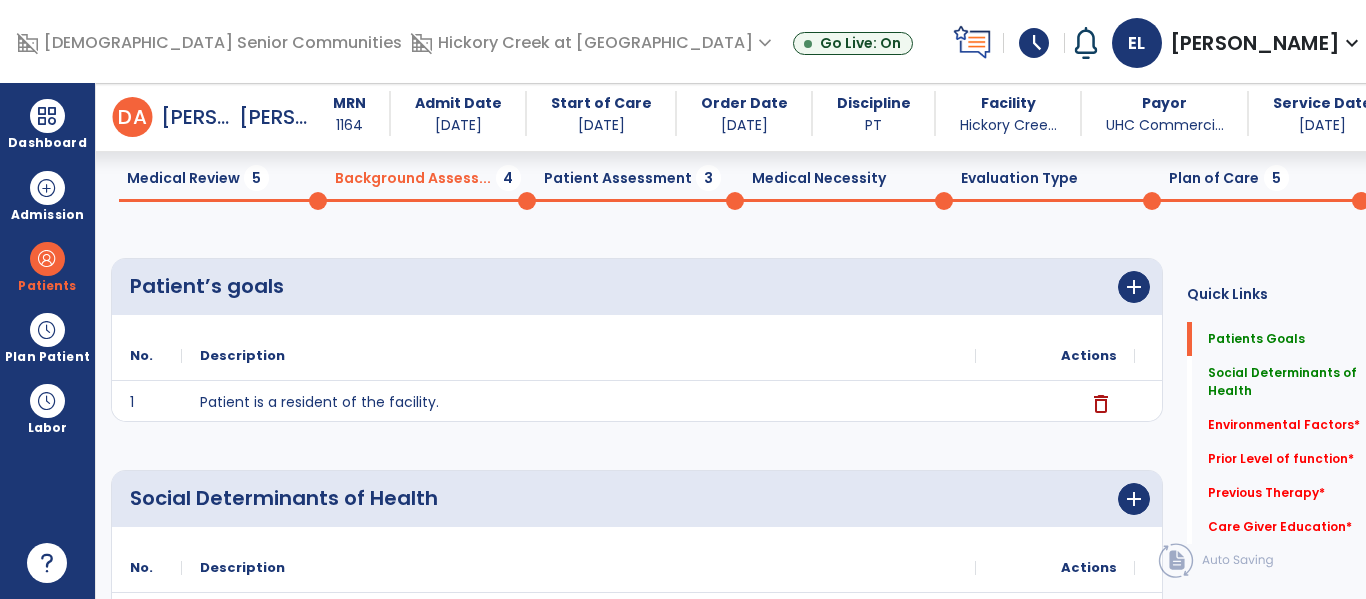 scroll, scrollTop: 0, scrollLeft: 0, axis: both 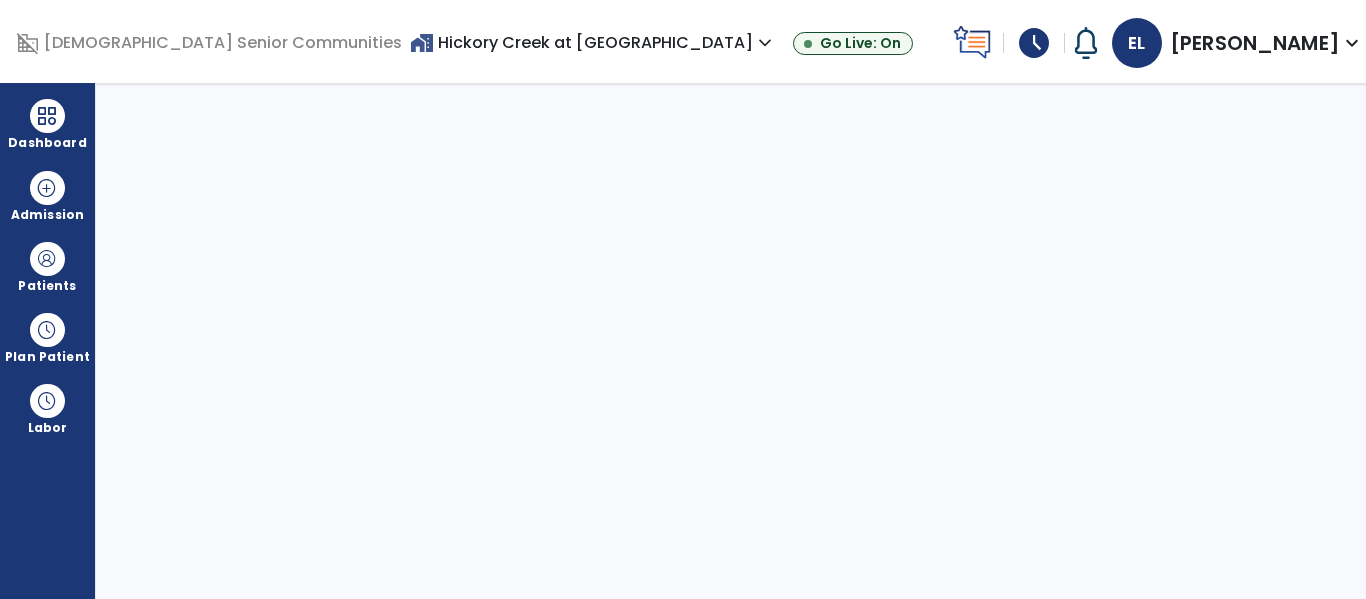 select on "****" 